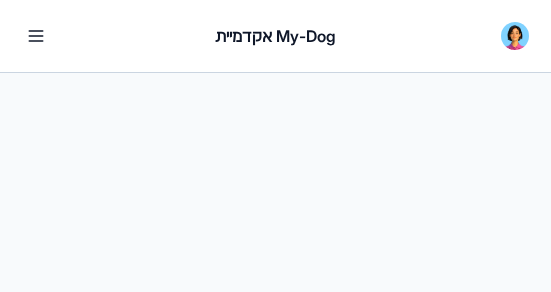 scroll, scrollTop: 0, scrollLeft: 0, axis: both 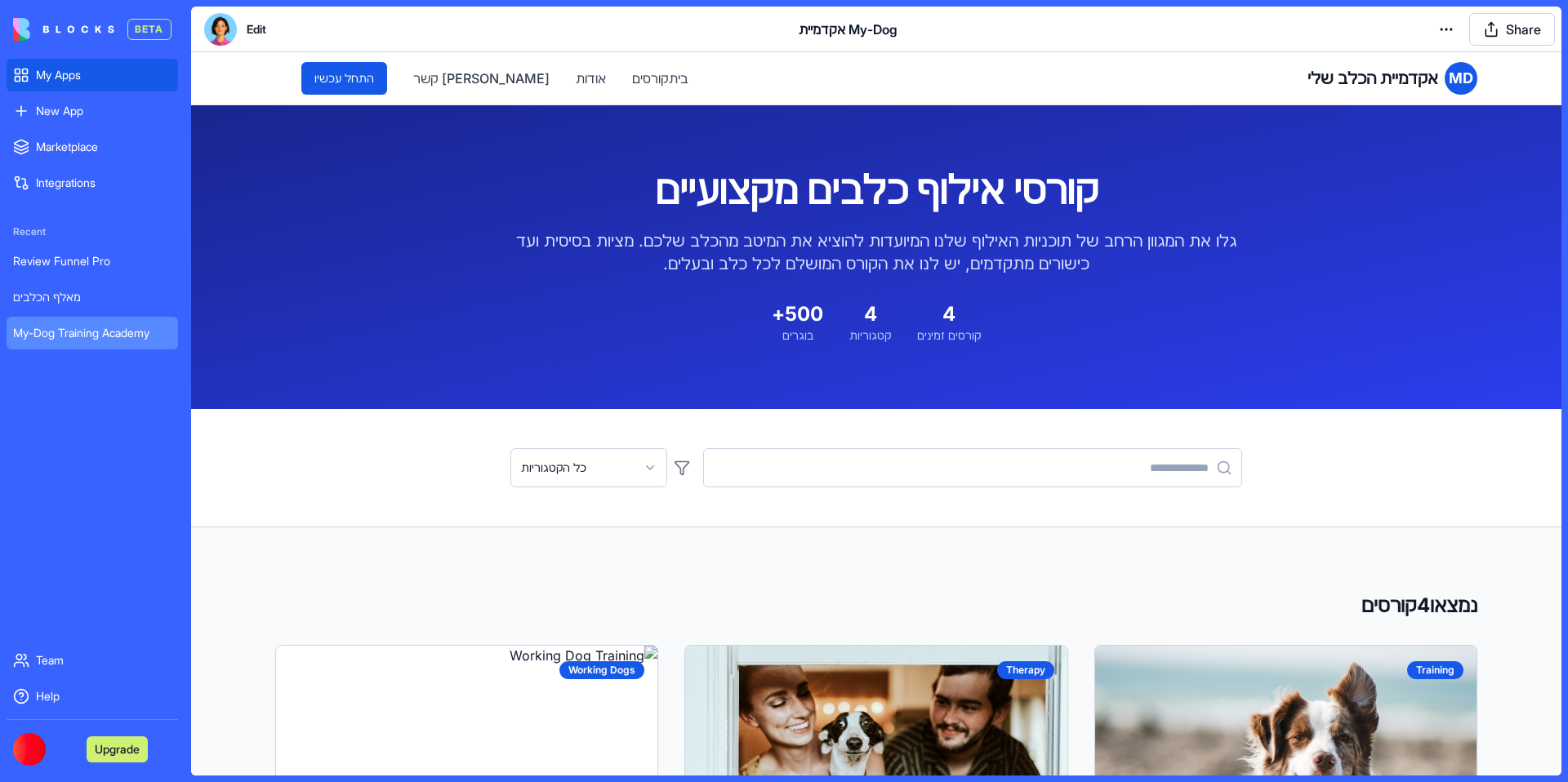 click on "My Apps" at bounding box center (92, 75) 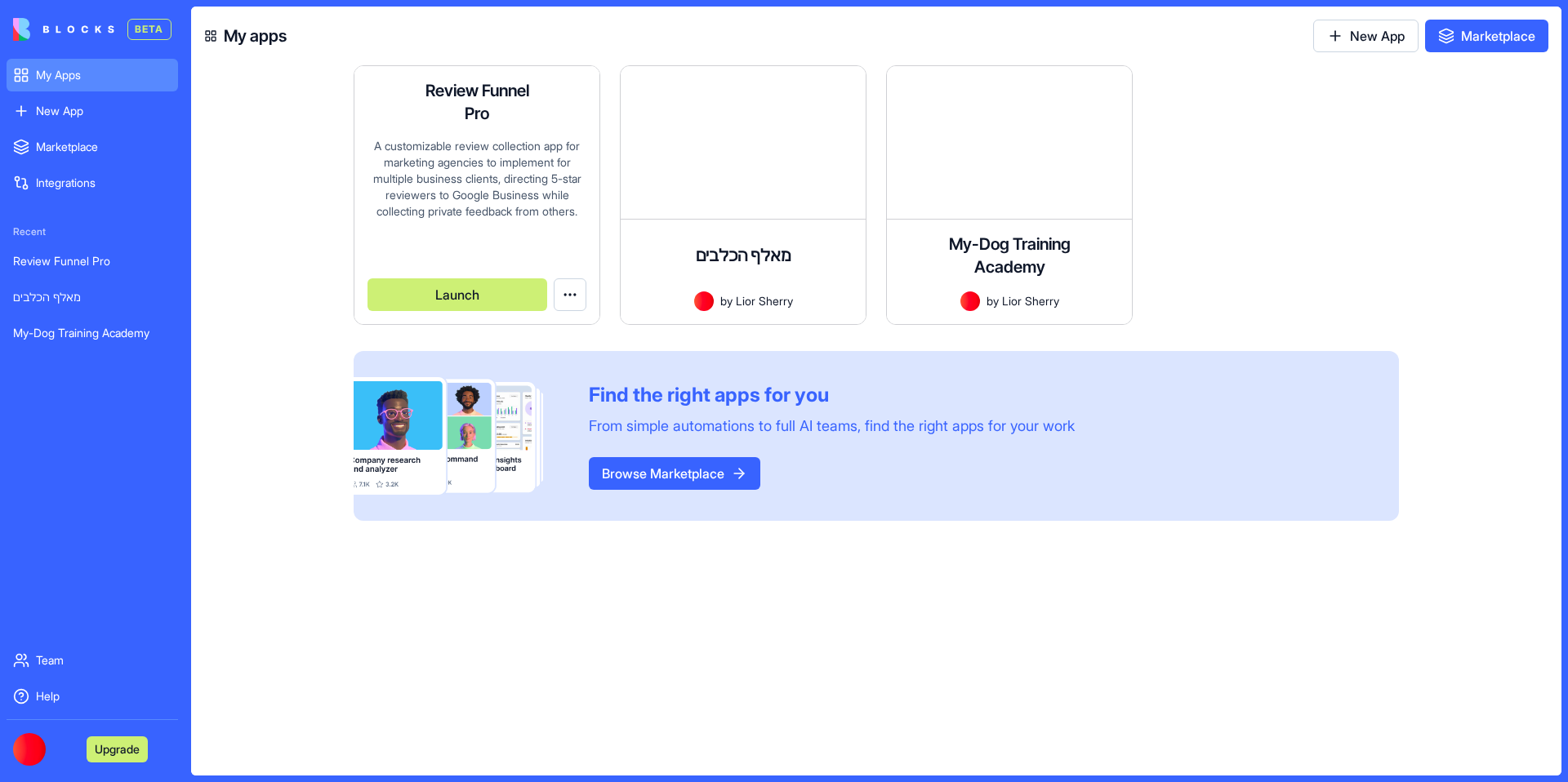 click on "BETA My Apps New App
To pick up a draggable item, press the space bar.
While dragging, use the arrow keys to move the item.
Press space again to drop the item in its new position, or press escape to cancel.
Marketplace Integrations Recent Review Funnel Pro מאלף הכלבים My-Dog Training Academy Team Help Upgrade My apps New App Marketplace Review Funnel Pro A customizable review collection app for marketing agencies to implement for multiple business clients, directing 5-star reviewers to Google Business while collecting private feedback from others. by [PERSON_NAME] Launch מאלף הכלבים אפליקציה לניהול תהליכי אילוף כלבים, מעקב אחר התקדמות, שיתוף סרטונים וסיכומי שיעור, ותקשורת עם הלקוחות by [PERSON_NAME] Launch My-Dog Training Academy A modern website for My-Dog dog training academy, offering professional courses in dog training, therapeutic dog handling, working dog training, and grooming. by Launch" at bounding box center [784, 391] 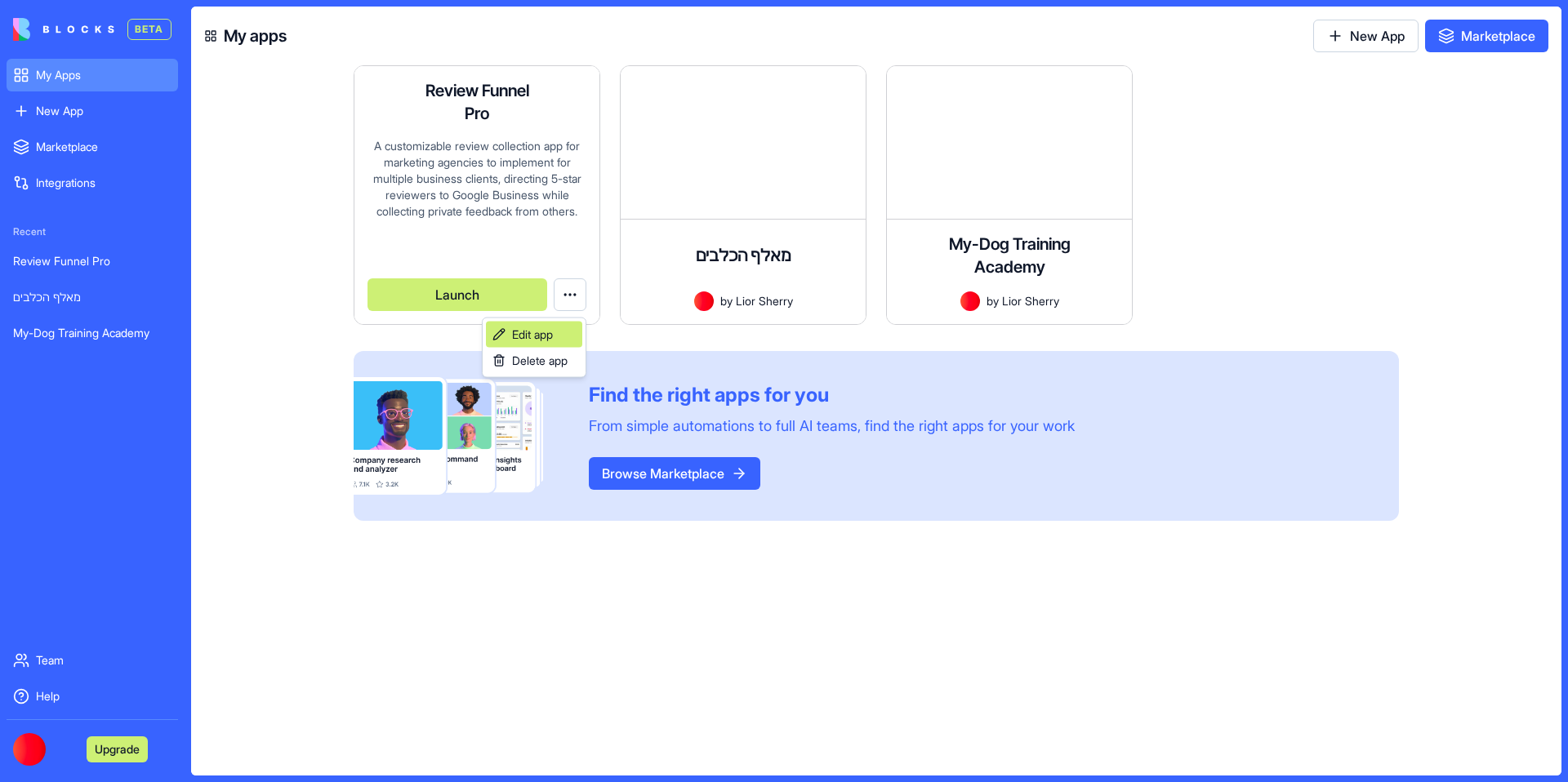 click on "Edit app" at bounding box center (532, 335) 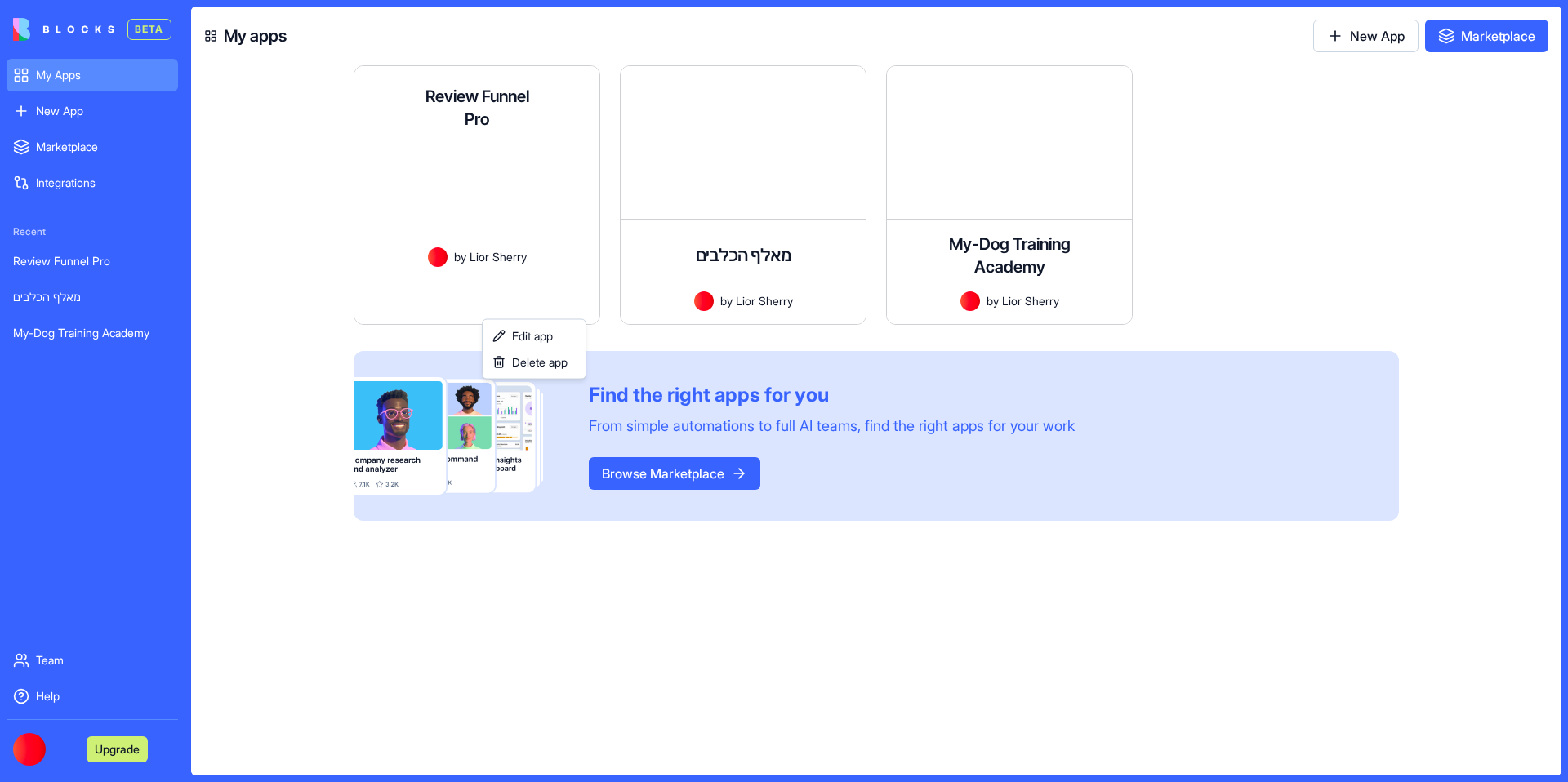 scroll, scrollTop: 16, scrollLeft: 0, axis: vertical 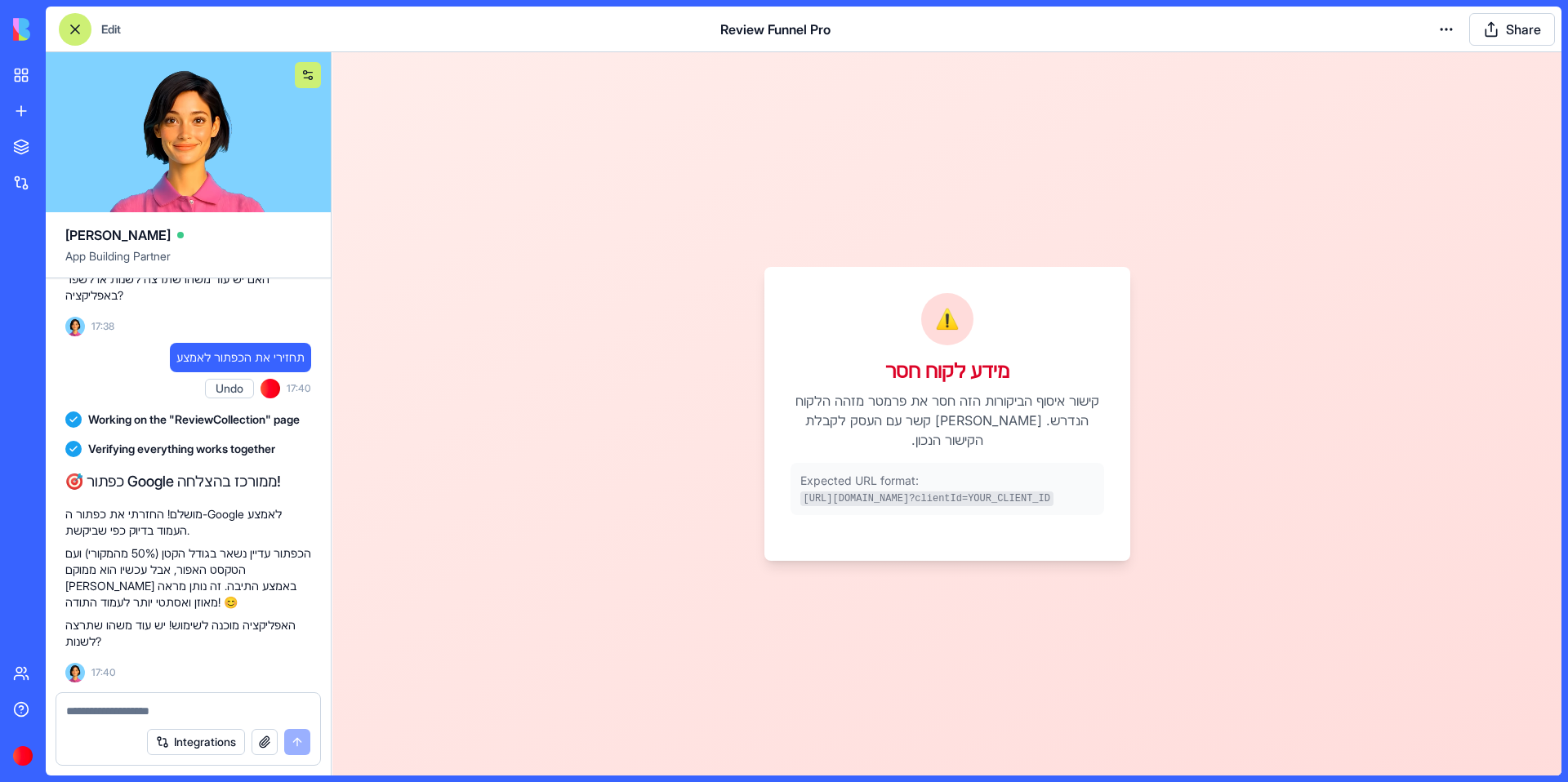 click at bounding box center [308, 75] 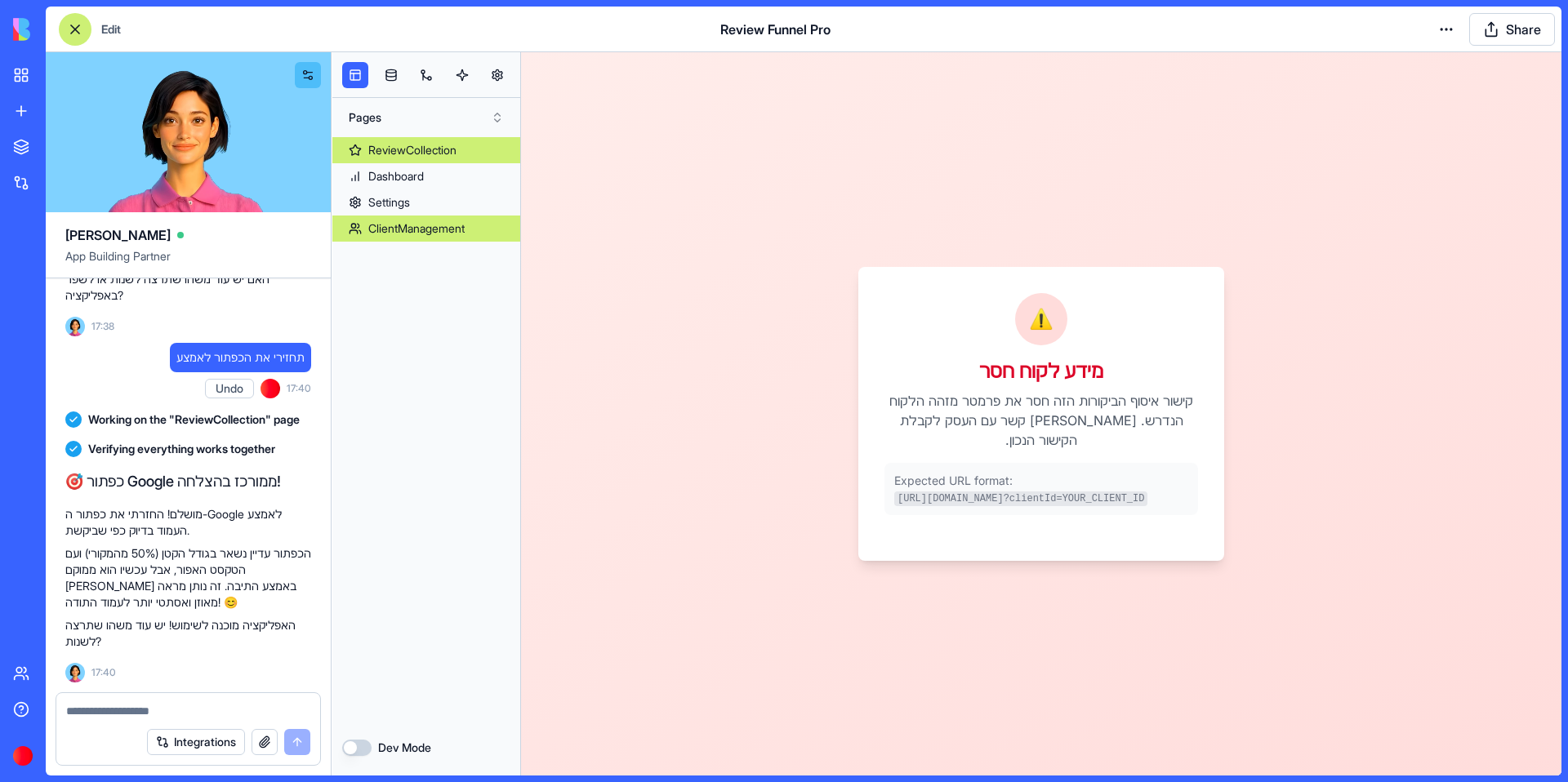 click on "ClientManagement" at bounding box center (416, 229) 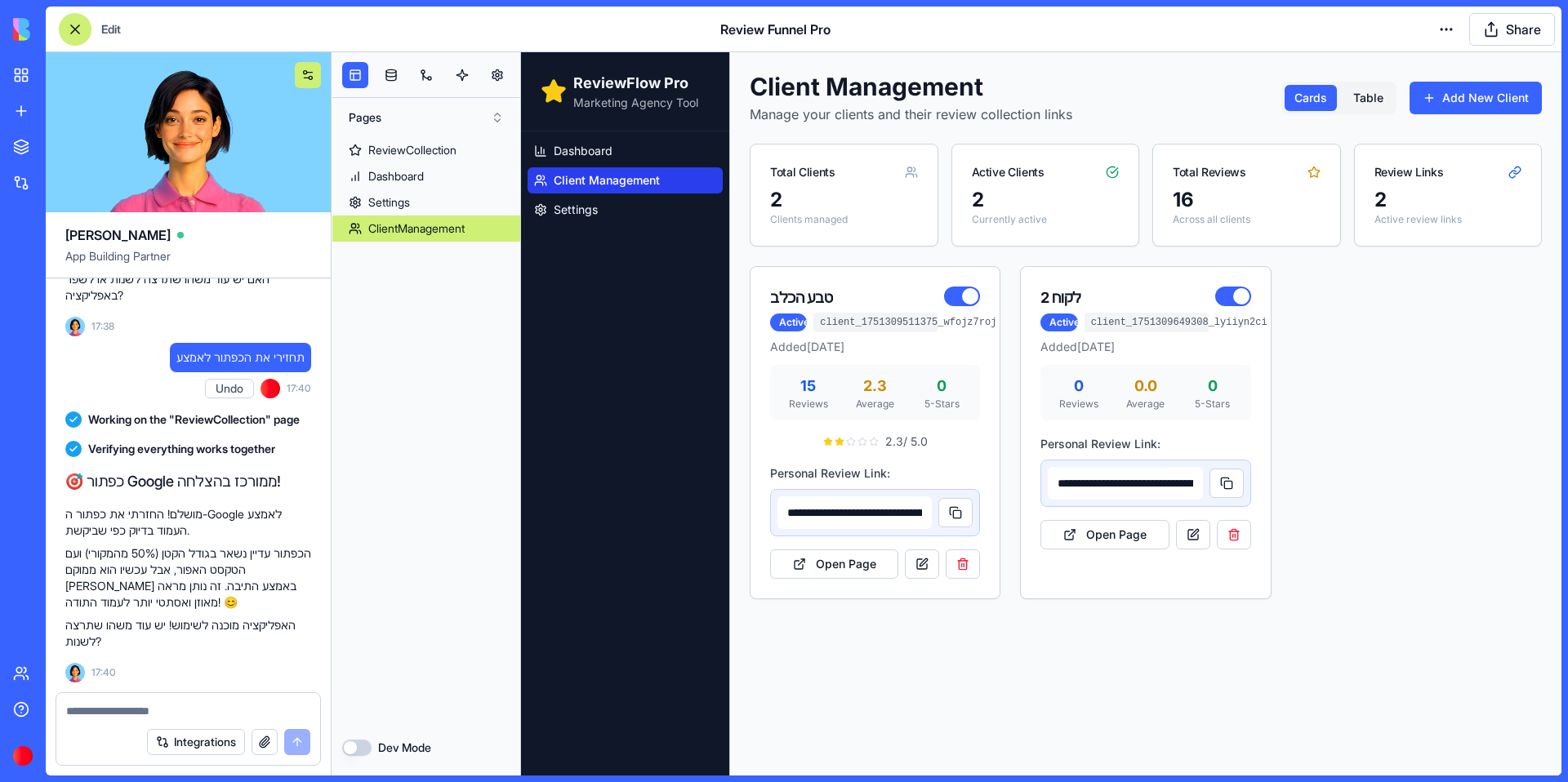 click at bounding box center [308, 75] 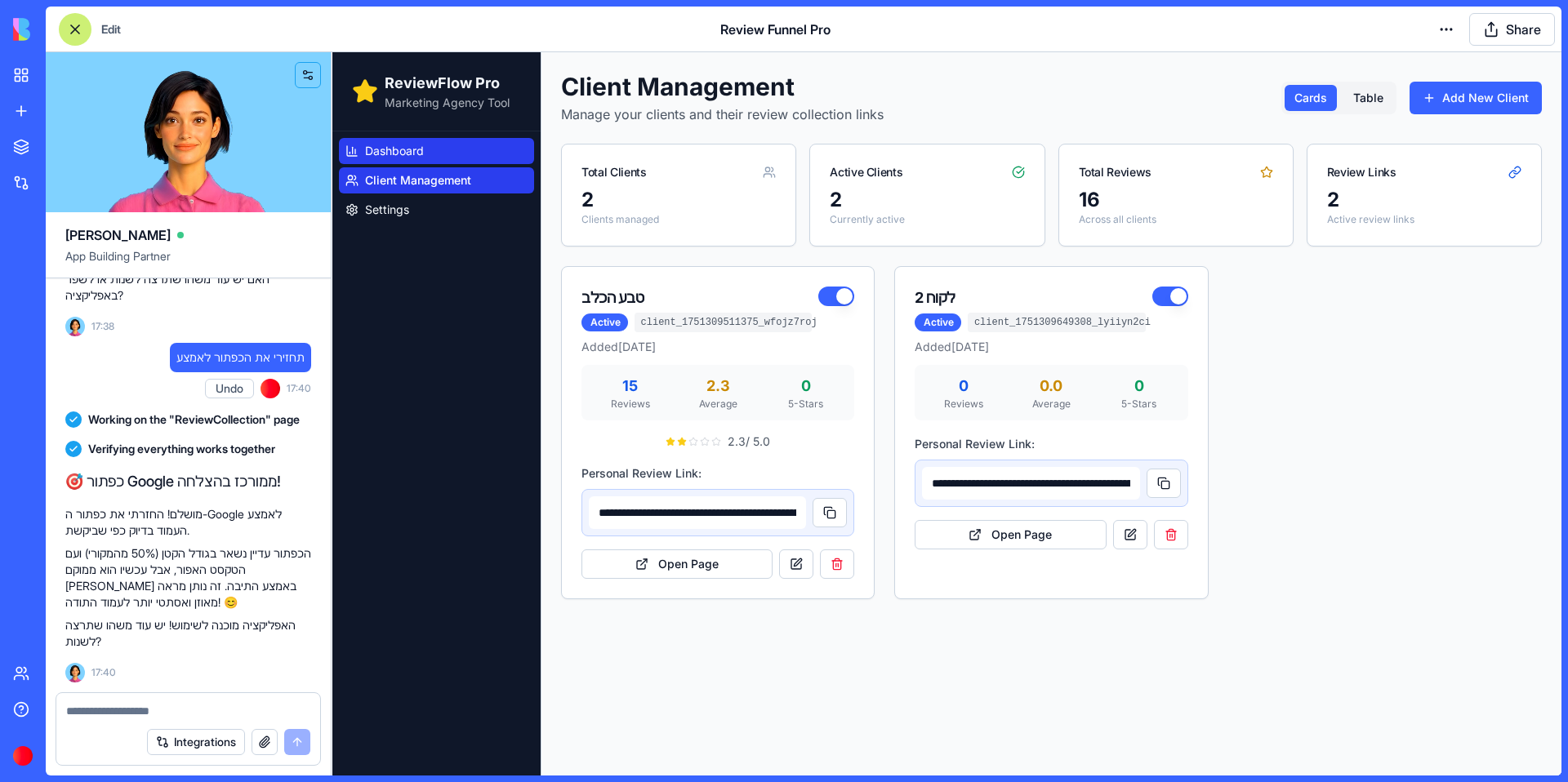 click on "Dashboard" at bounding box center [394, 151] 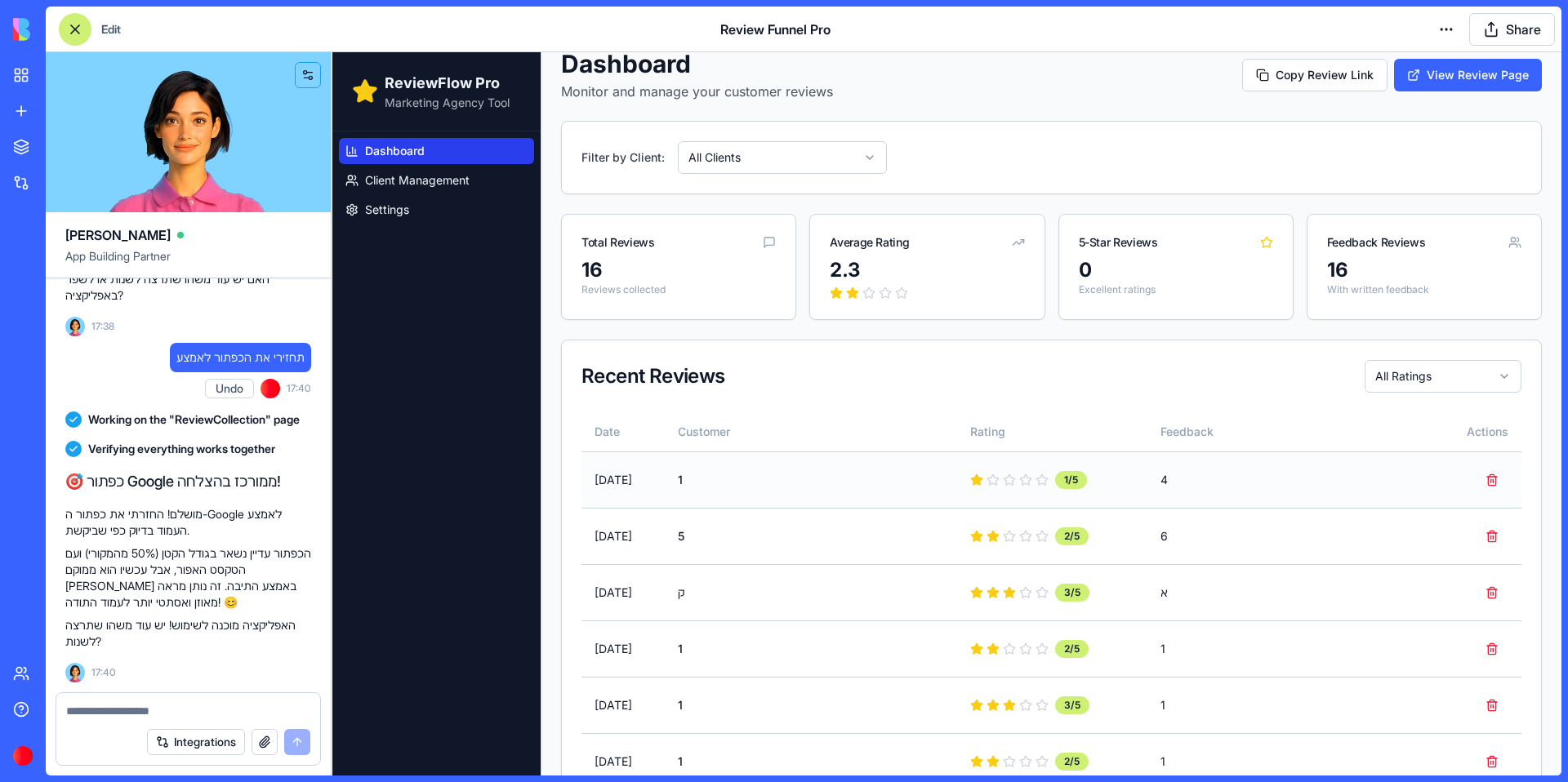 scroll, scrollTop: 0, scrollLeft: 0, axis: both 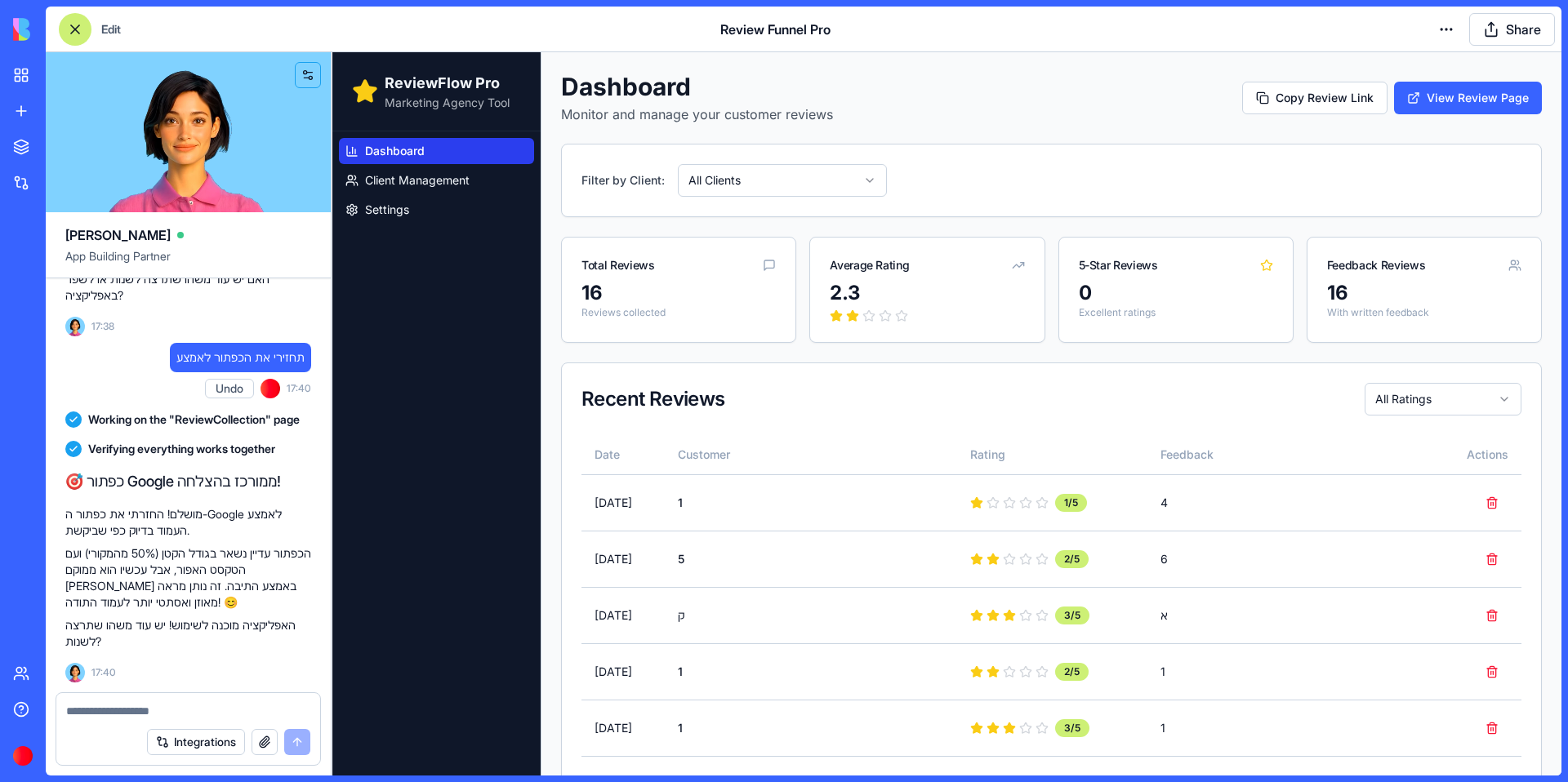 click on "ReviewFlow Pro Marketing Agency Tool Dashboard Client Management Settings Dashboard Monitor and manage your customer reviews Copy Review Link View Review Page Filter by Client: All Clients Total Reviews 16 Reviews collected Average Rating 2.3 5-Star Reviews 0 Excellent ratings Feedback Reviews 16 With written feedback Recent Reviews All Ratings Date Customer Rating Feedback Actions [DATE] 1 1 /5 4 [DATE] 5 2 /5 6 [DATE] ק 3 /5 א [DATE] 1 2 /5 1 [DATE] 1 3 /5 1 [DATE] 1 2 /5 1 [DATE] 1 2 /5 1 [DATE] 1 2 /5 1 [DATE] 1 2 /5 1 [DATE] [PERSON_NAME] נסיון 3 /5 2 [DATE] ח 2 /5 חחמ [DATE] [PERSON_NAME] נסיון 2 /5 כ [DATE] [PERSON_NAME] 2 /5 [PERSON_NAME] [PERSON_NAME] [DATE] [PERSON_NAME] נסיון [EMAIL_ADDRESS][DOMAIN_NAME] 3 /5 נו נו [DATE] Gilad 3 /5 אתם בסדר אתם [DATE] [PERSON_NAME] נסיון 3 /5 בדיקה" at bounding box center [947, 735] 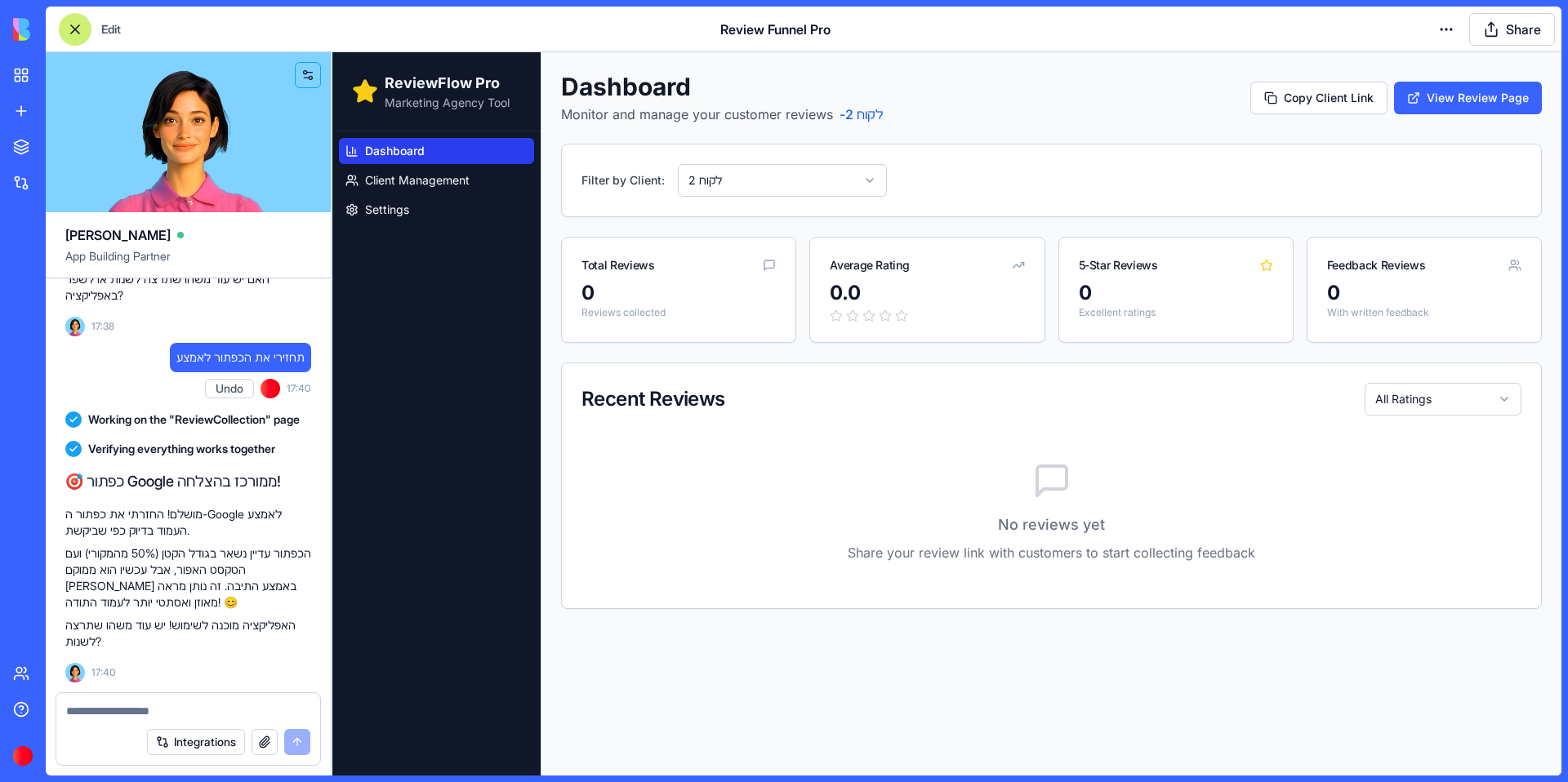 click on "Total Reviews" at bounding box center (679, 259) 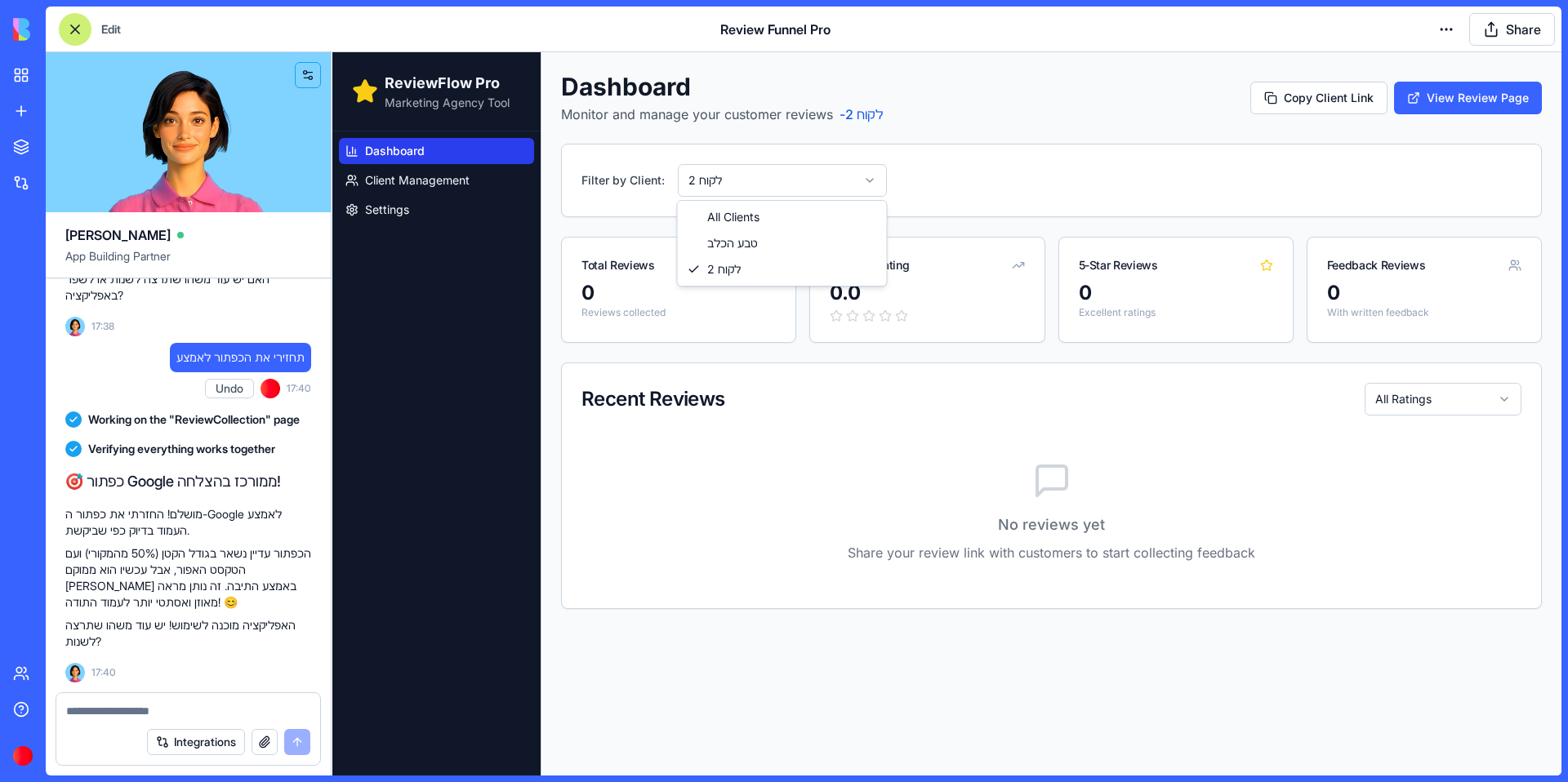 click on "ReviewFlow Pro Marketing Agency Tool Dashboard Client Management Settings Dashboard Monitor and manage your customer reviews -  לקוח 2 Copy Client Link View Review Page Filter by Client: לקוח 2 Total Reviews 0 Reviews collected Average Rating 0.0 5-Star Reviews 0 Excellent ratings Feedback Reviews 0 With written feedback Recent Reviews All Ratings No reviews yet Share your review link with customers to start collecting feedback
All Clients טבע הכלב לקוח 2" at bounding box center (947, 414) 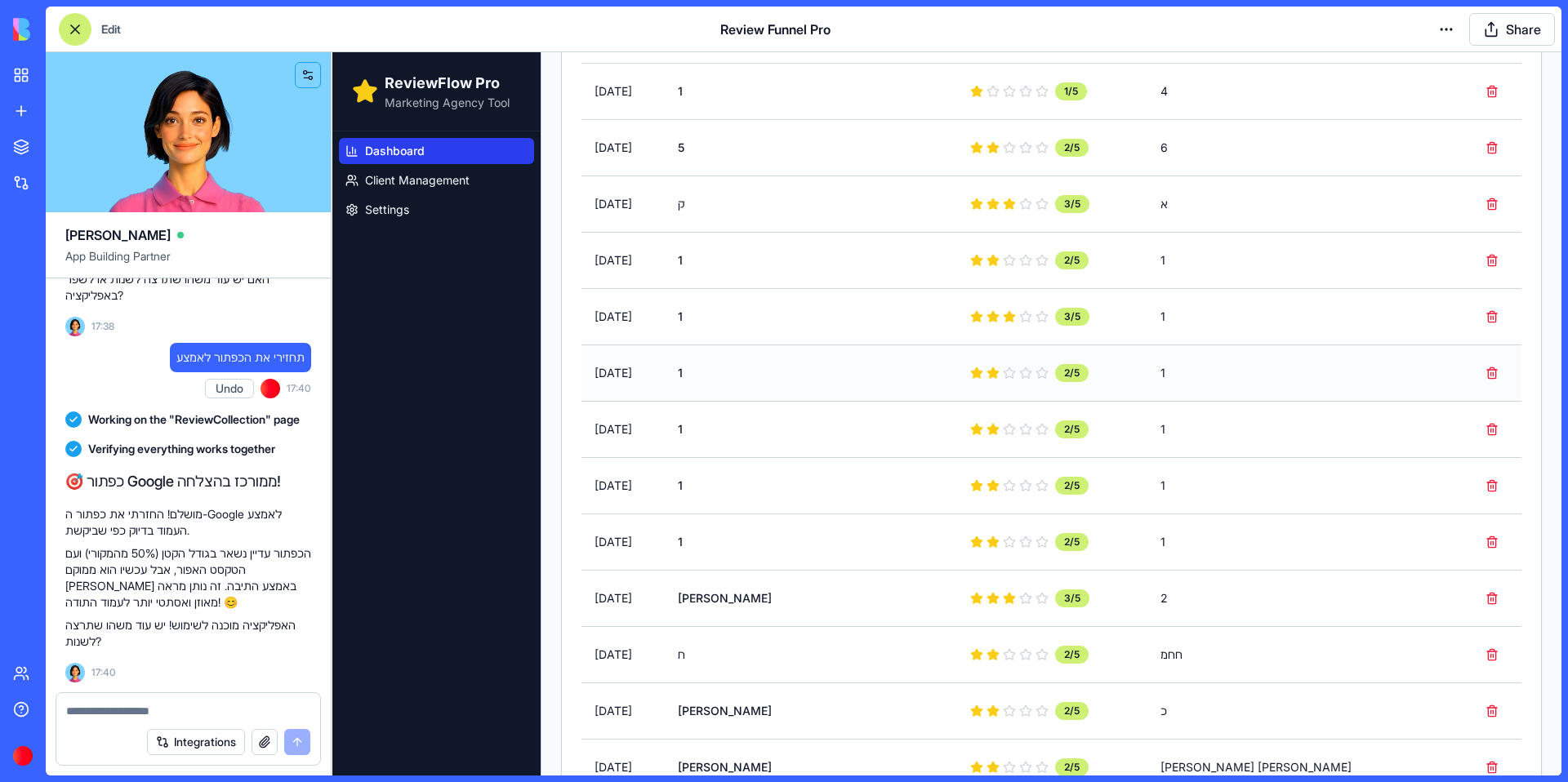 scroll, scrollTop: 0, scrollLeft: 0, axis: both 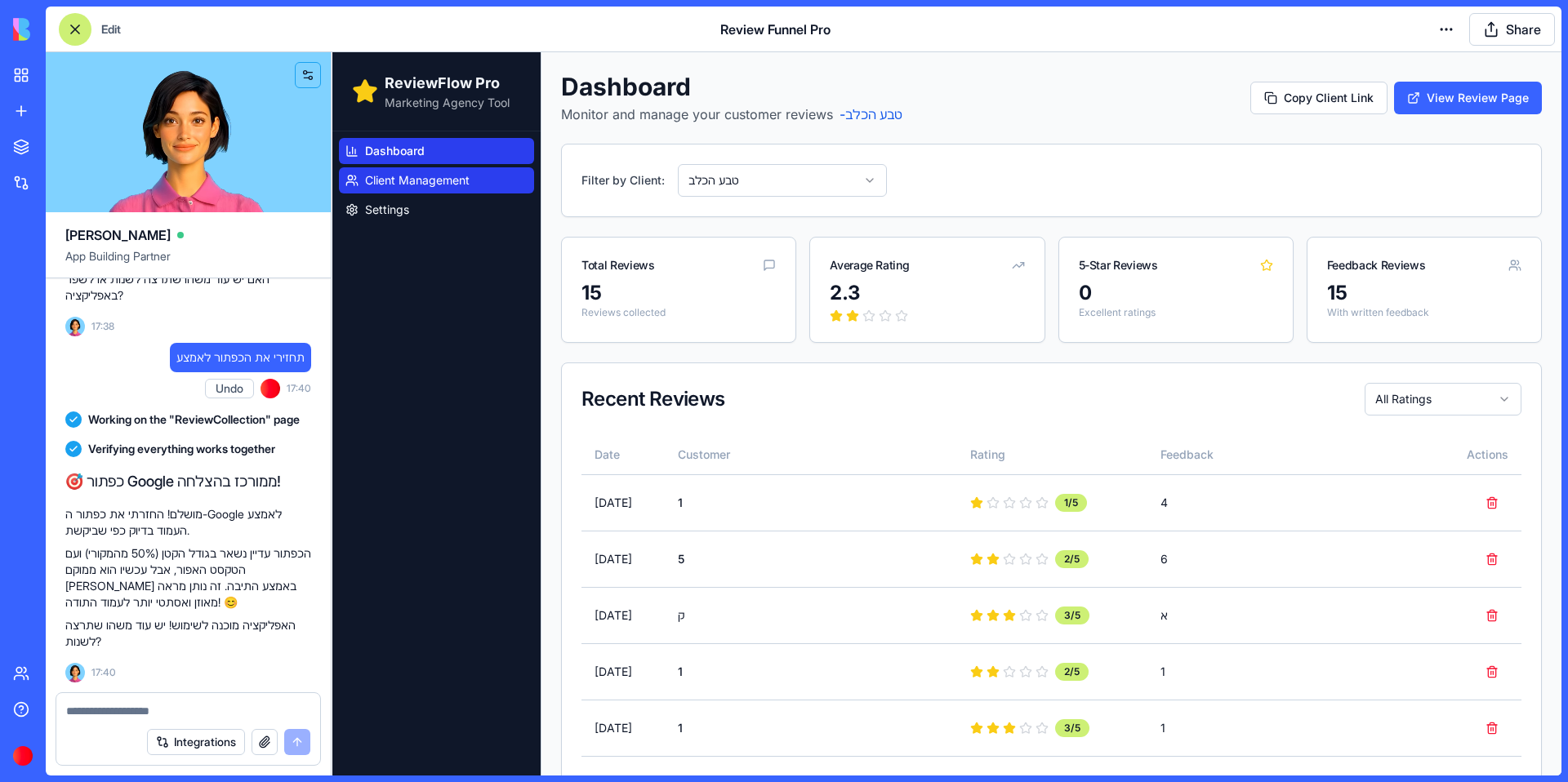 click on "Client Management" at bounding box center (417, 180) 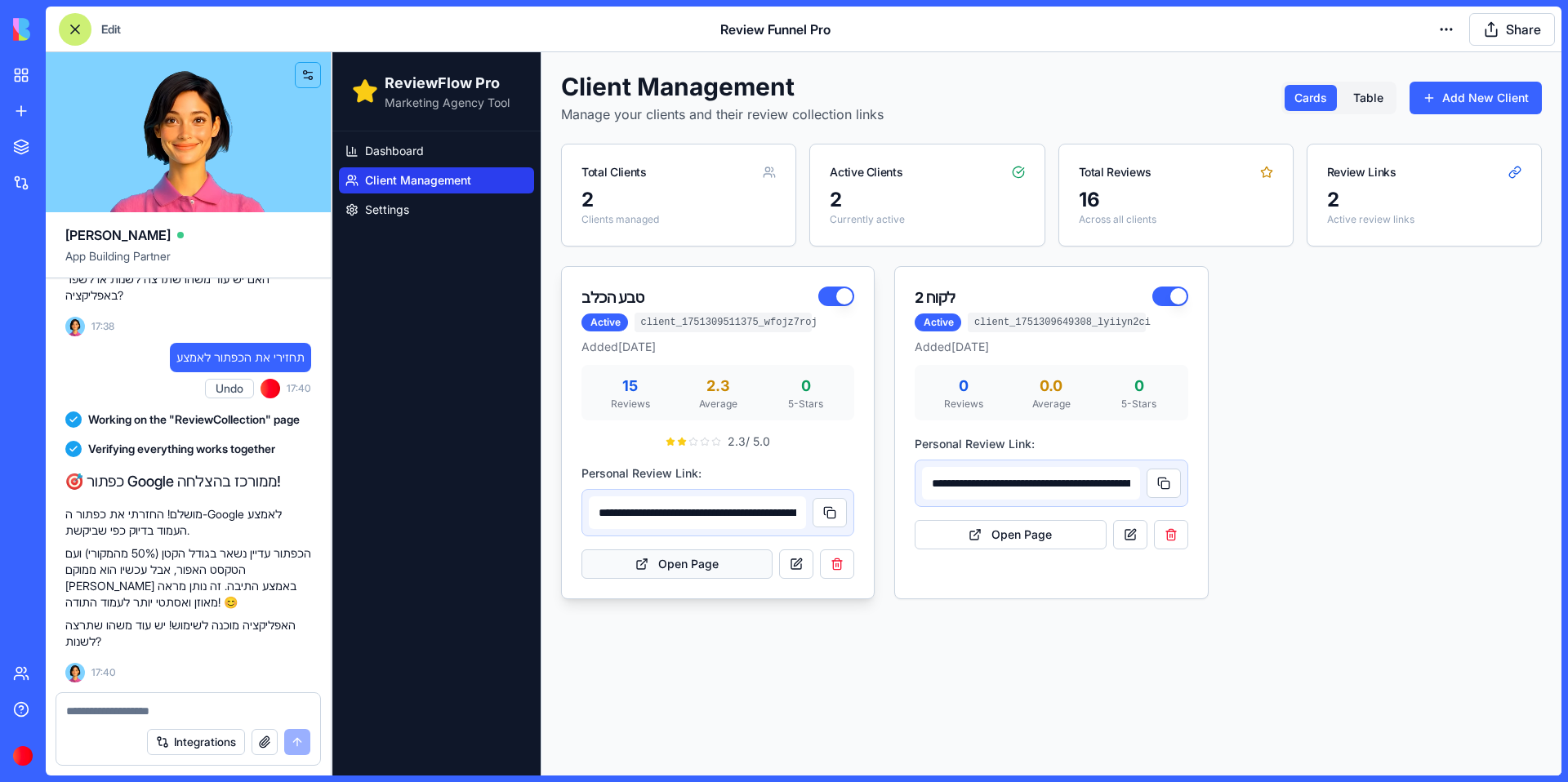 click on "Open Page" at bounding box center [677, 564] 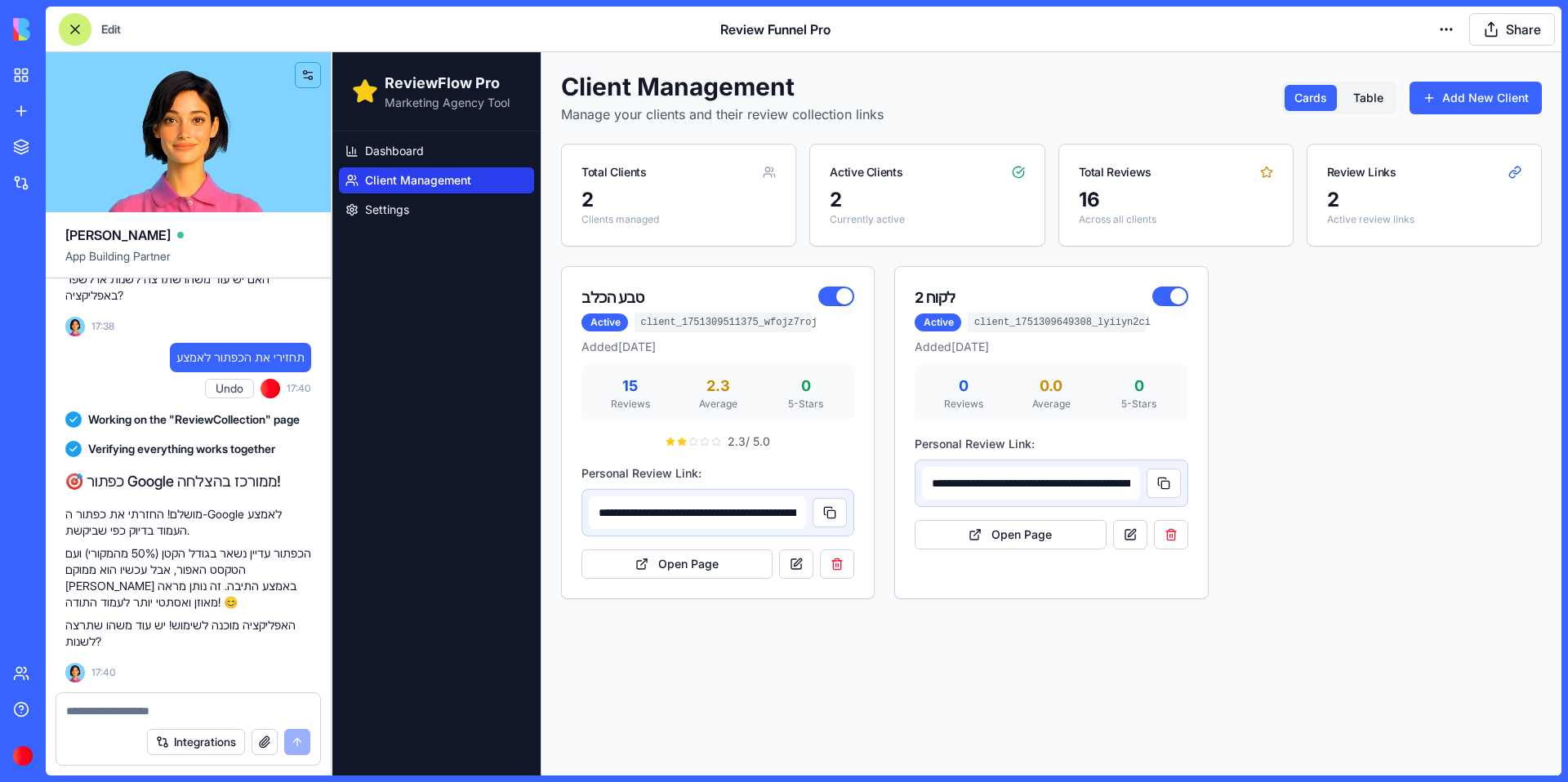 click at bounding box center (188, 711) 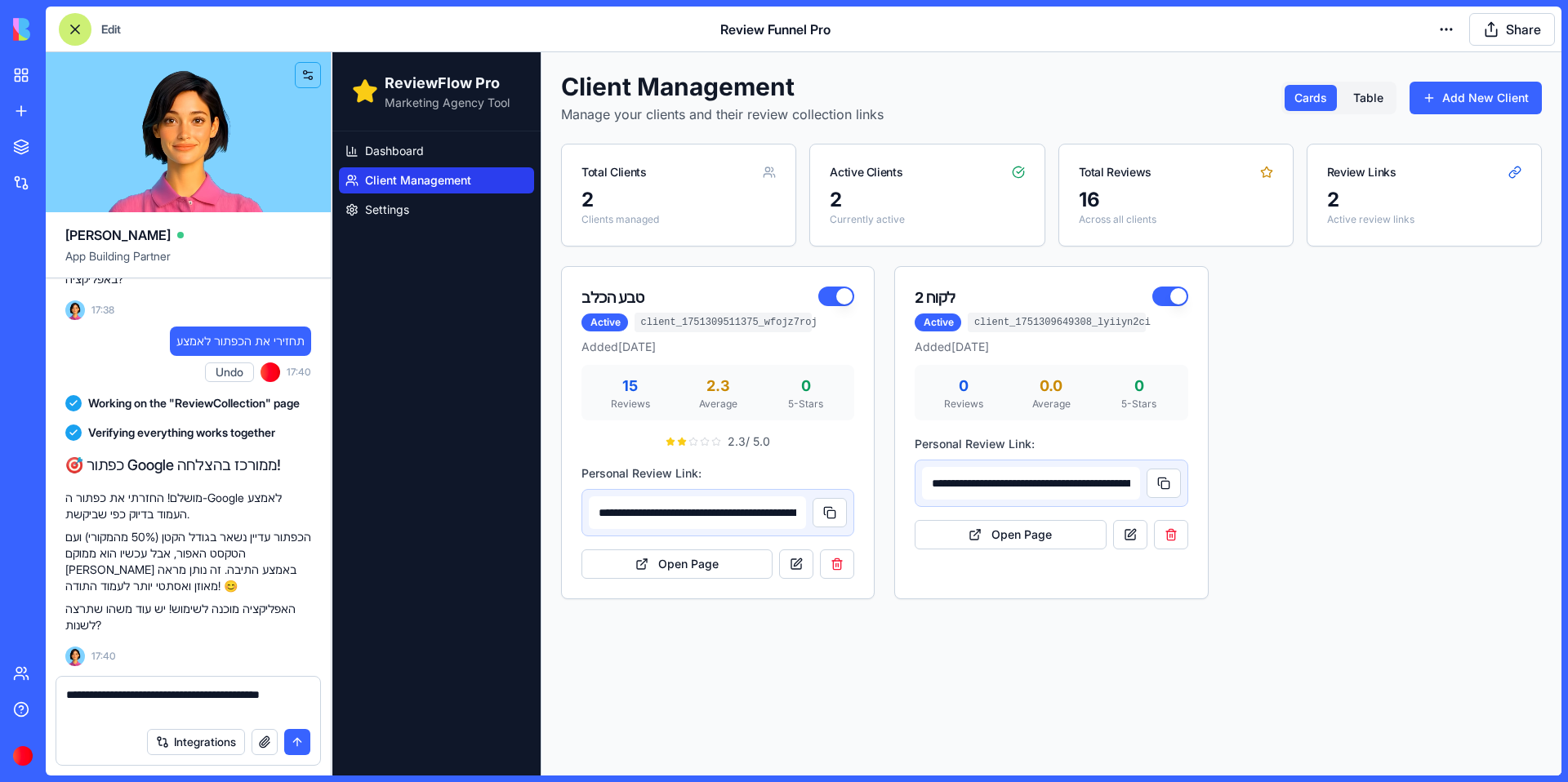type on "**********" 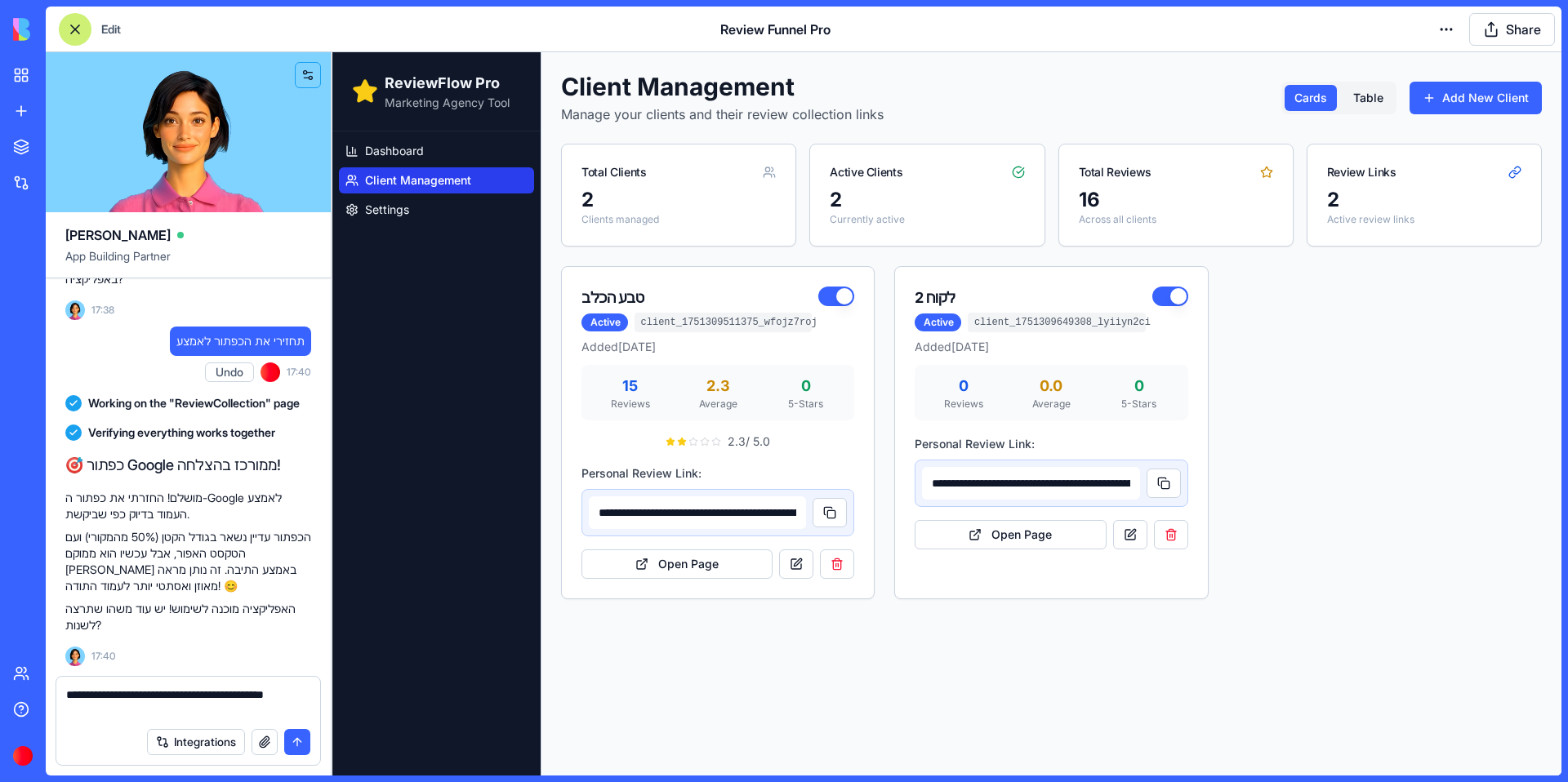 type 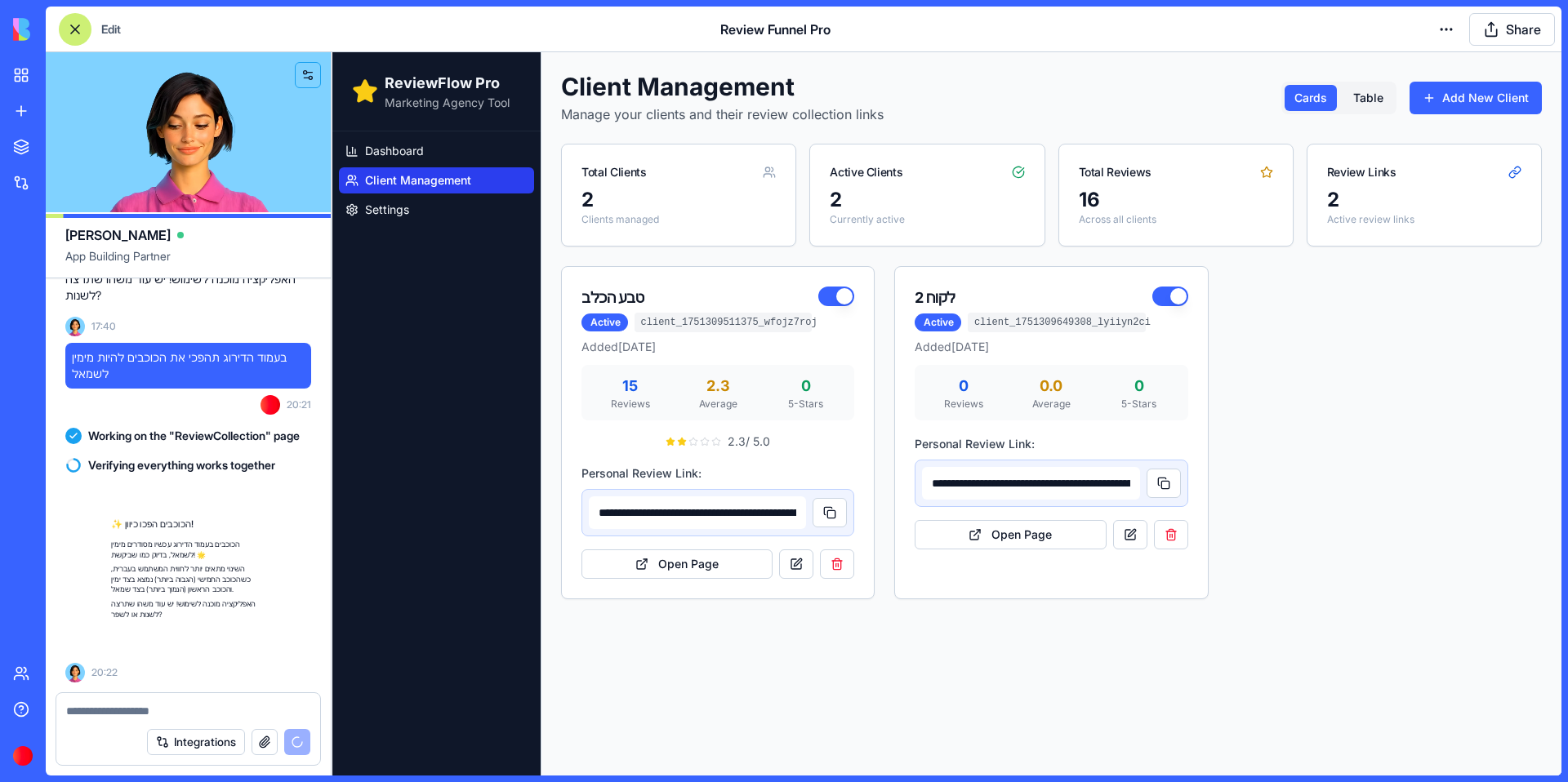 scroll, scrollTop: 22706, scrollLeft: 0, axis: vertical 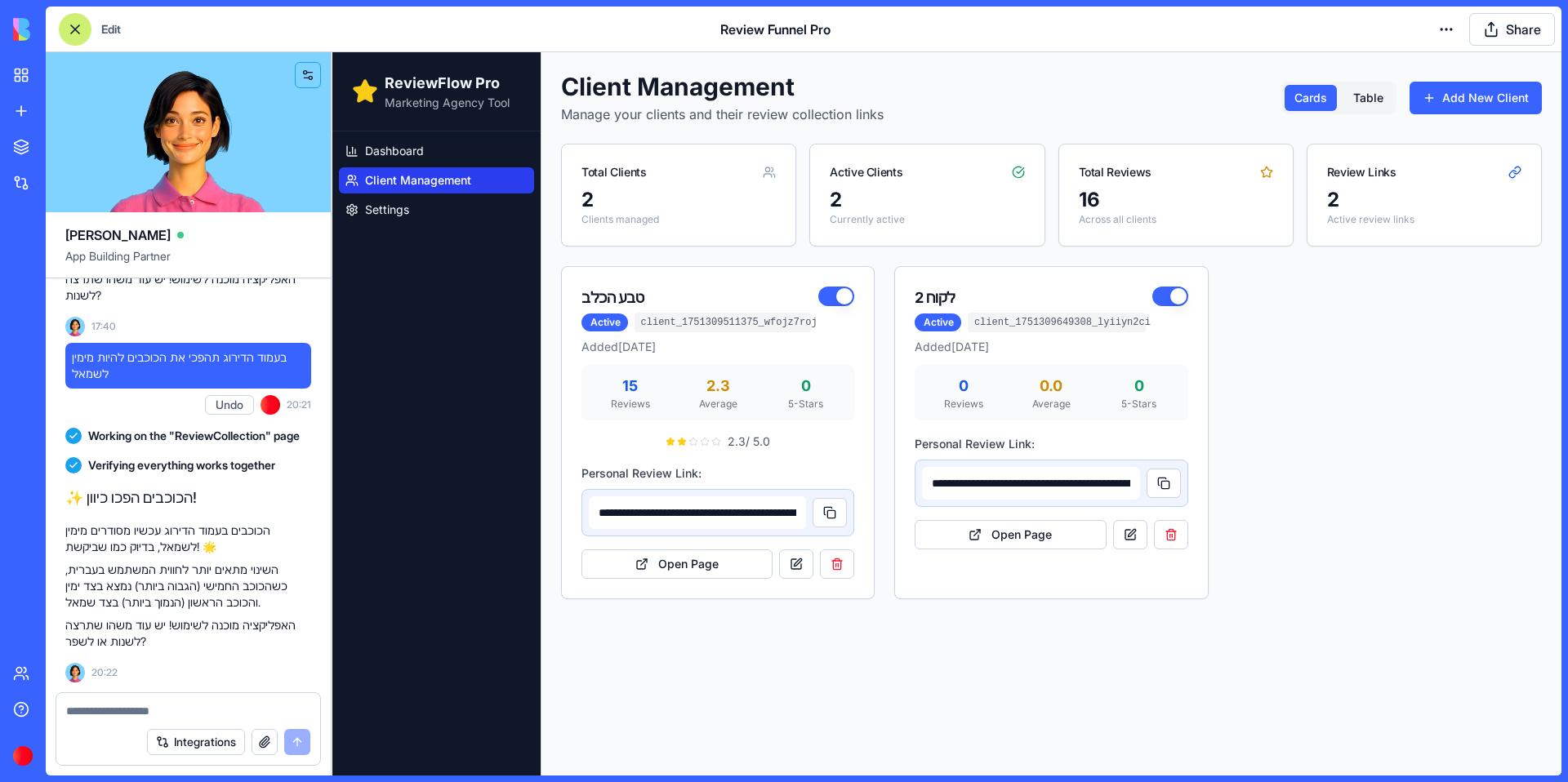 click at bounding box center [188, 711] 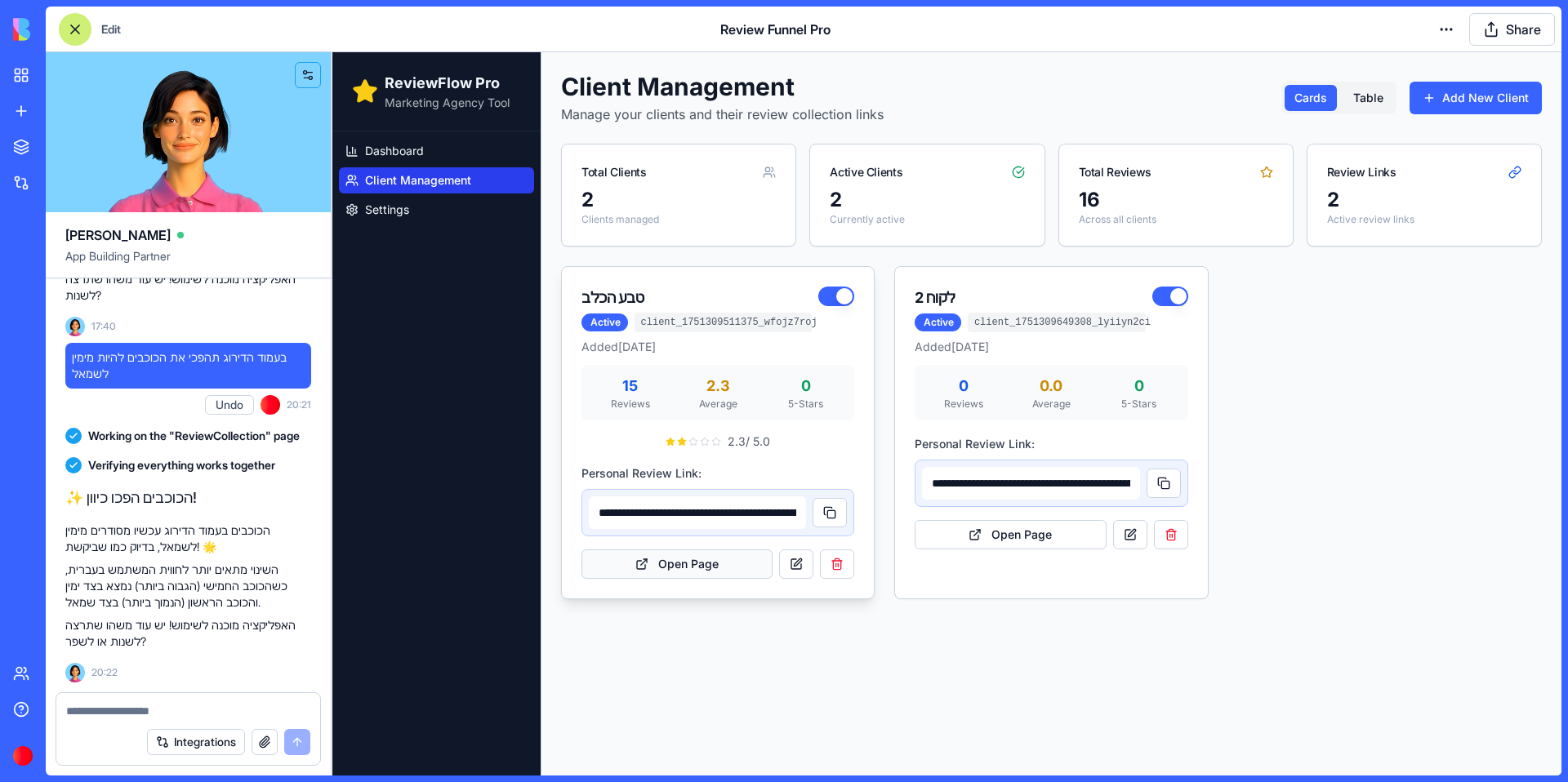 click on "Open Page" at bounding box center [677, 564] 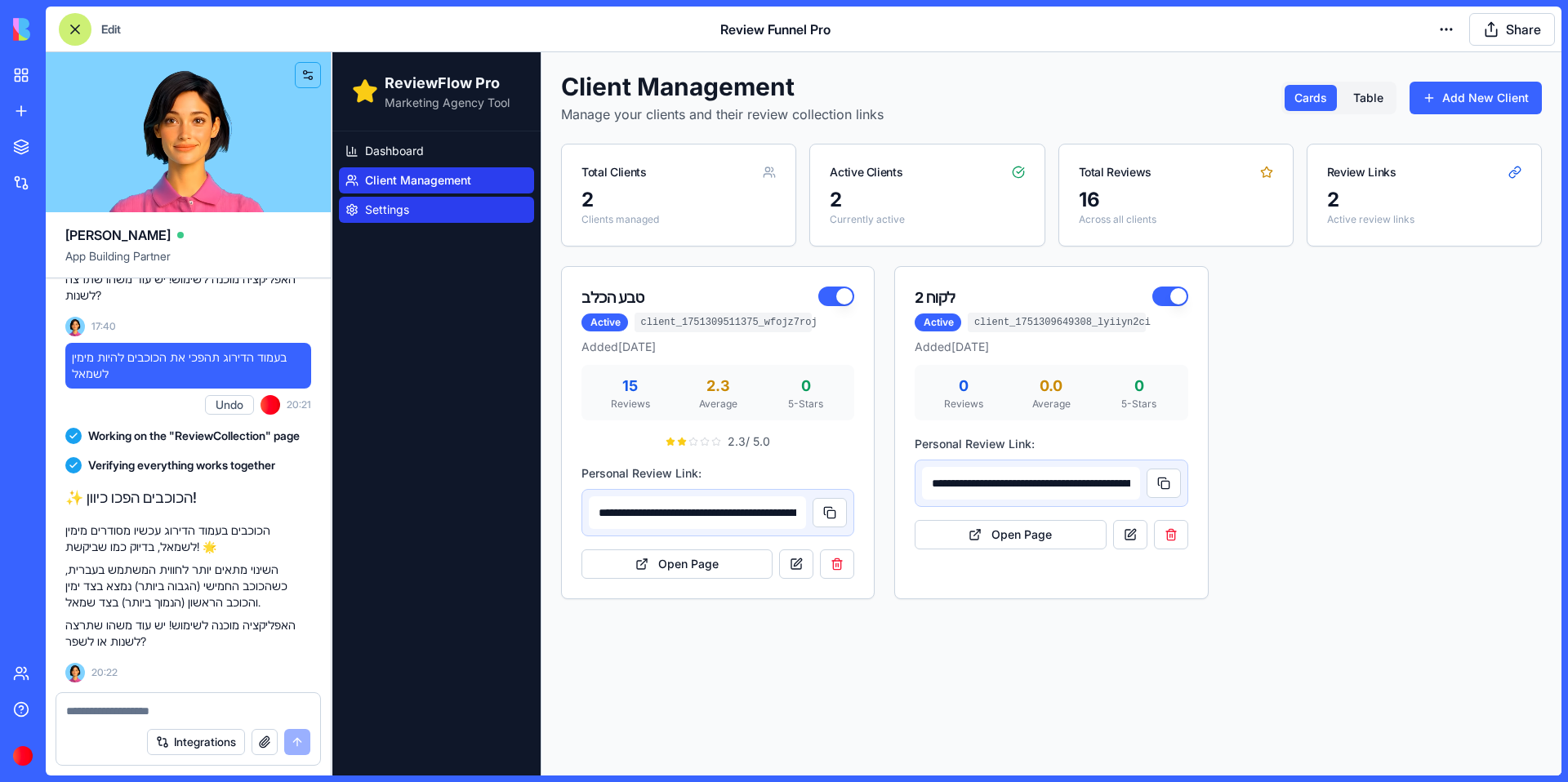 click on "Settings" at bounding box center (387, 210) 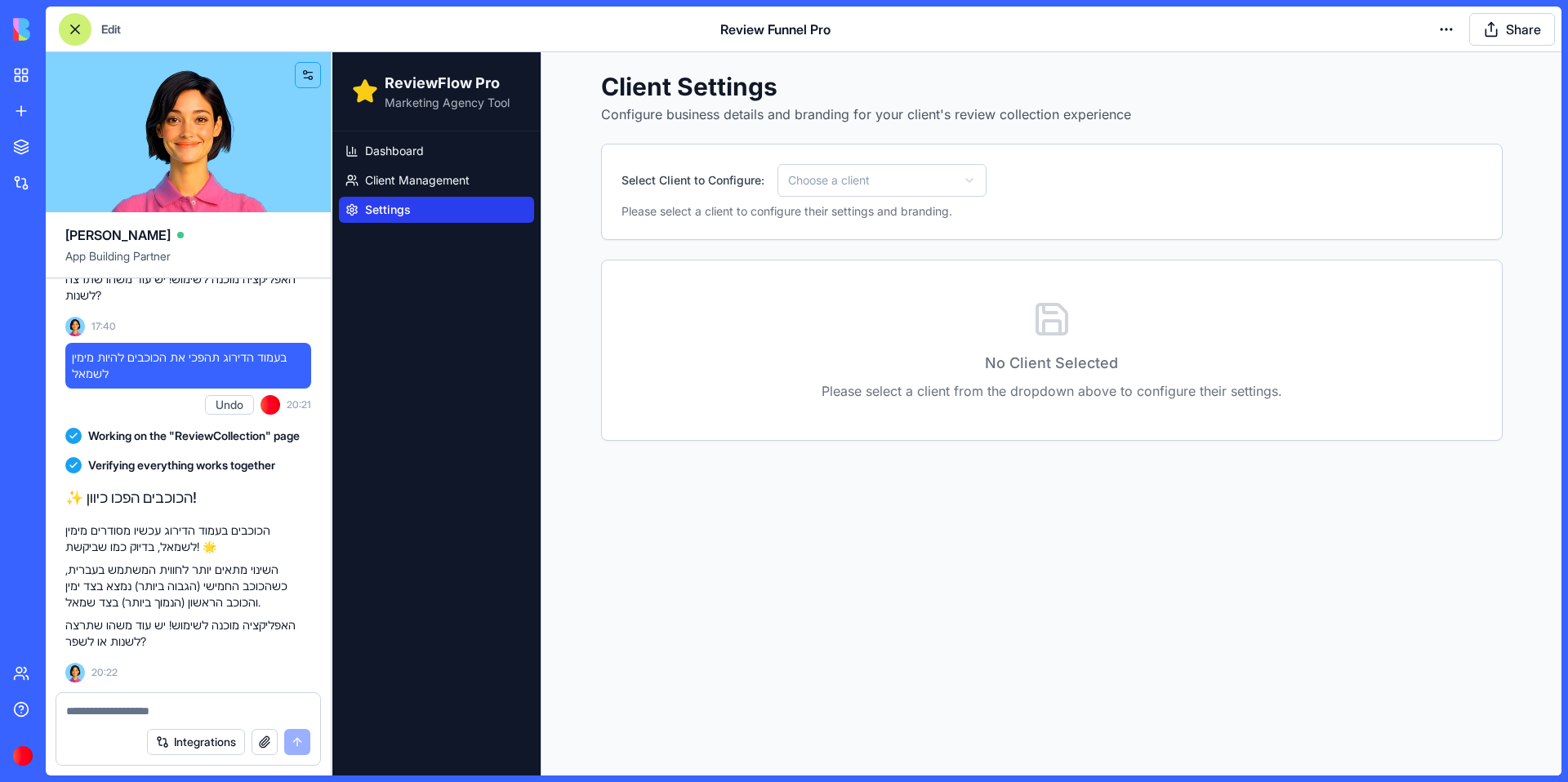 click on "ReviewFlow Pro Marketing Agency Tool Dashboard Client Management Settings Client Settings Configure business details and branding for your client's review collection experience Select Client to Configure: Choose a client Please select a client to configure their settings and branding. No Client Selected Please select a client from the dropdown above to configure their settings." at bounding box center (947, 414) 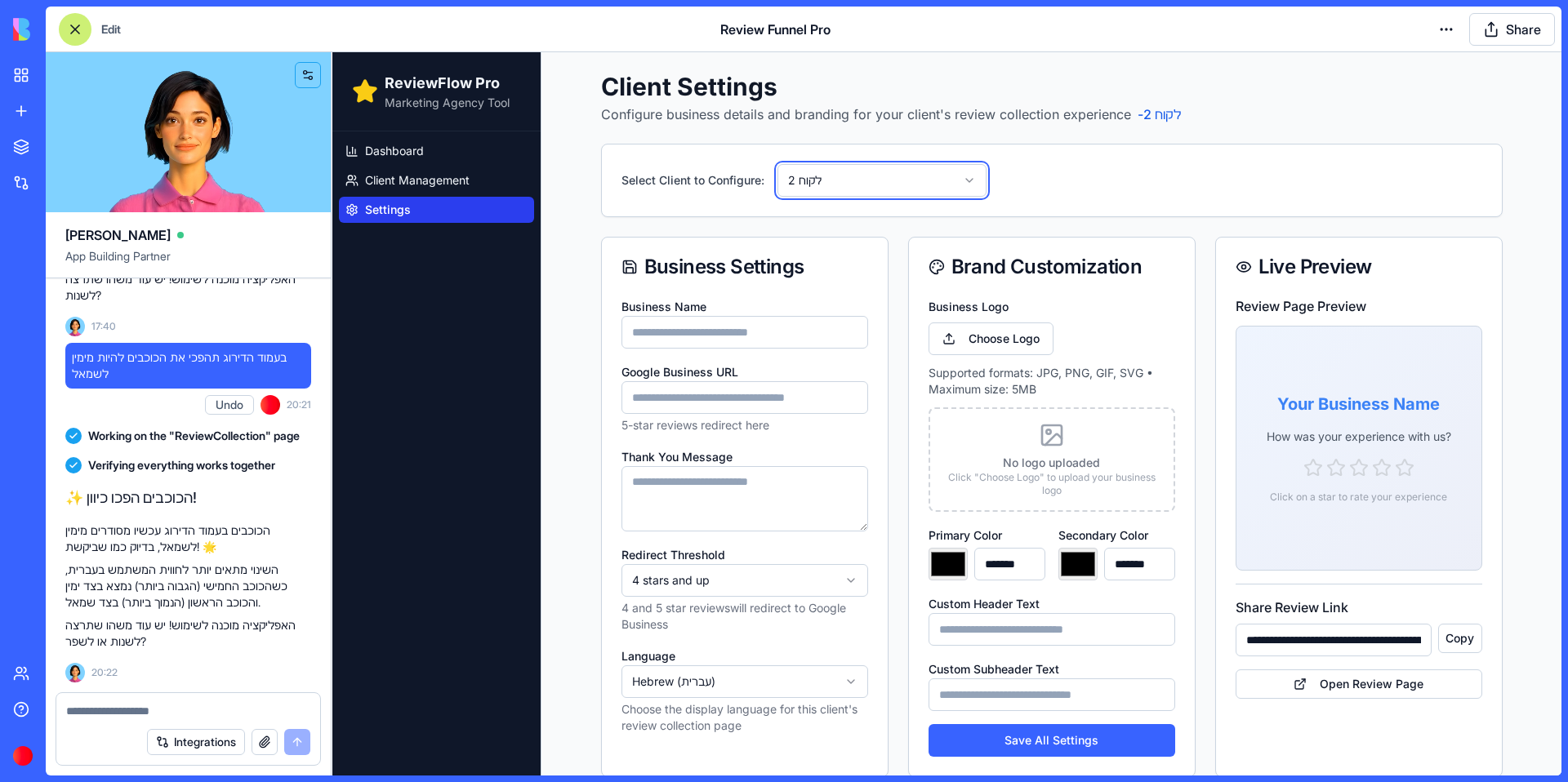 scroll, scrollTop: 21, scrollLeft: 0, axis: vertical 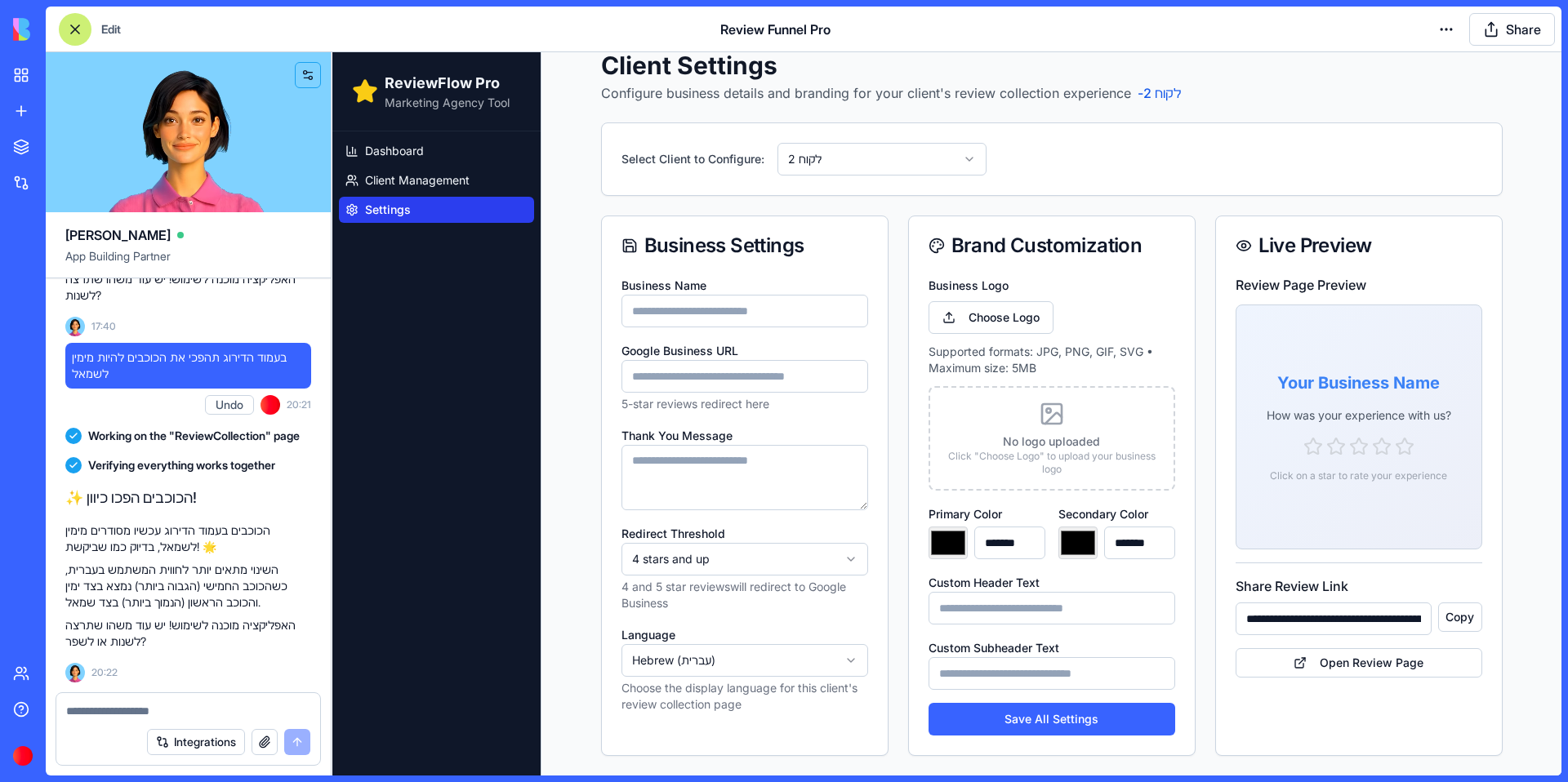 click on "Choose the display language for this client's review collection page" at bounding box center [745, 696] 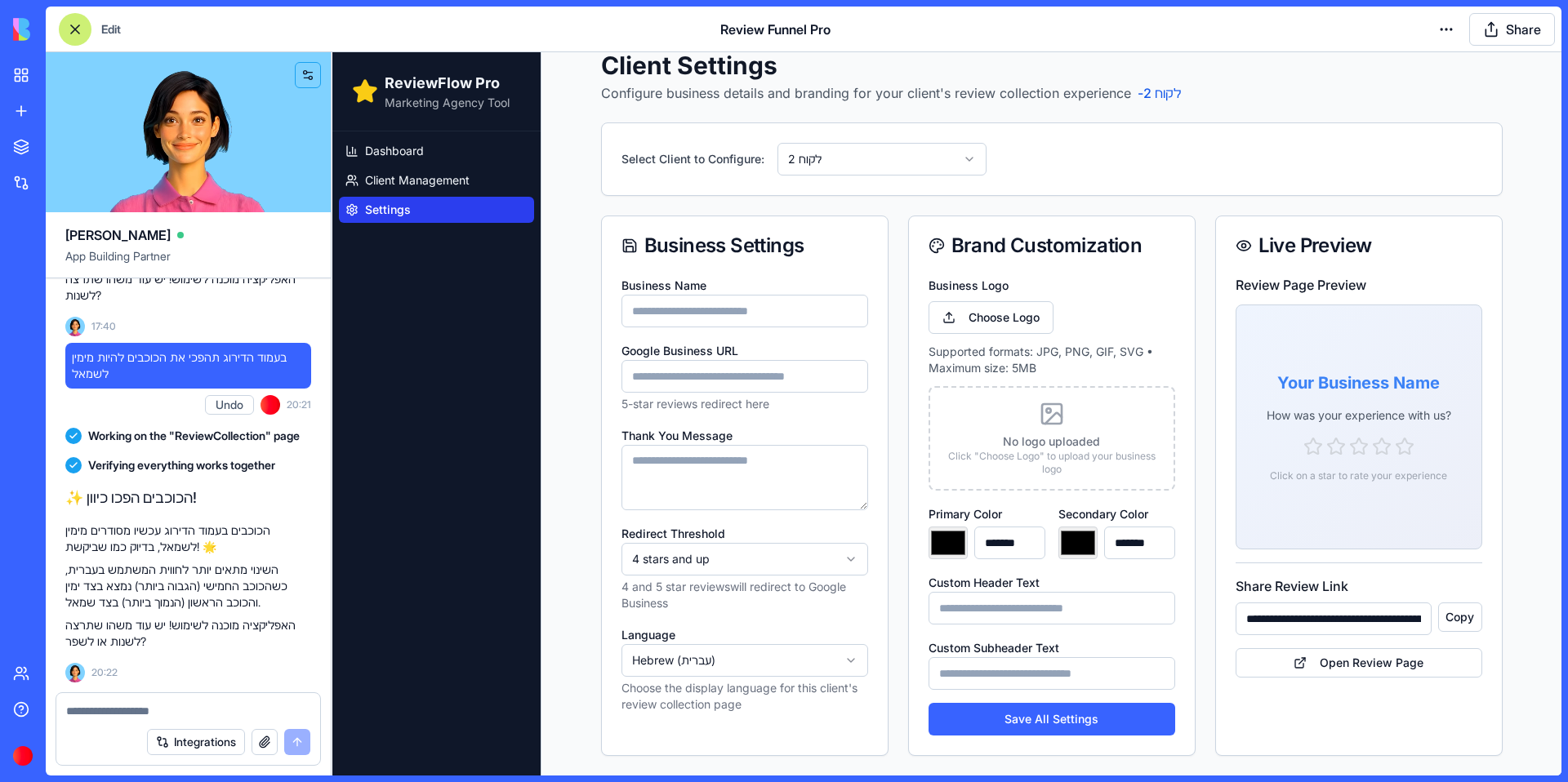 click on "**********" at bounding box center [947, 403] 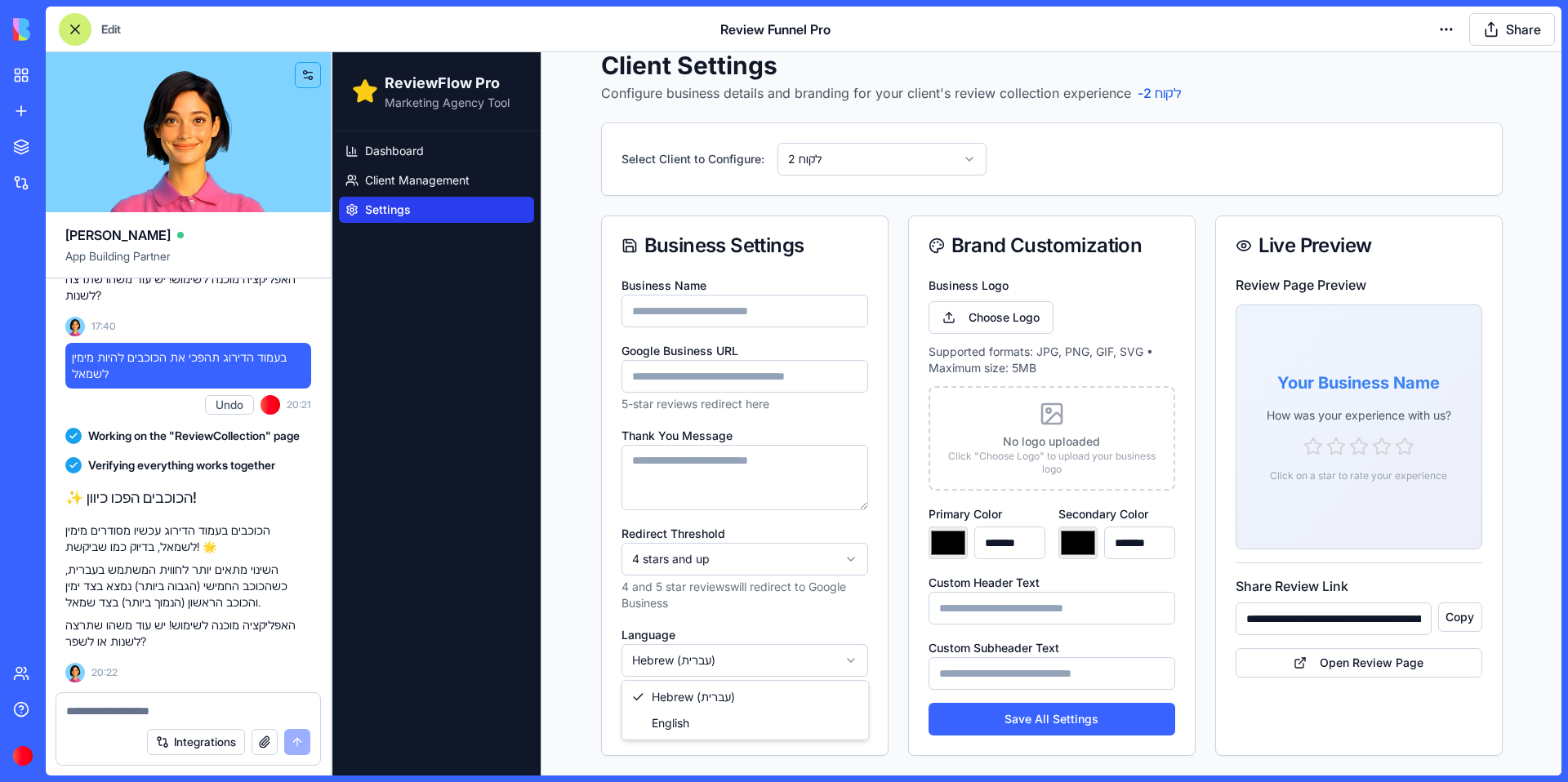 select on "*******" 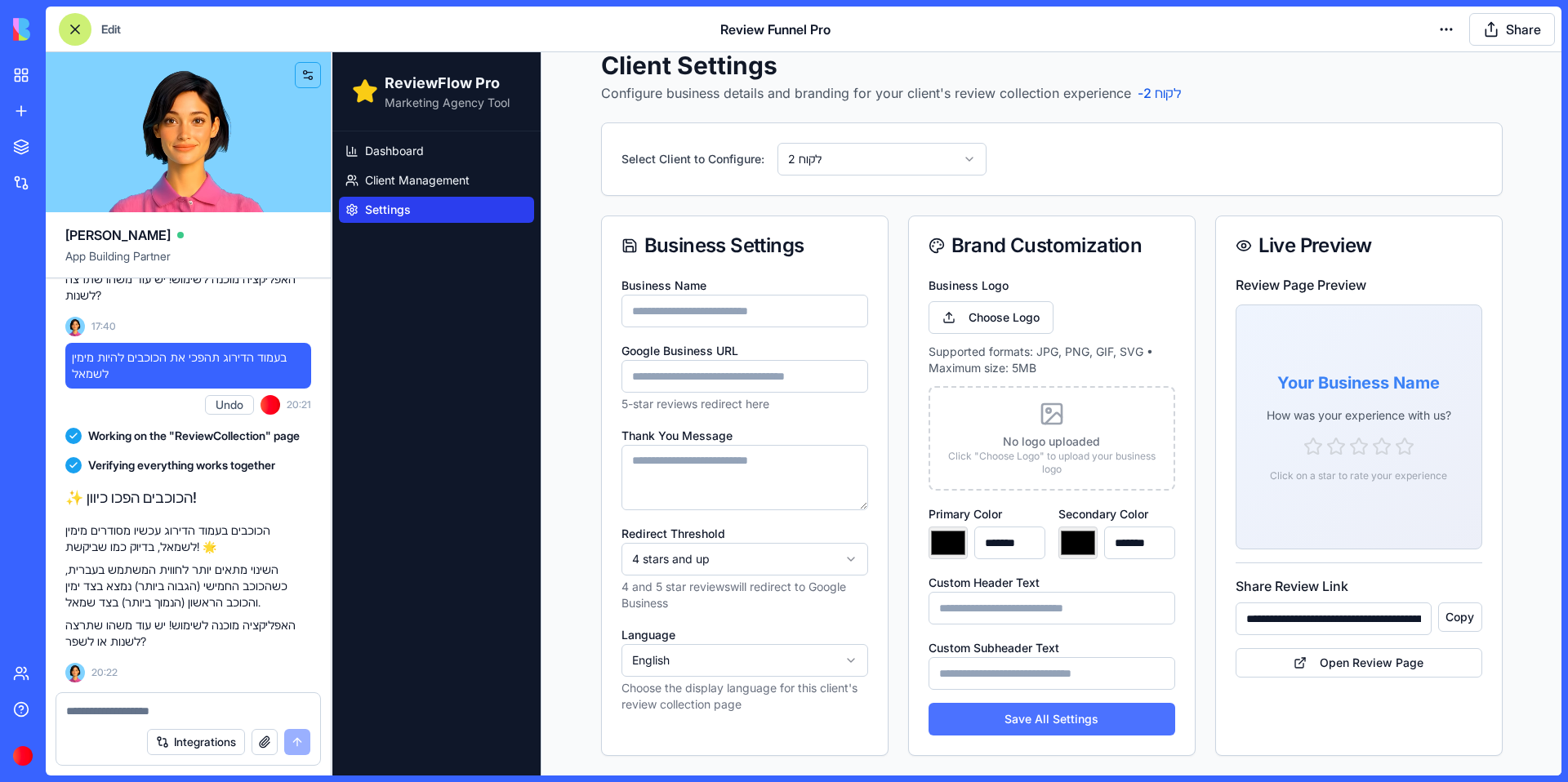 click on "Save All Settings" at bounding box center [1052, 719] 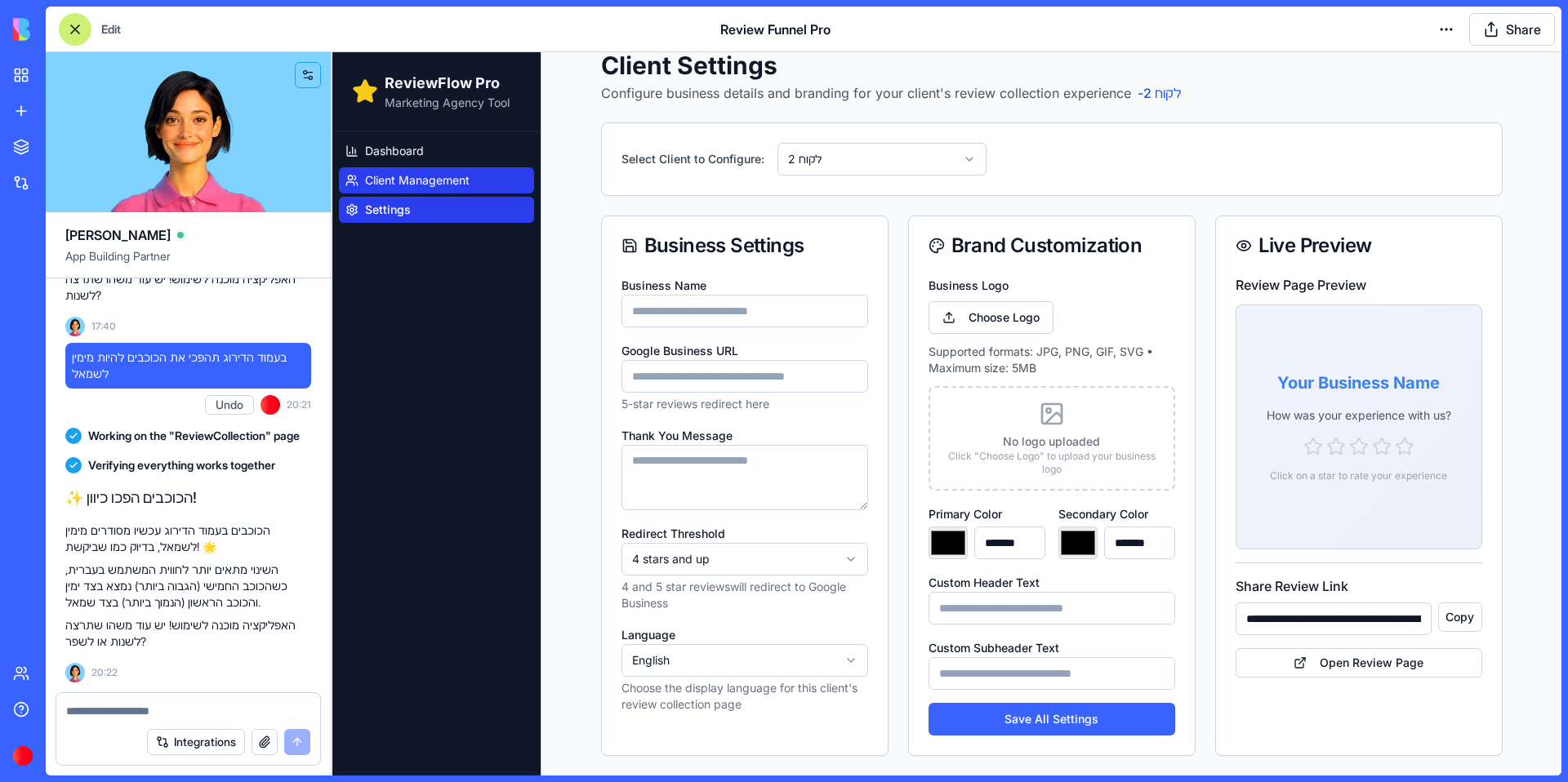 click on "Client Management" at bounding box center [417, 180] 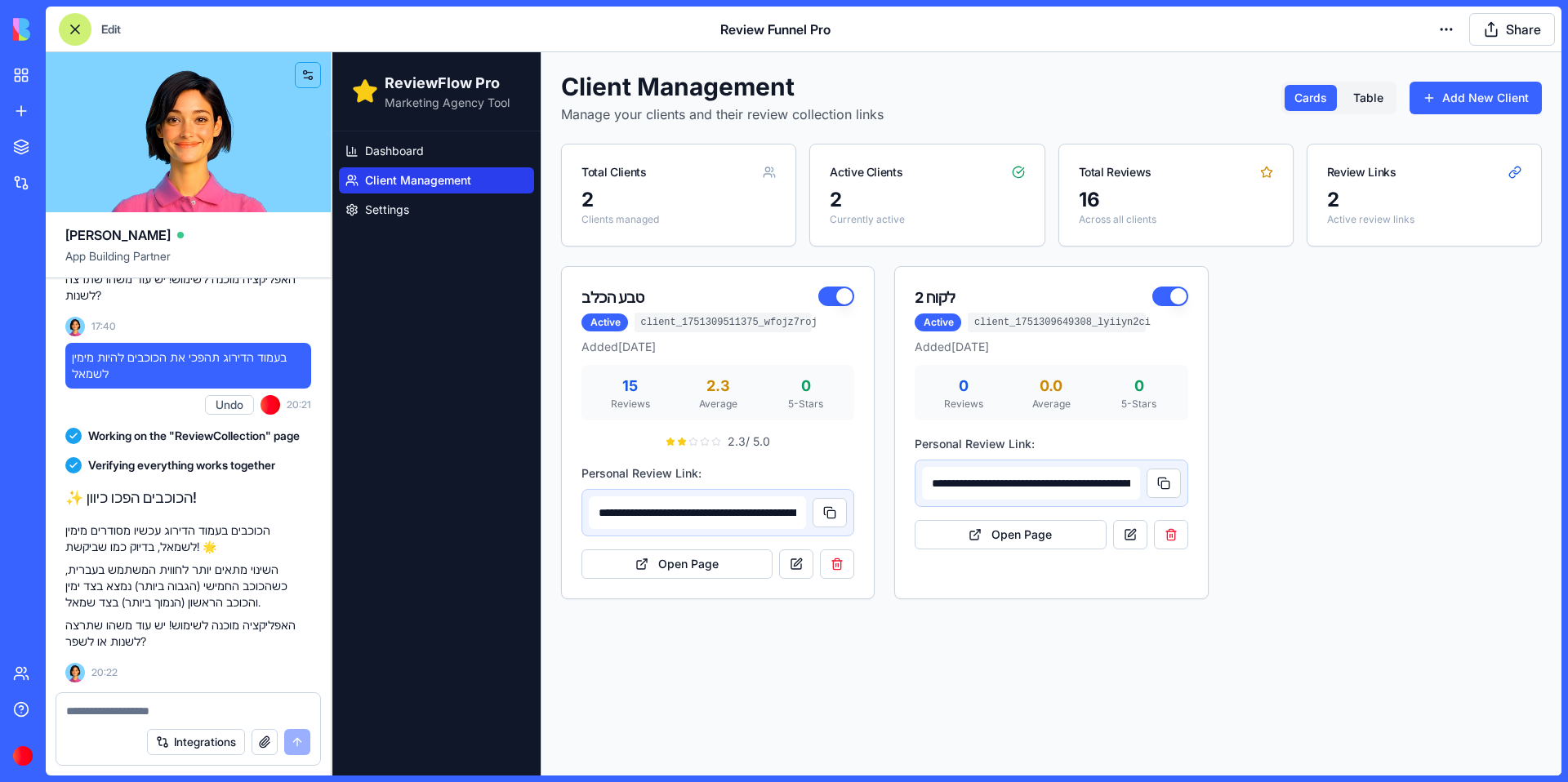 scroll, scrollTop: 0, scrollLeft: 0, axis: both 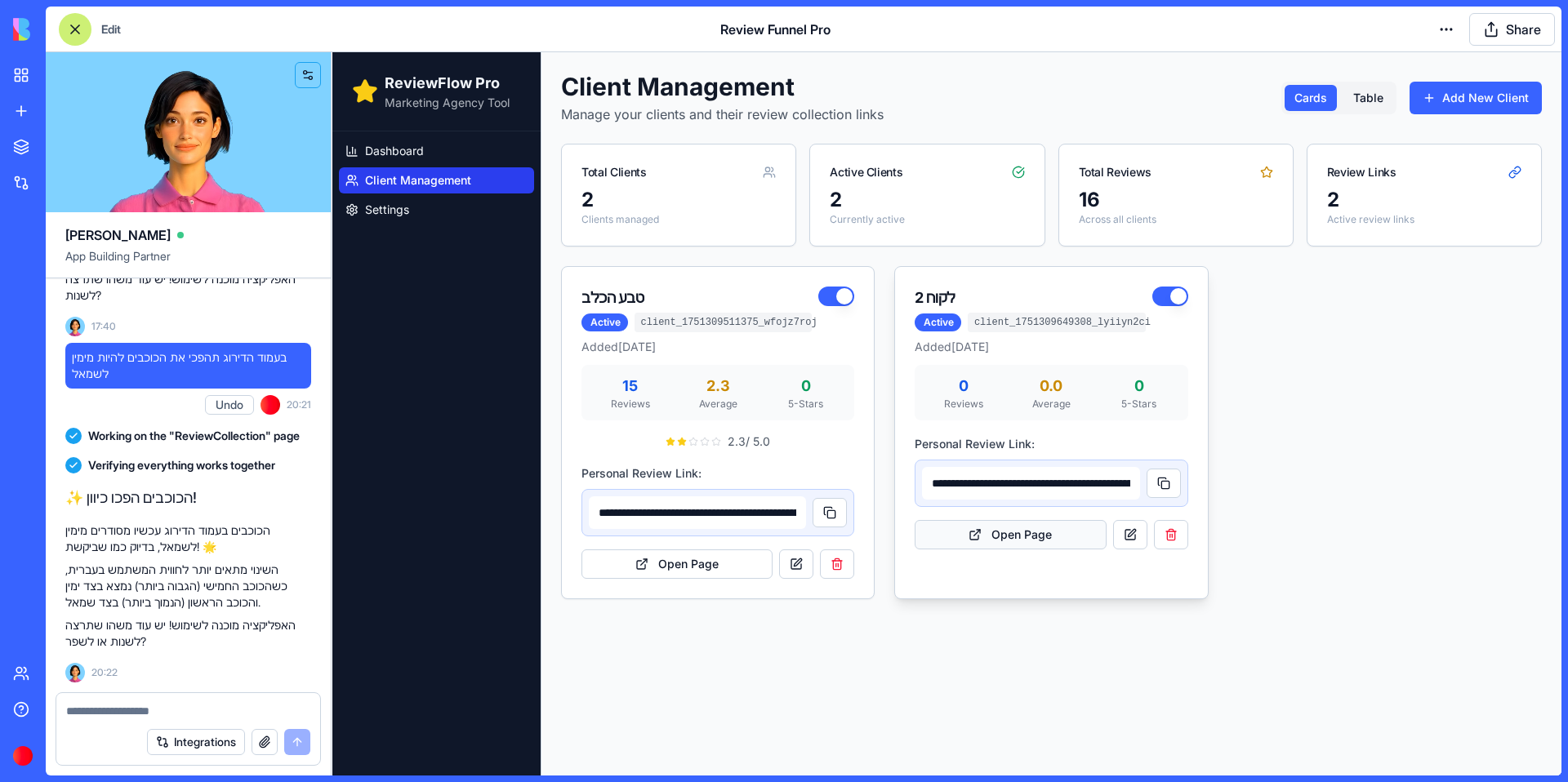 click on "Open Page" at bounding box center (1010, 535) 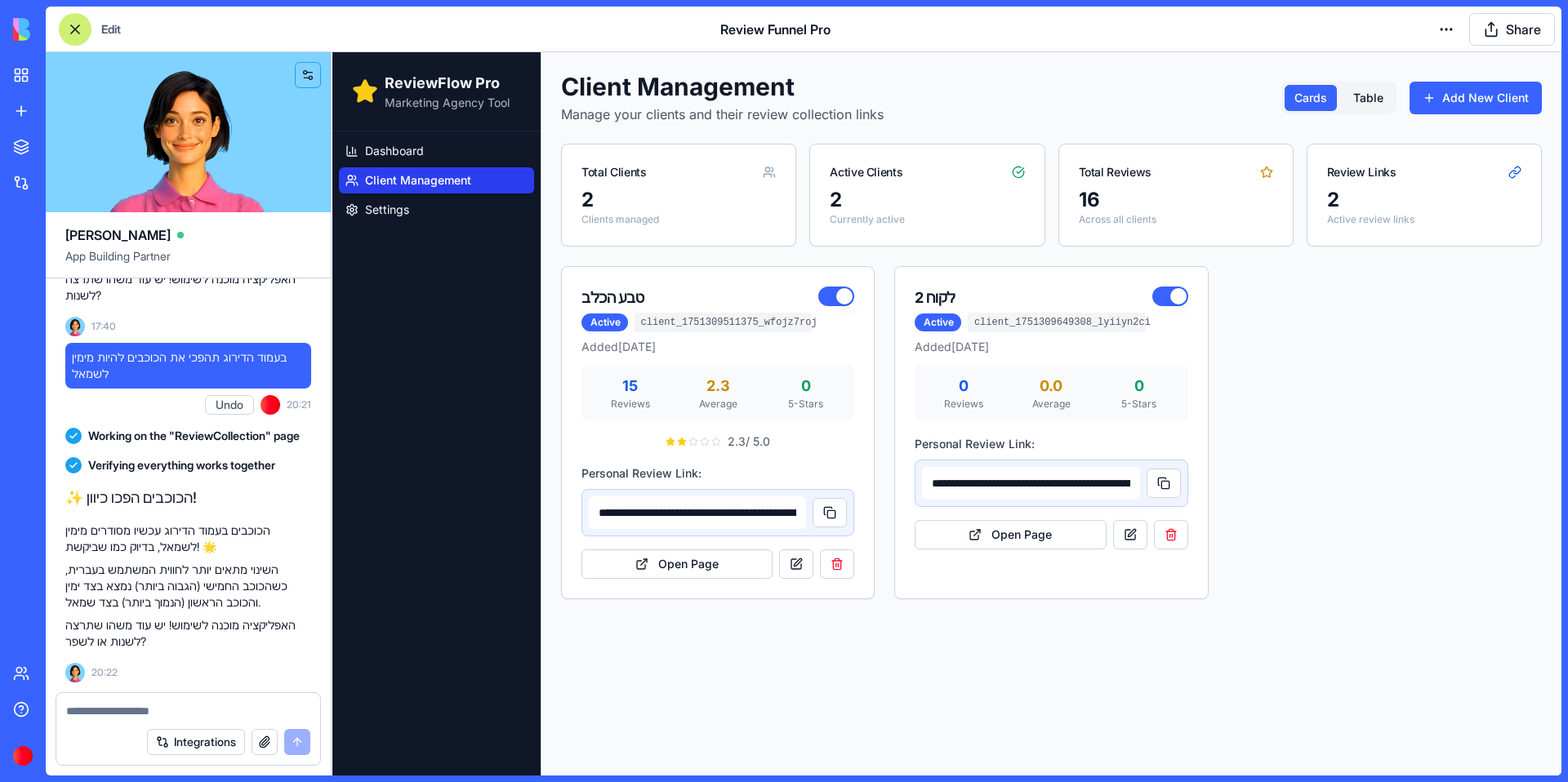 click at bounding box center [188, 711] 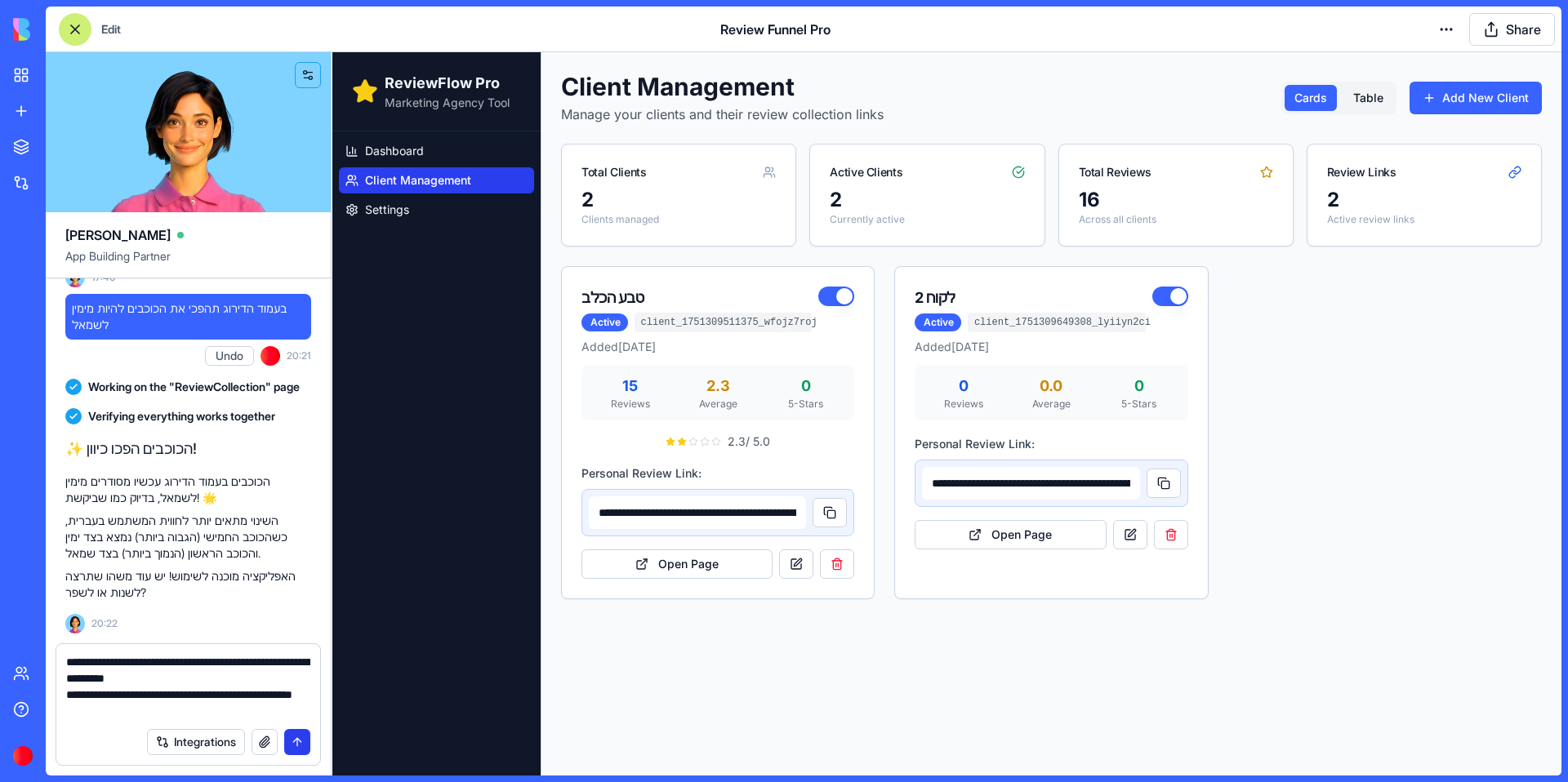 type on "**********" 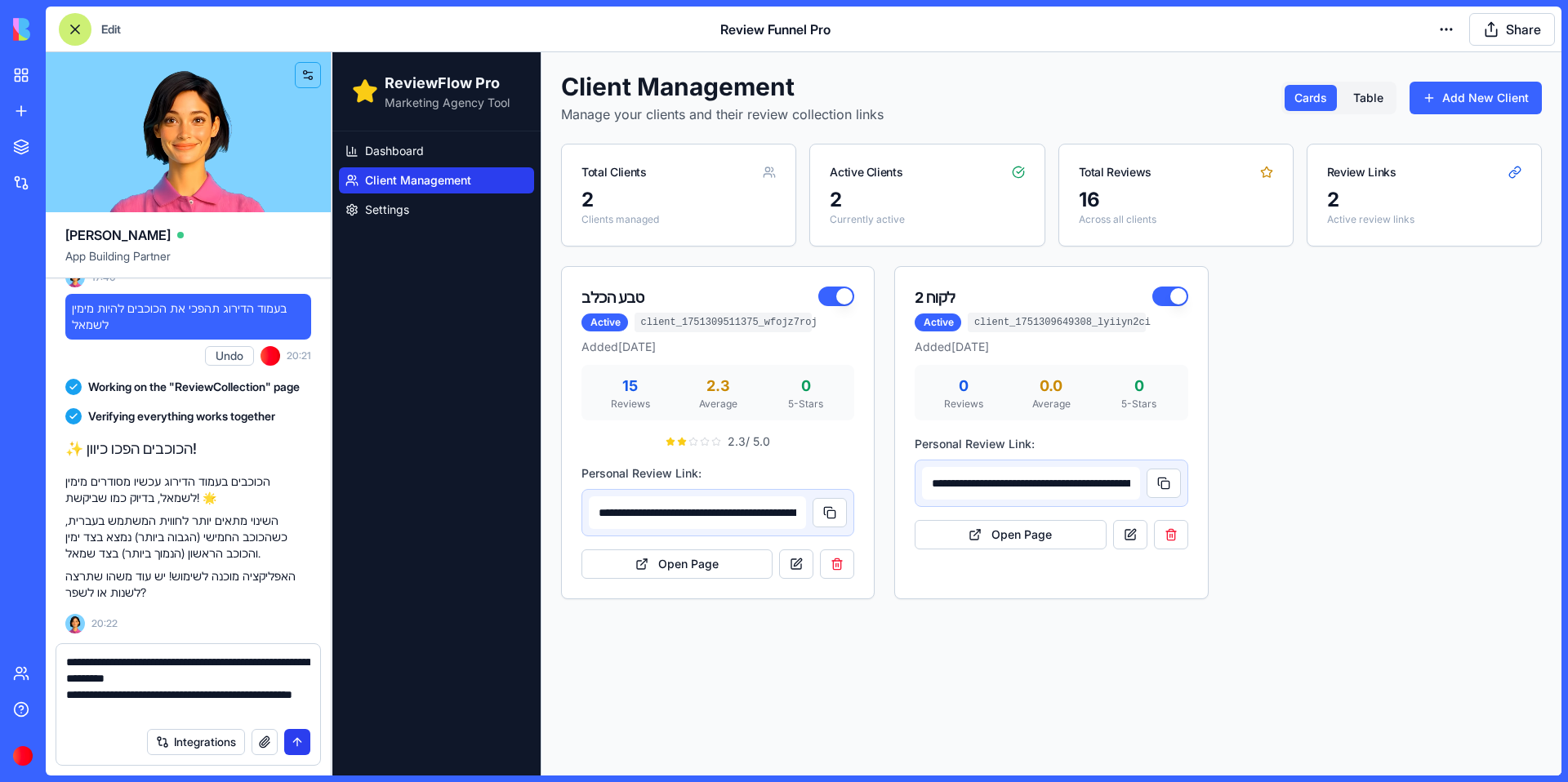 click at bounding box center [297, 742] 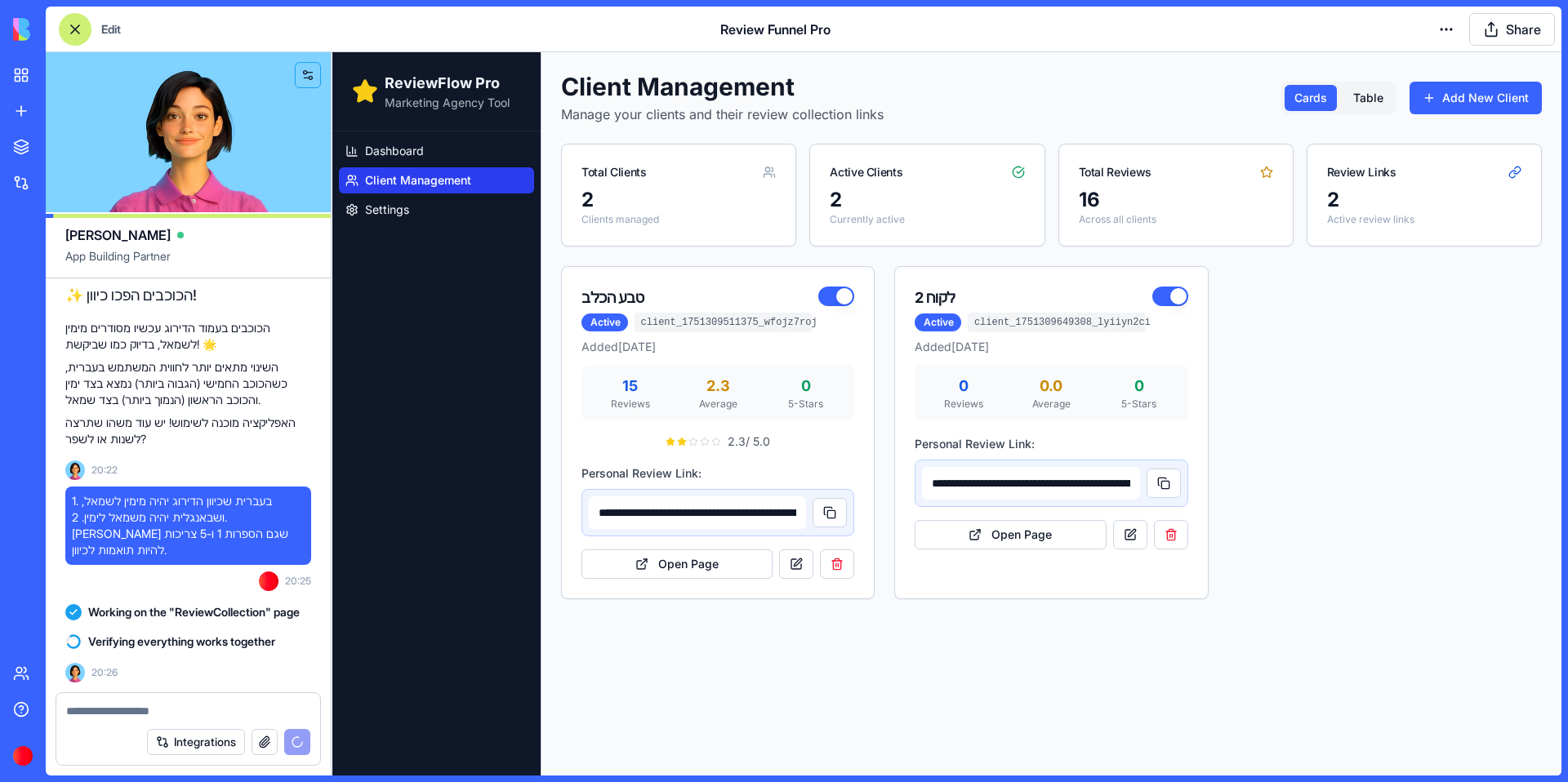 scroll, scrollTop: 23222, scrollLeft: 0, axis: vertical 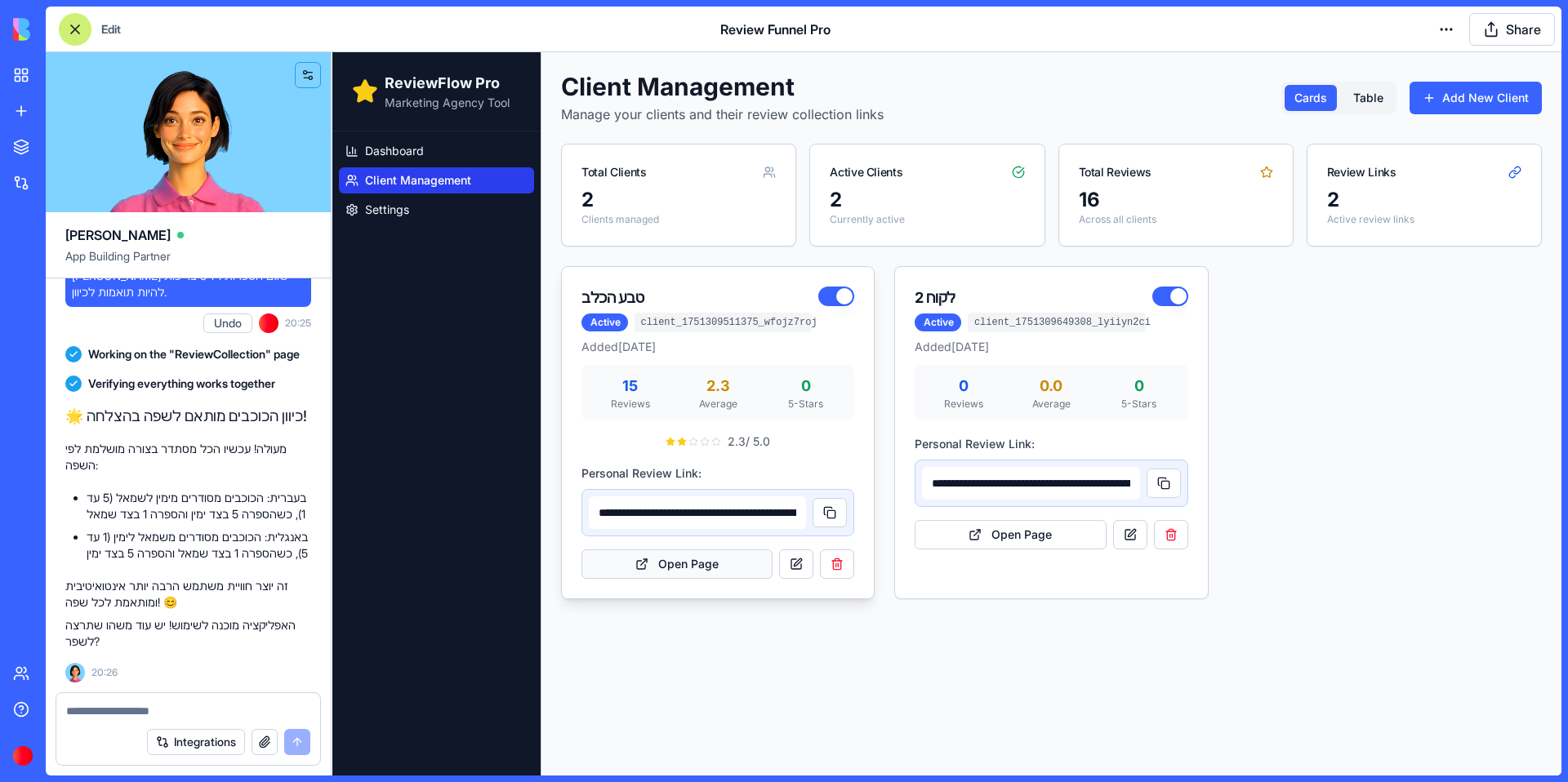 click on "Open Page" at bounding box center (677, 564) 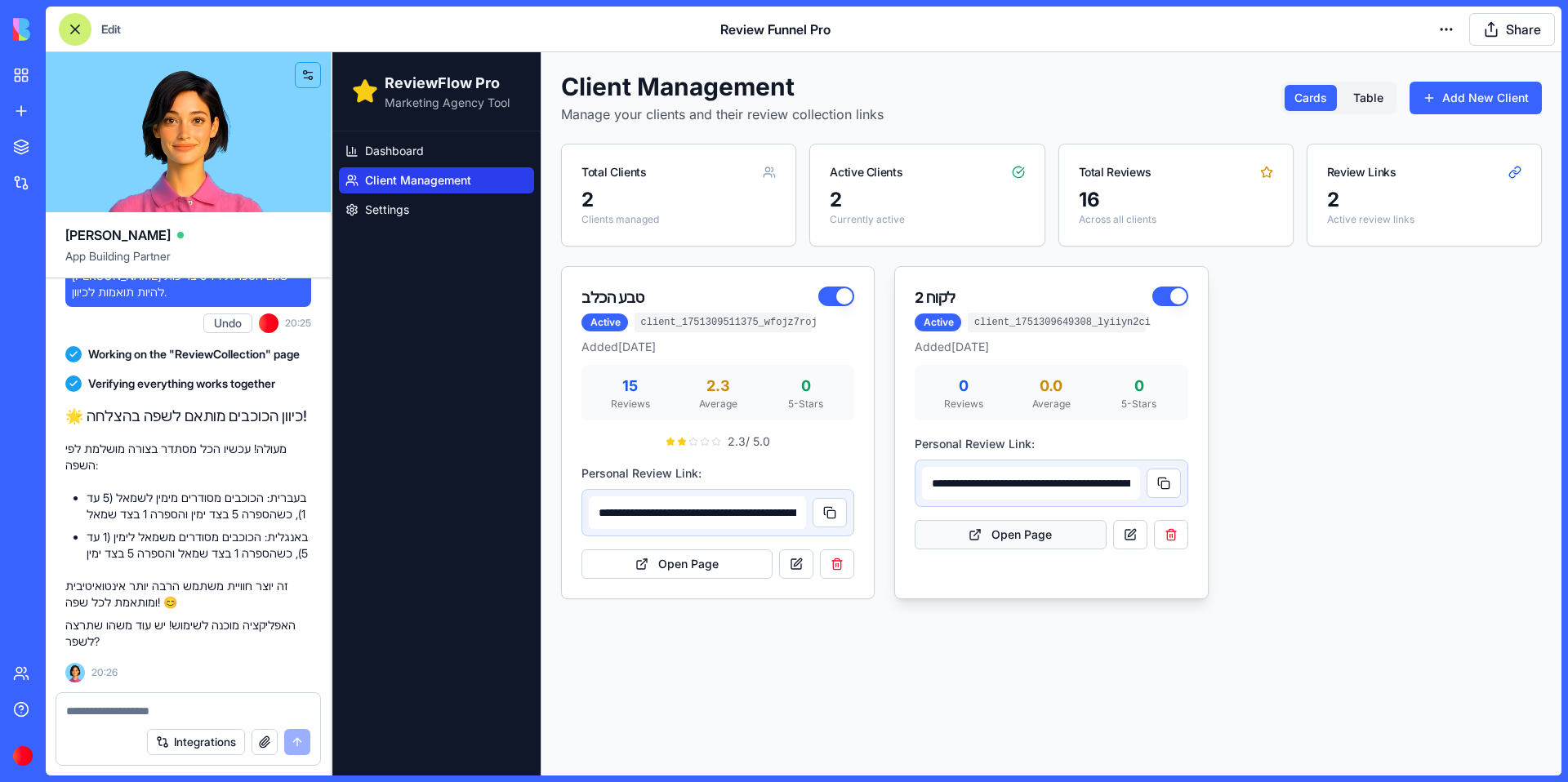 click on "Open Page" at bounding box center [1010, 535] 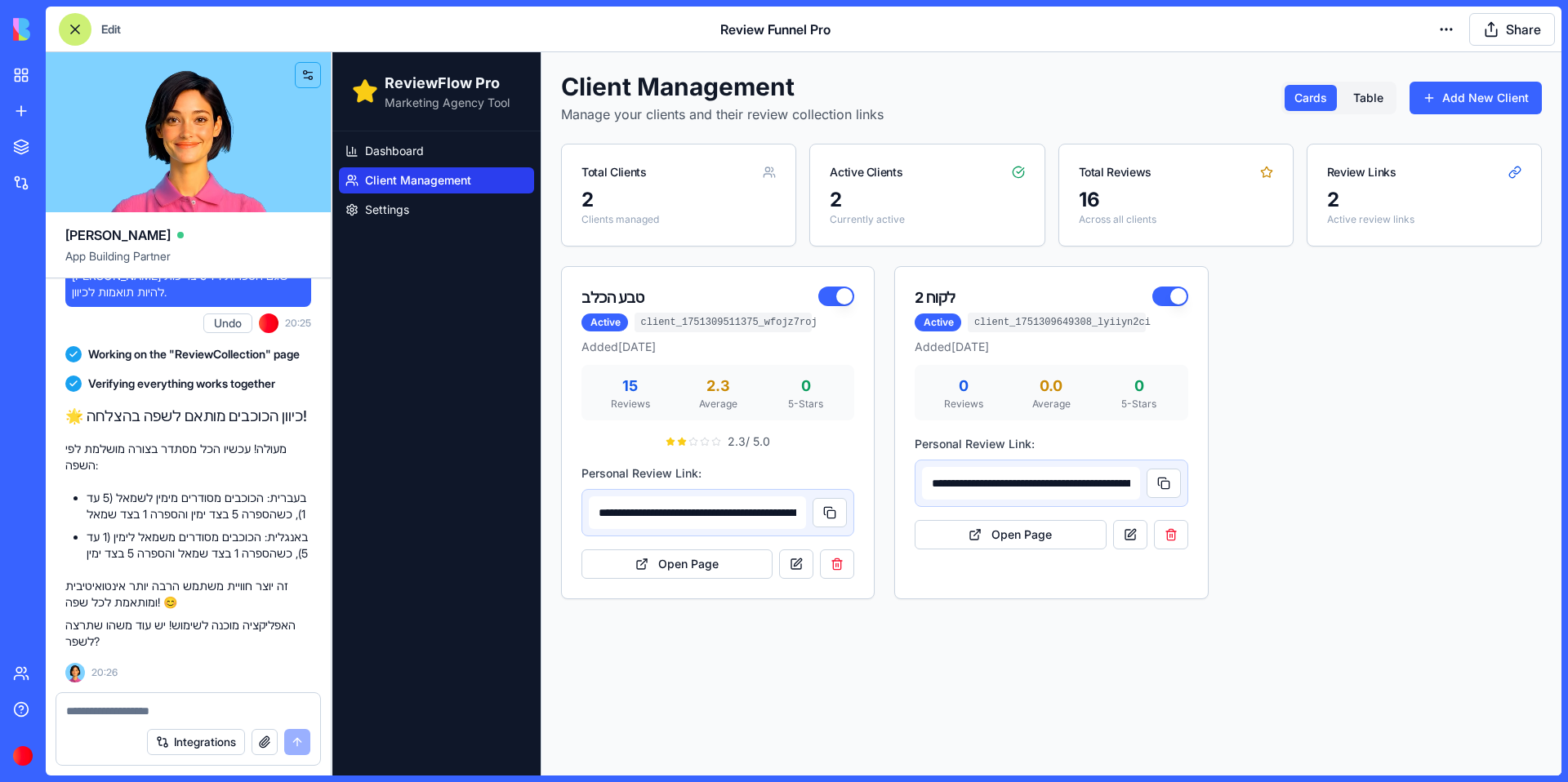 click at bounding box center (188, 711) 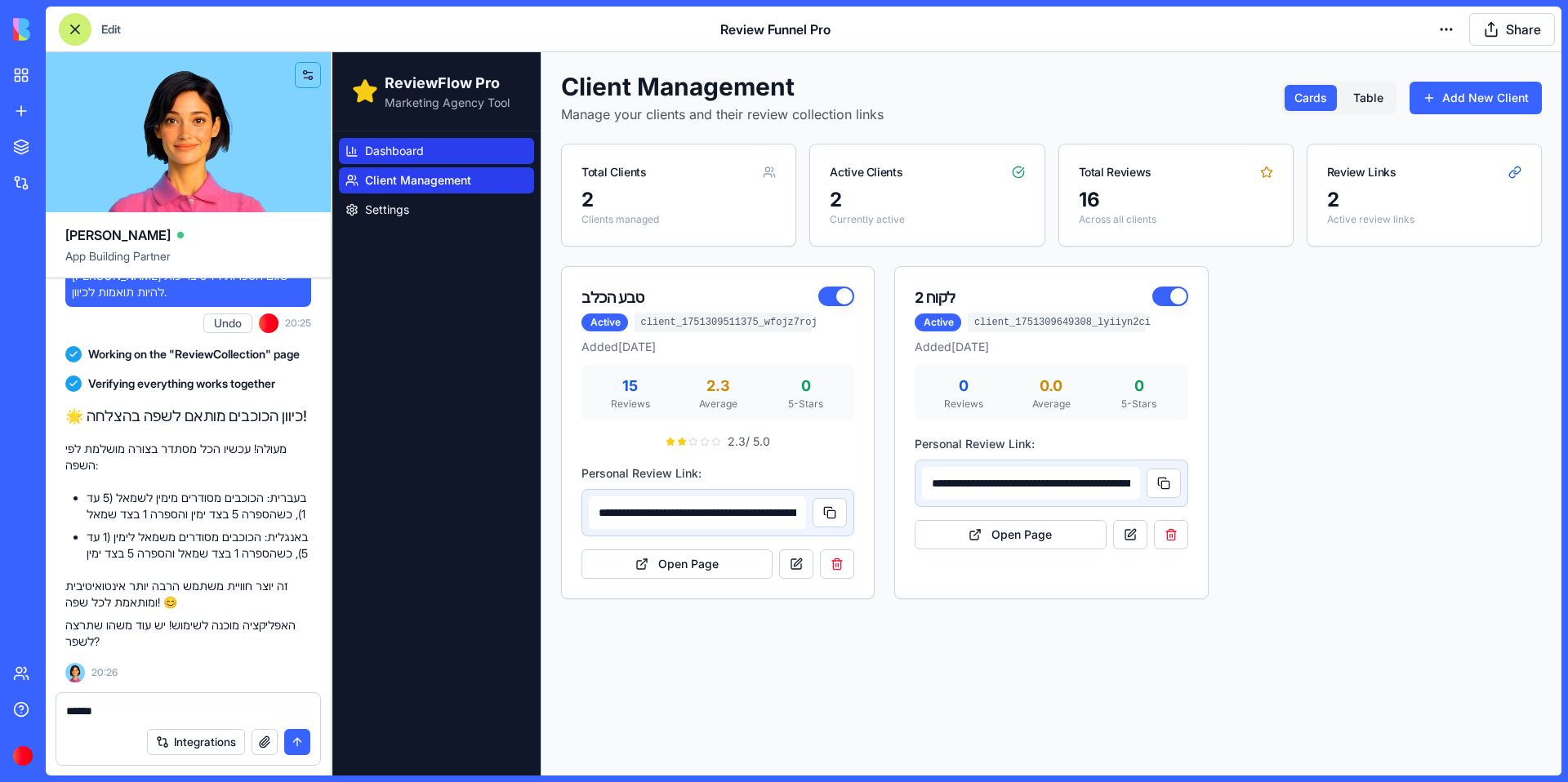 click on "Dashboard" at bounding box center (436, 151) 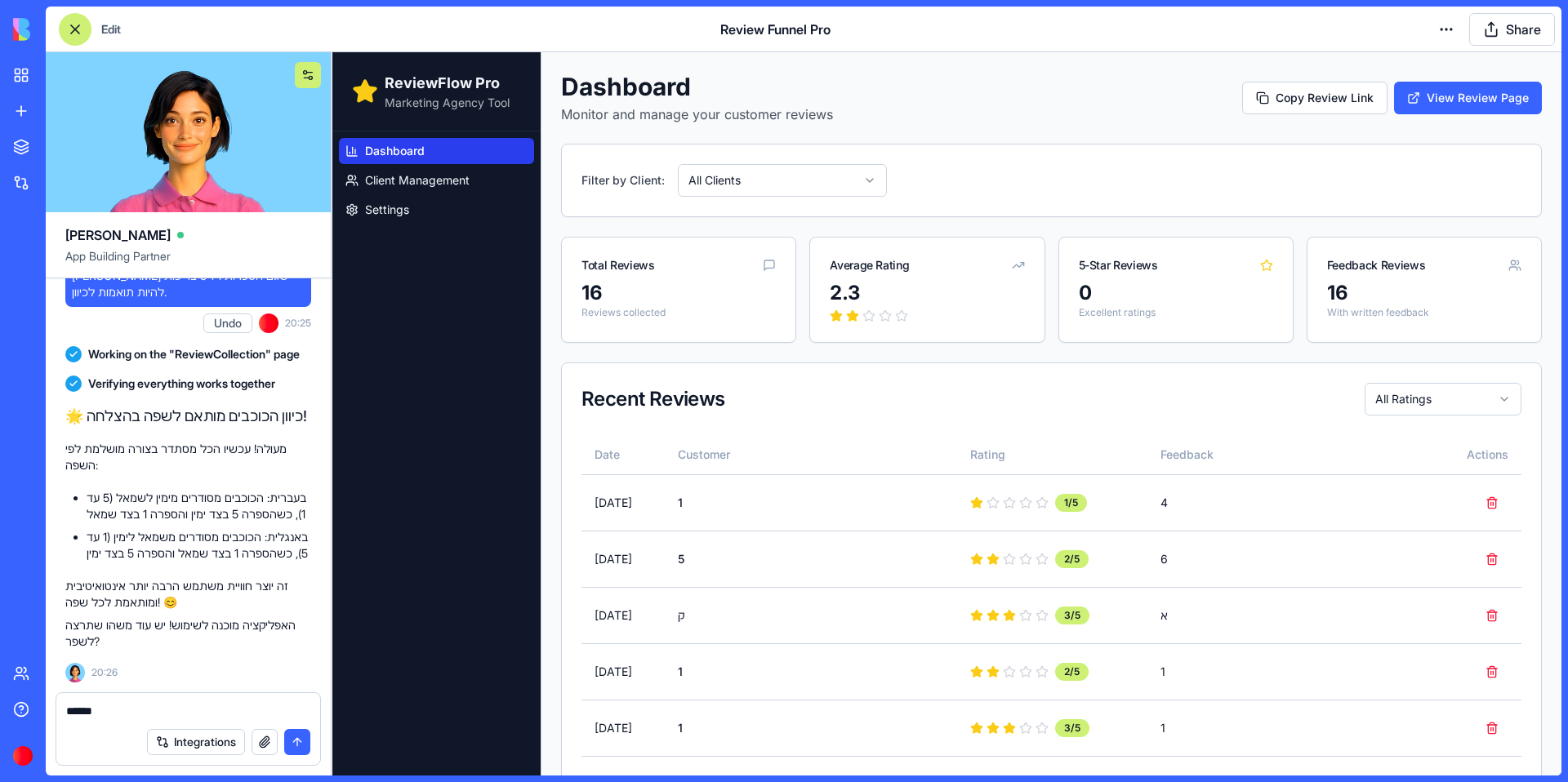 click at bounding box center [308, 75] 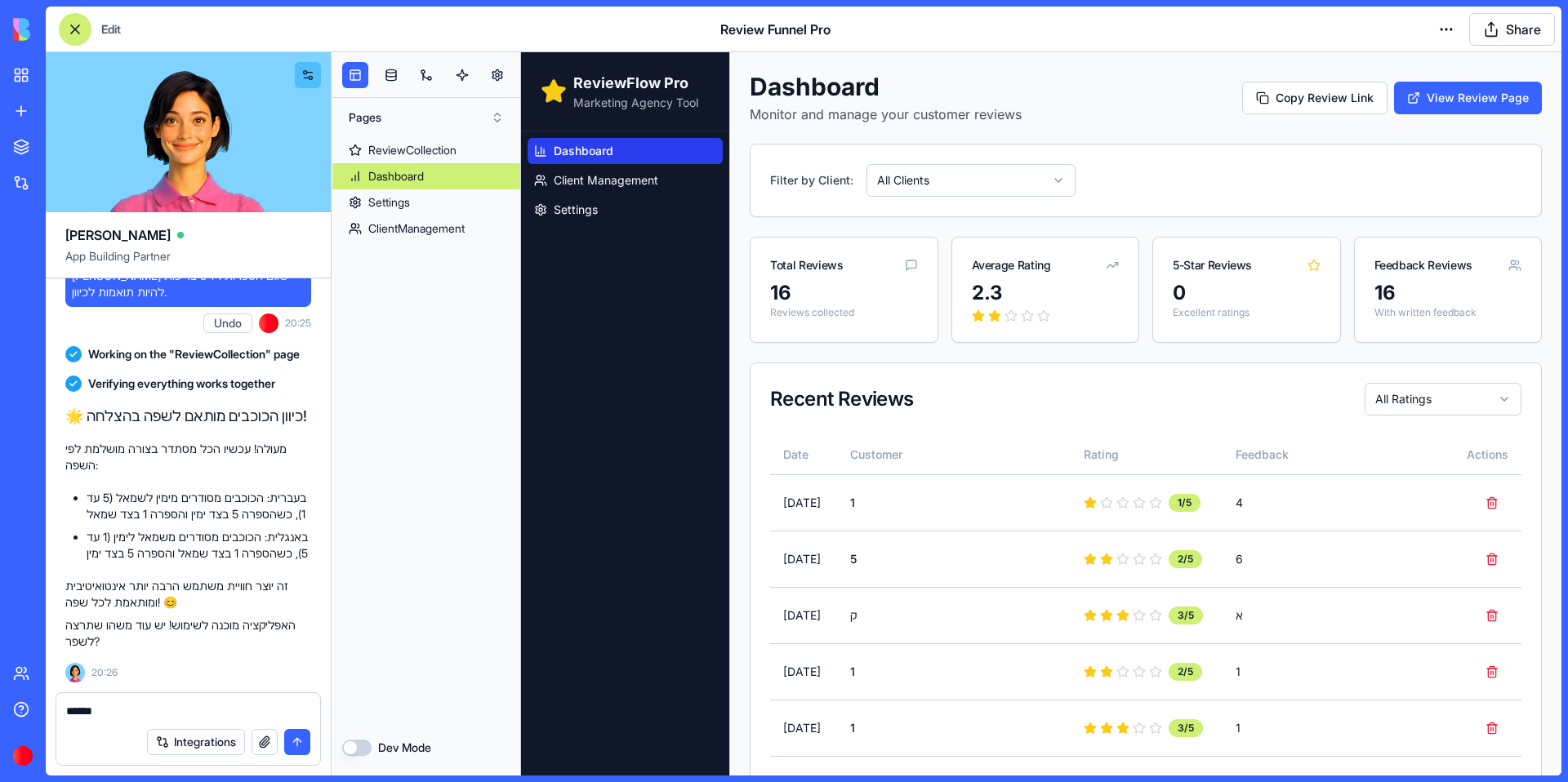 click on "*****" at bounding box center (188, 711) 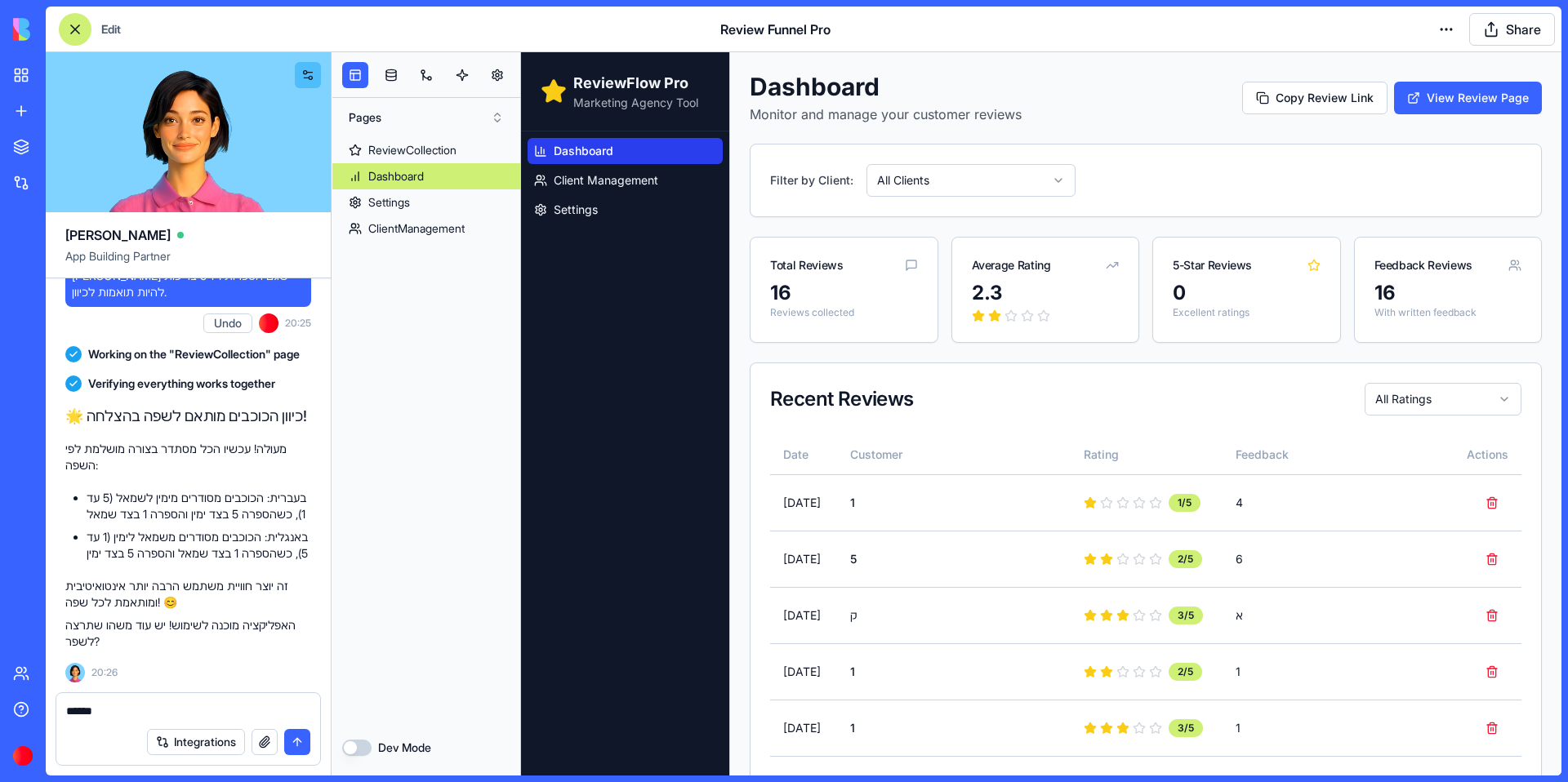 click on "*****" at bounding box center [188, 711] 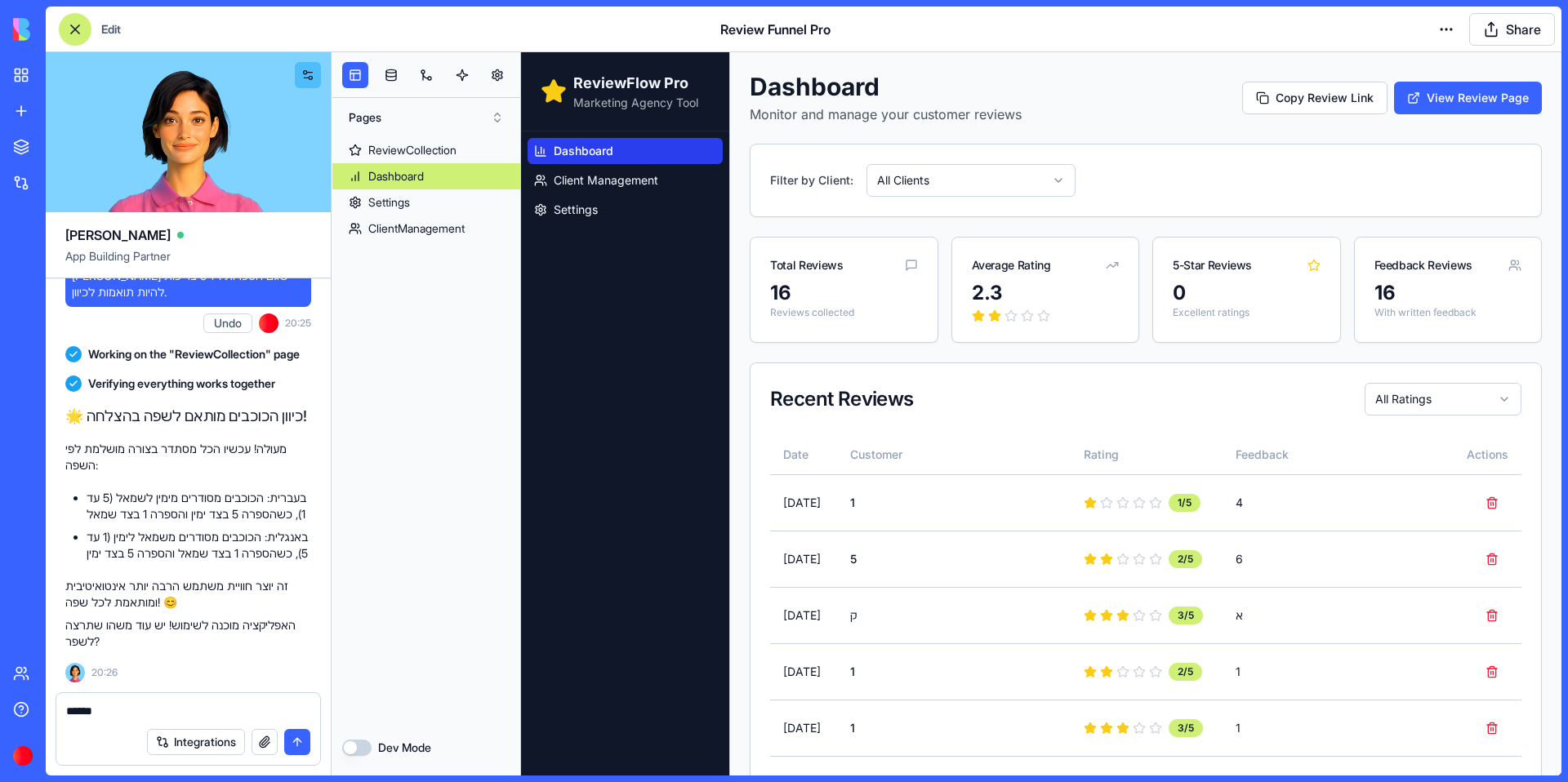 scroll, scrollTop: 23018, scrollLeft: 0, axis: vertical 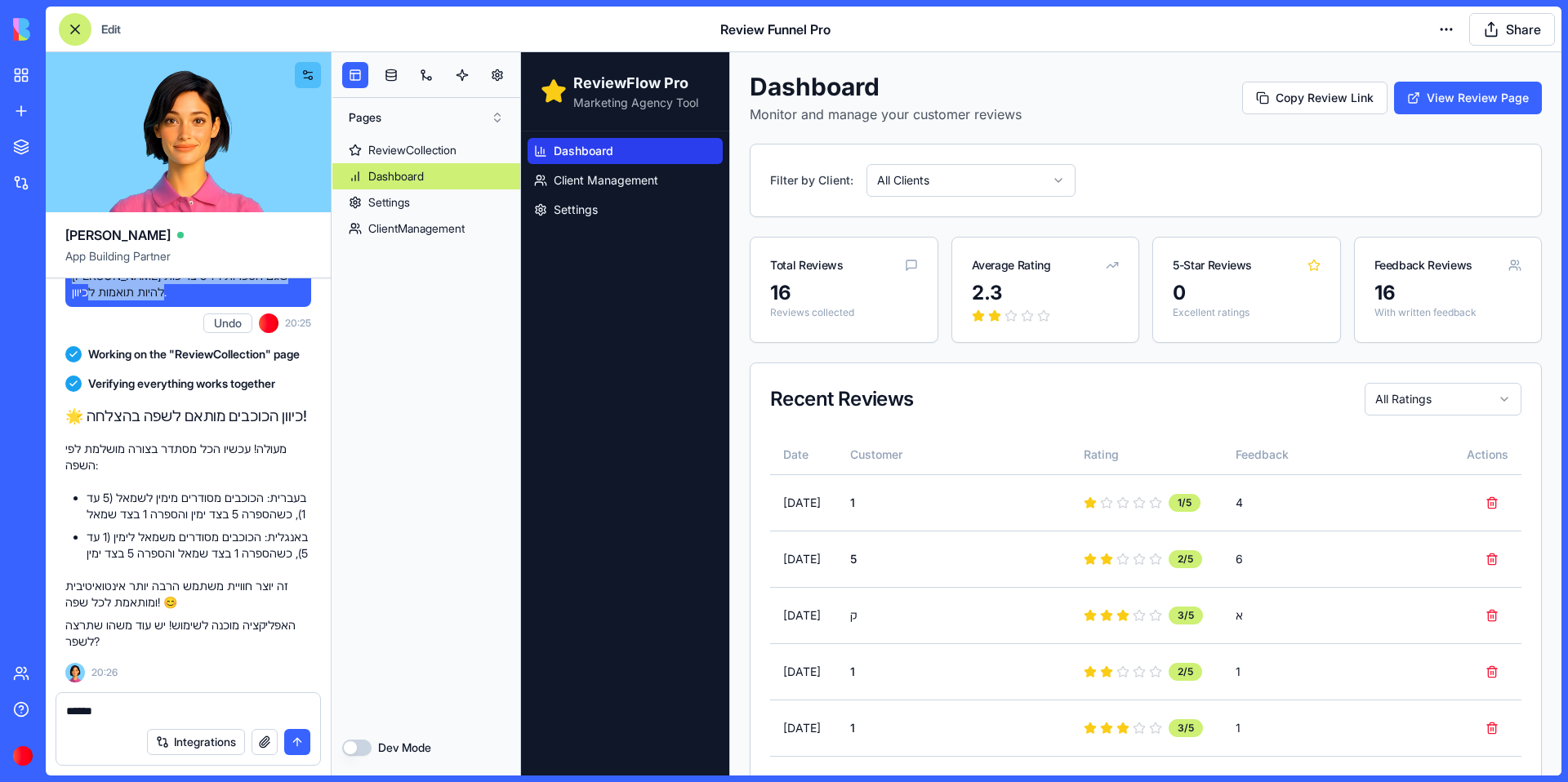 drag, startPoint x: 294, startPoint y: 428, endPoint x: 233, endPoint y: 380, distance: 77.62087 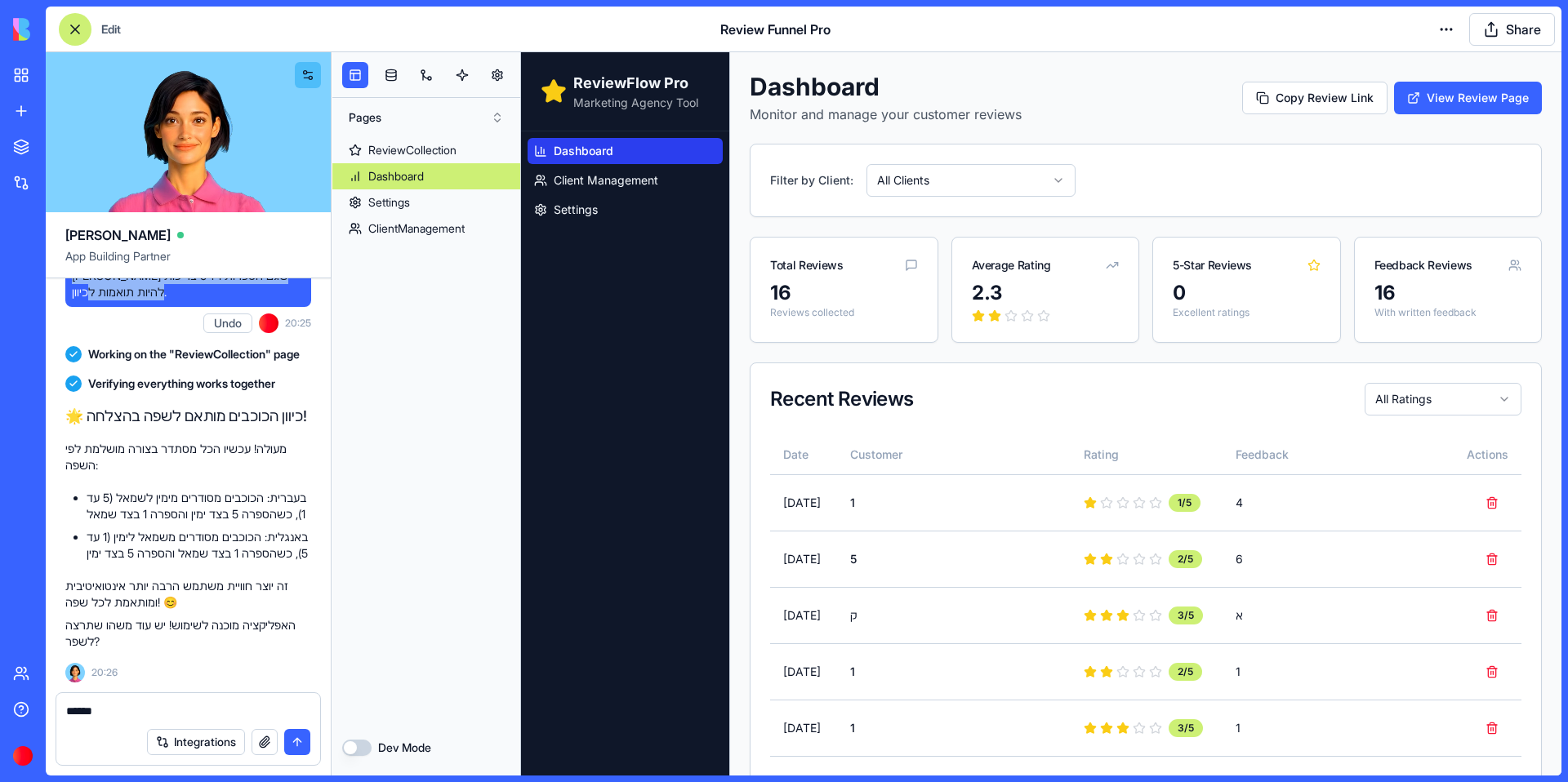 click on "1. בעברית שכיוון הדירוג יהיה מימין לשמאל, ושבאנגלית יהיה משמאל לימין.
2. [PERSON_NAME] שגם הספרות 1 ו-5 צריכות להיות תואמות לכיוון." at bounding box center (188, 268) 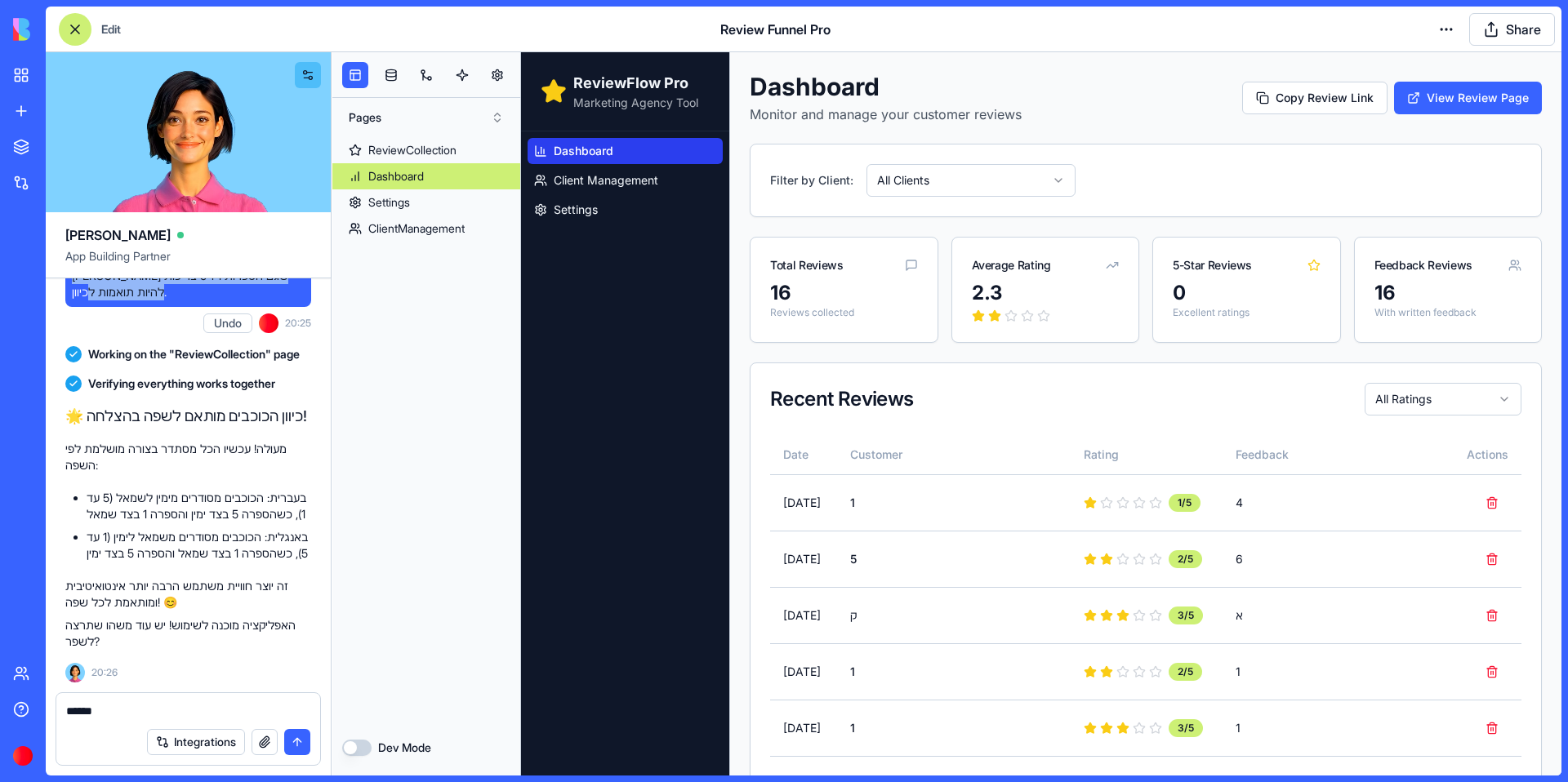 copy on "1. בעברית שכיוון הדירוג יהיה מימין לשמאל, ושבאנגלית יהיה משמאל לימין.
2. [PERSON_NAME] שגם הספרות 1 ו-5 צריכות להיות תואמות לכיוון." 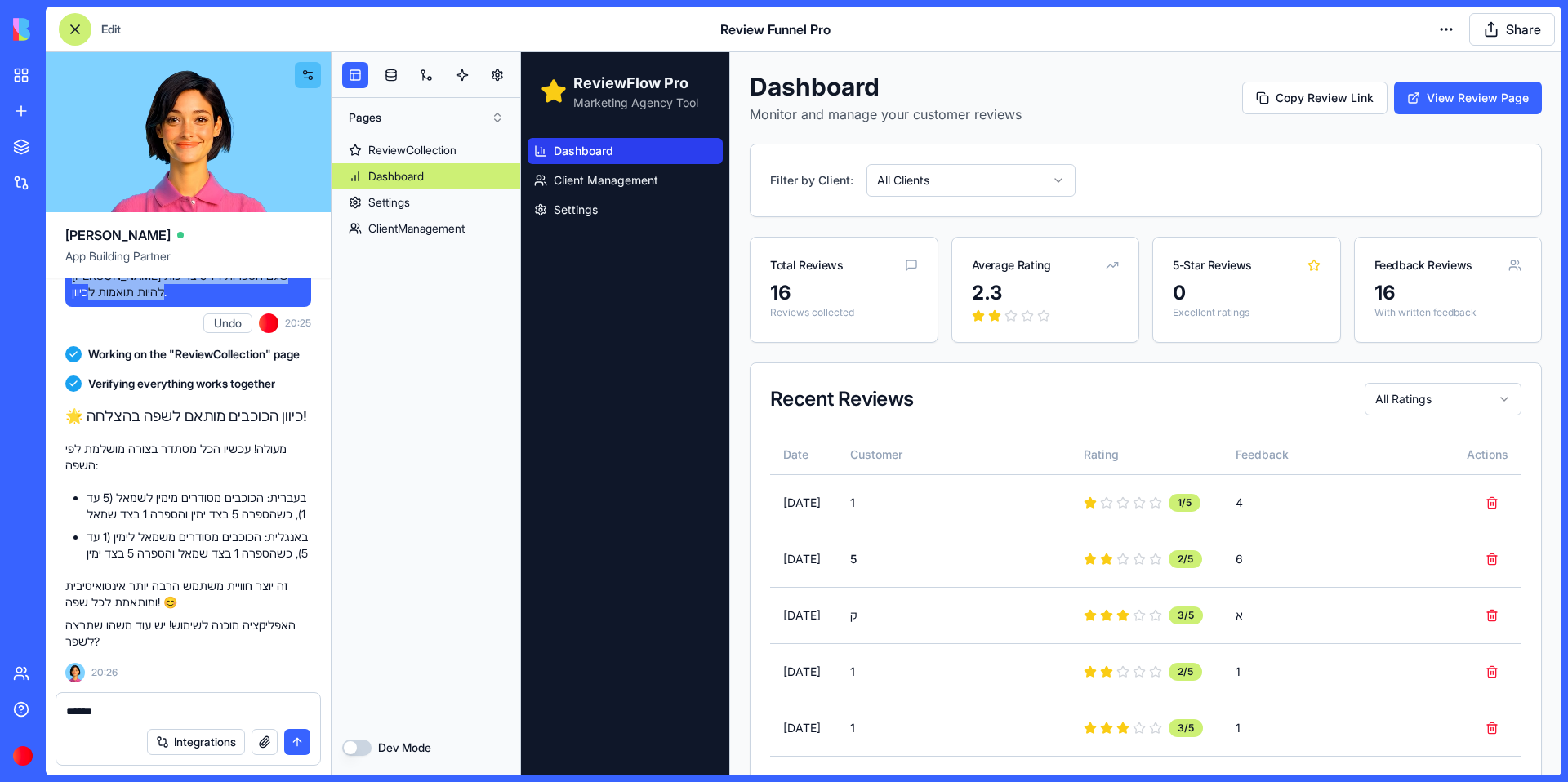 scroll, scrollTop: 23222, scrollLeft: 0, axis: vertical 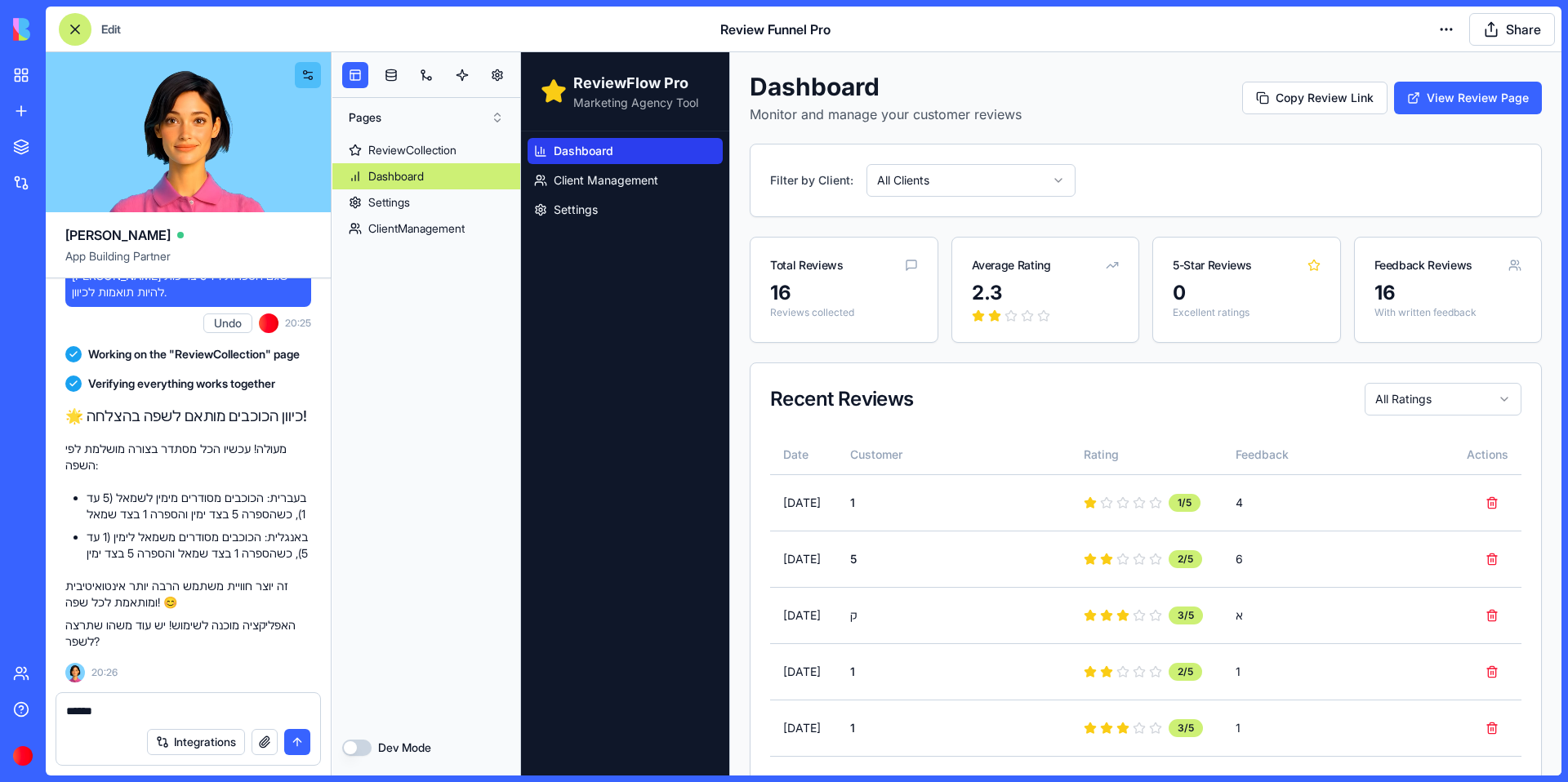 click on "*****" at bounding box center (188, 711) 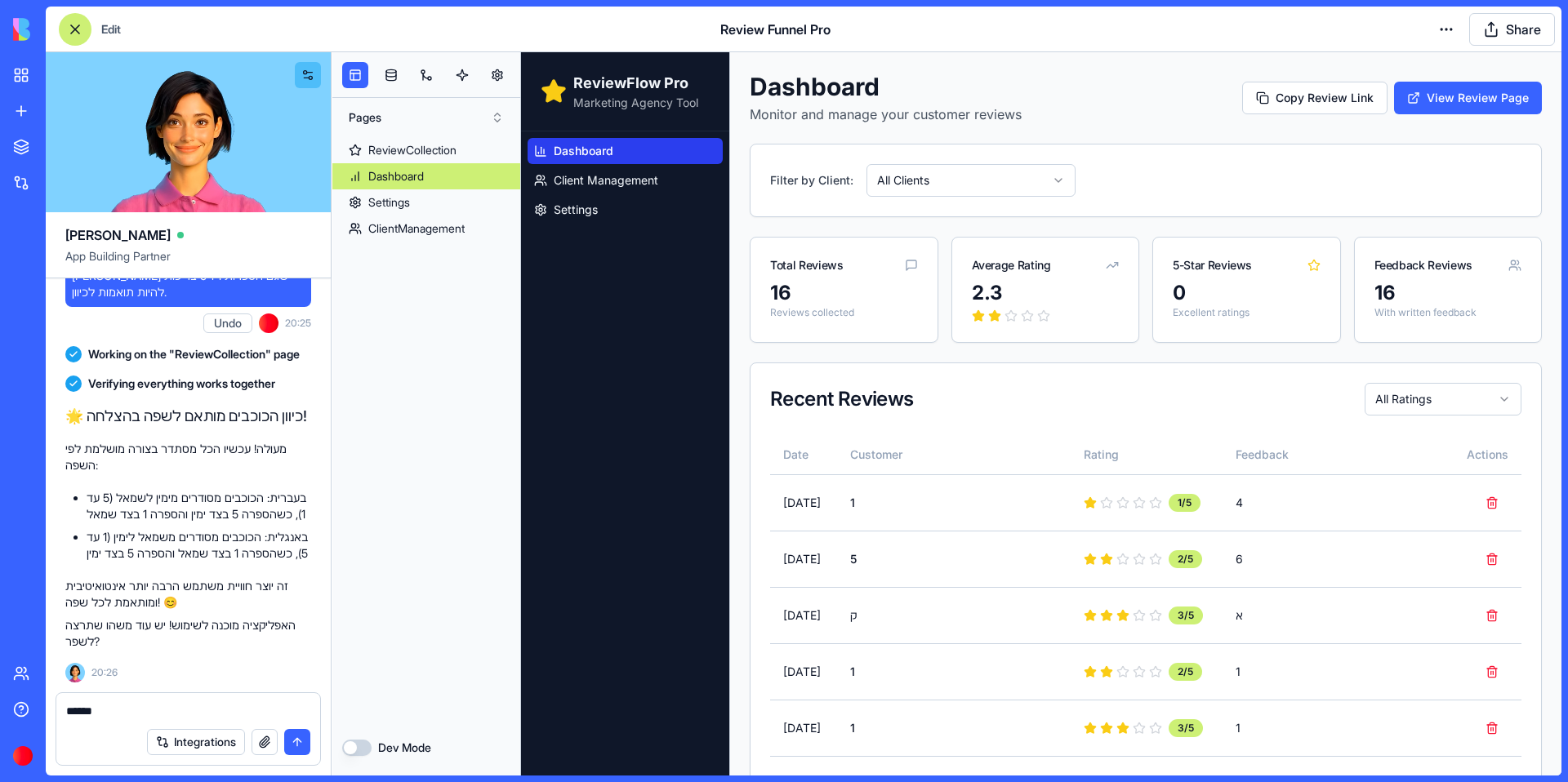 click on "*****" at bounding box center [188, 711] 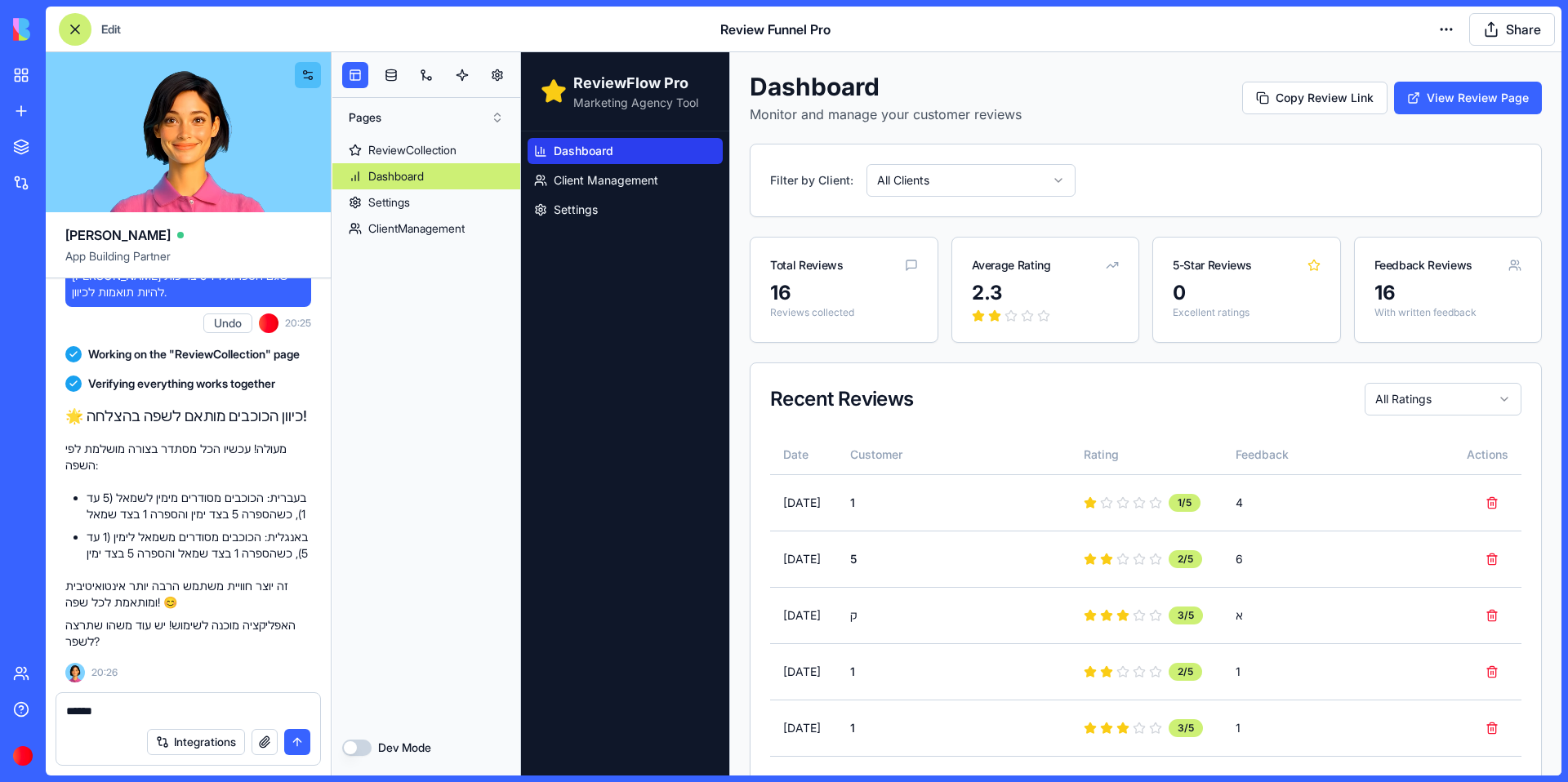 click on "*****" at bounding box center (188, 711) 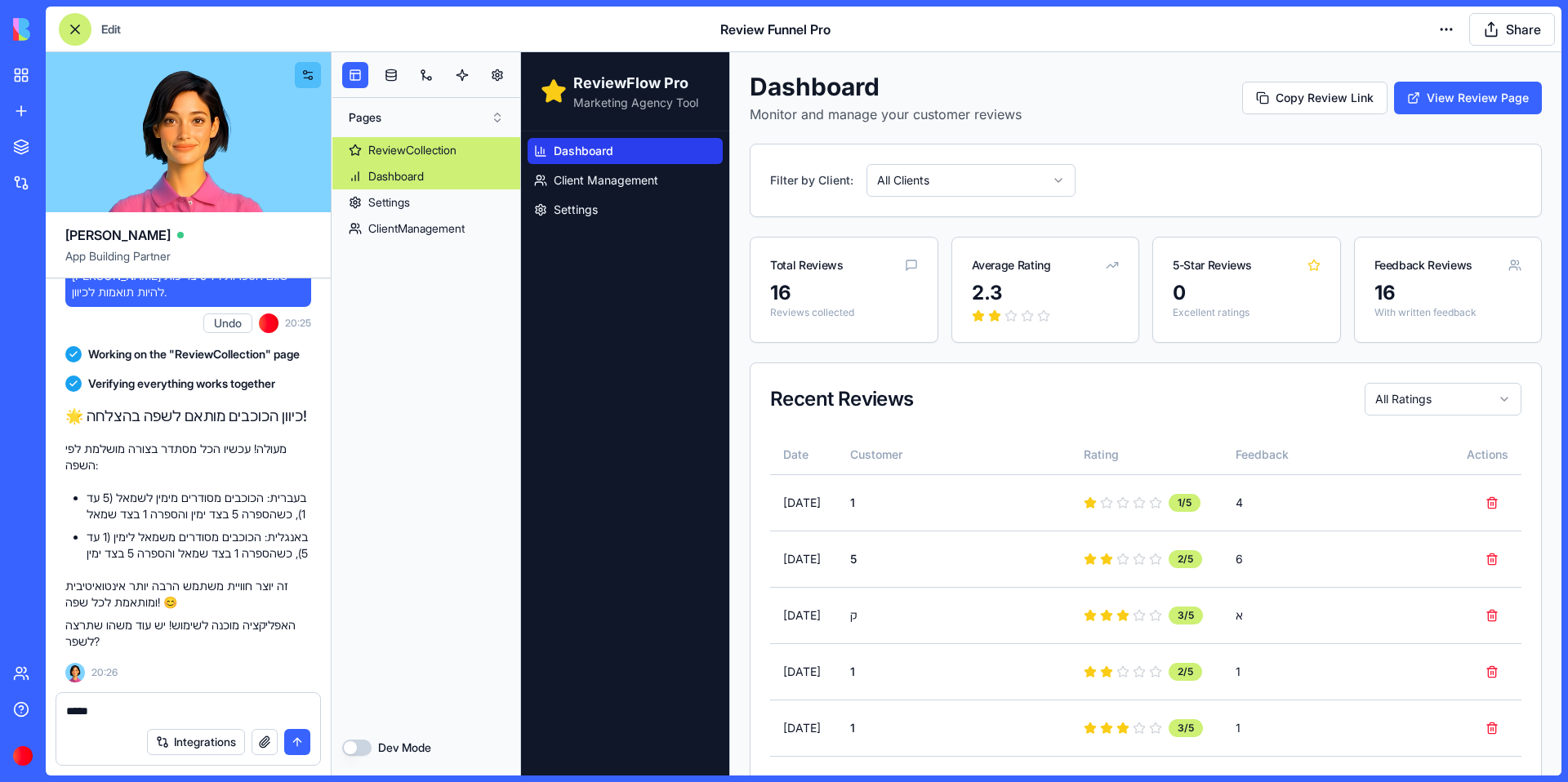 click on "ReviewCollection" at bounding box center [412, 150] 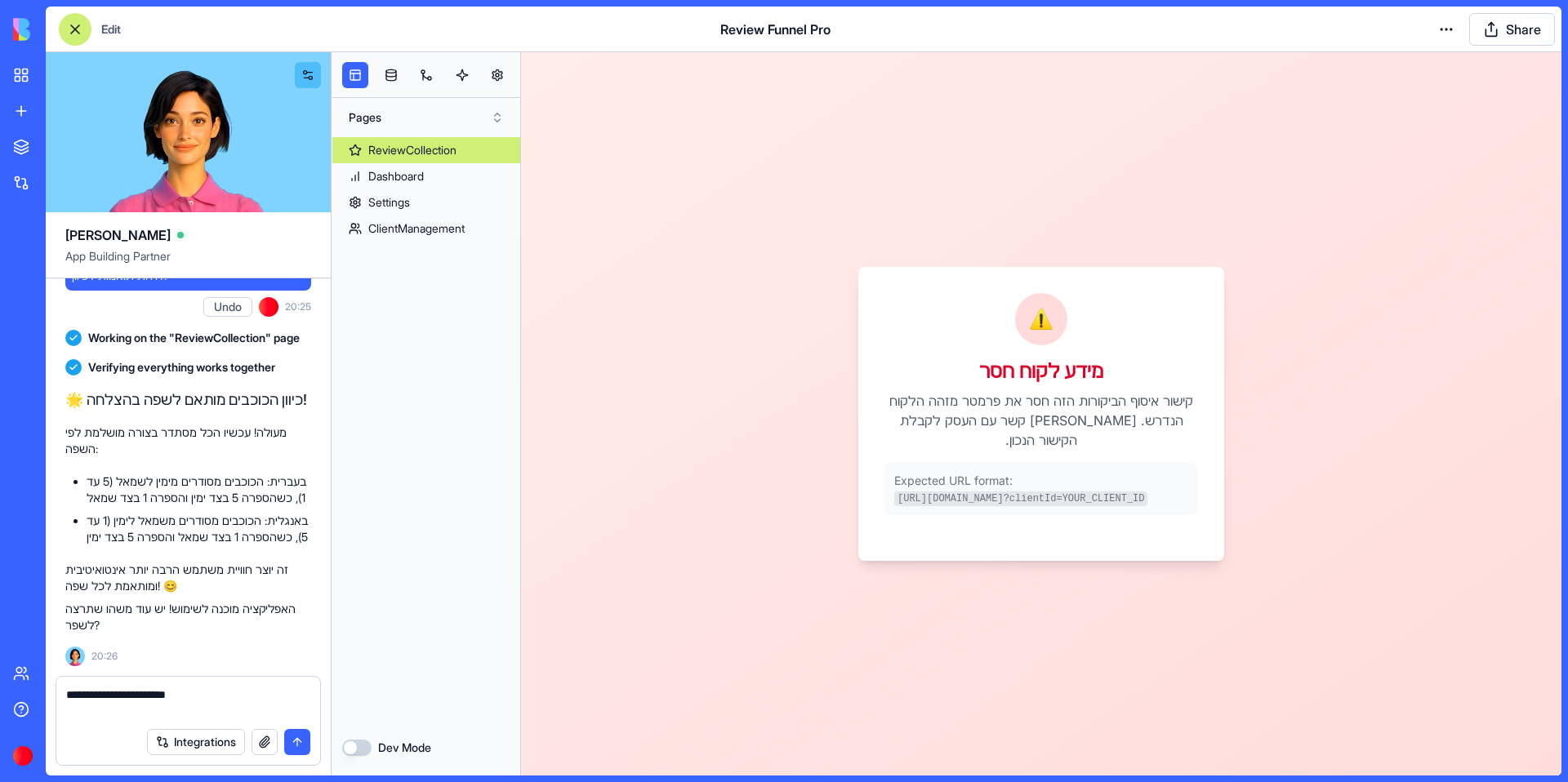 type on "**********" 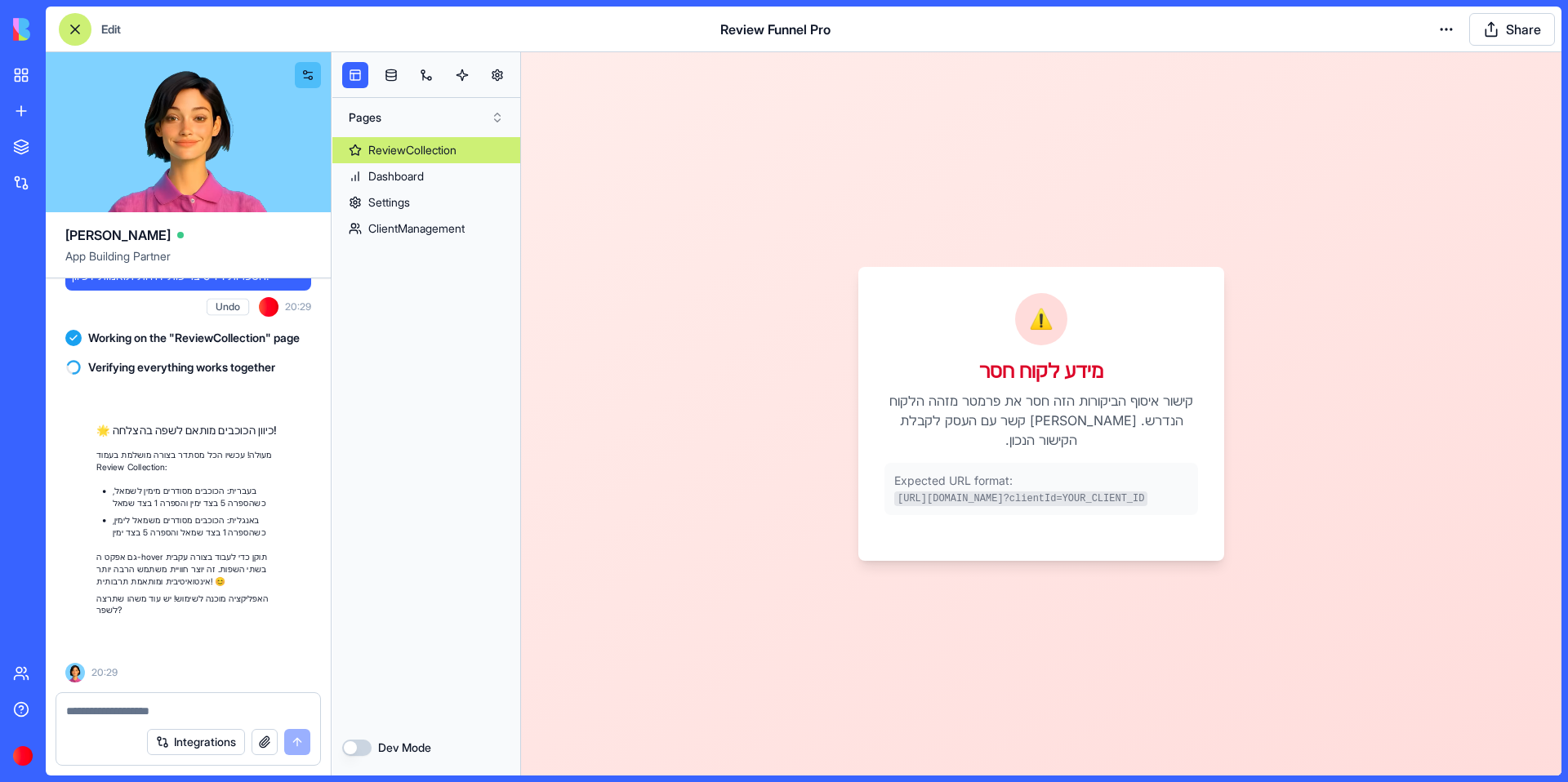 scroll, scrollTop: 23738, scrollLeft: 0, axis: vertical 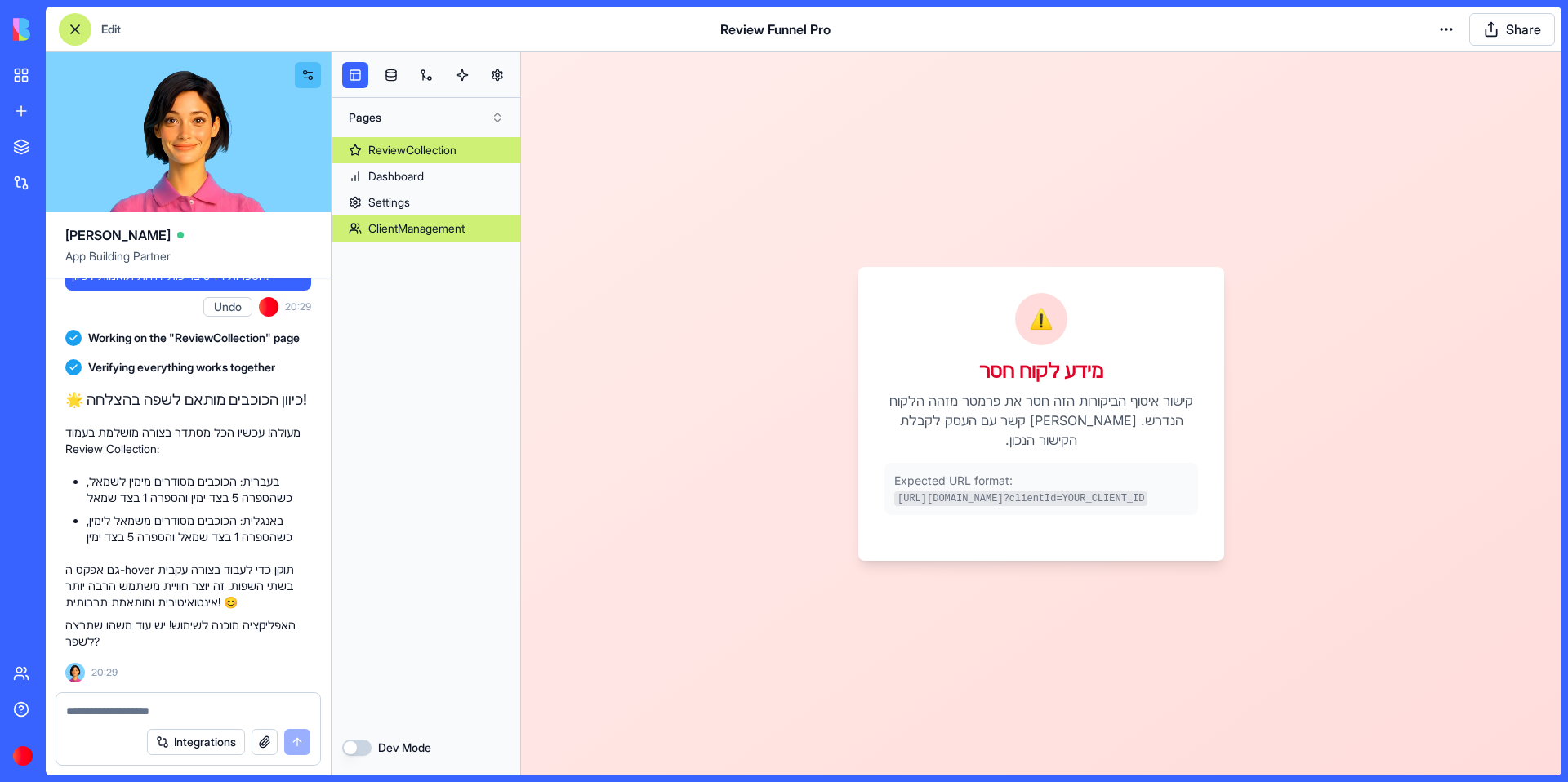 click on "ClientManagement" at bounding box center (416, 229) 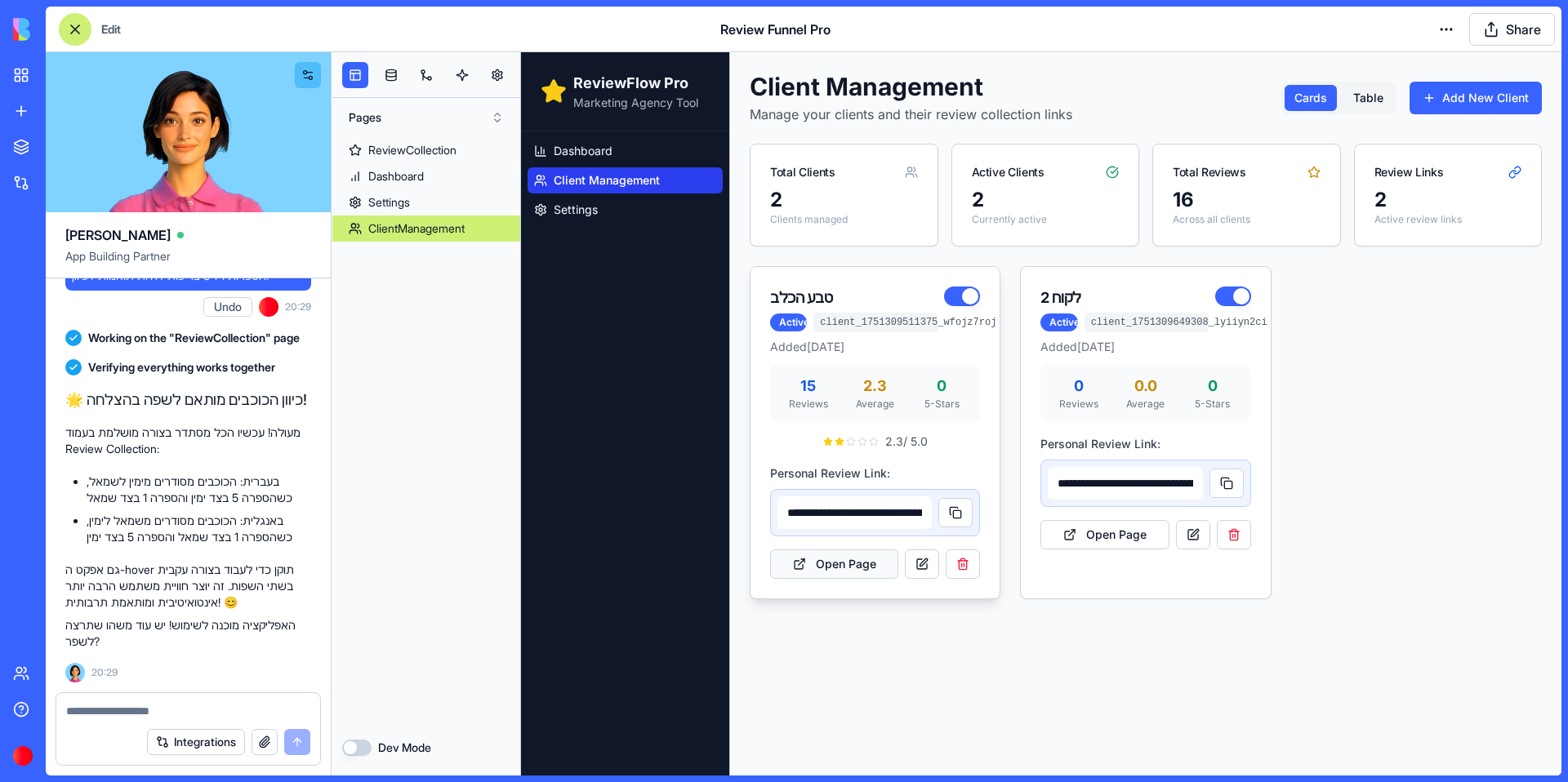 click on "Open Page" at bounding box center [834, 564] 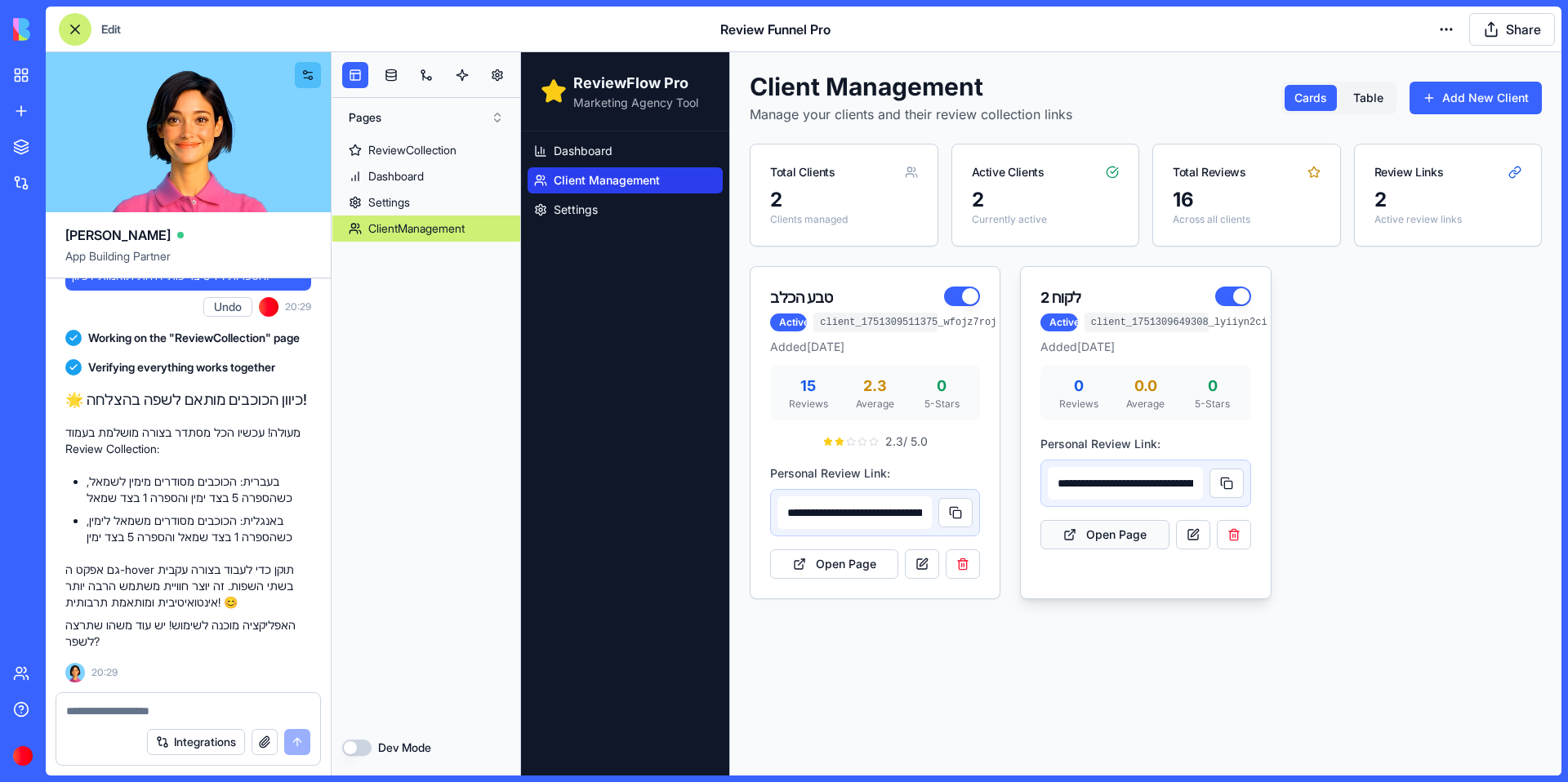 click on "Open Page" at bounding box center (1104, 535) 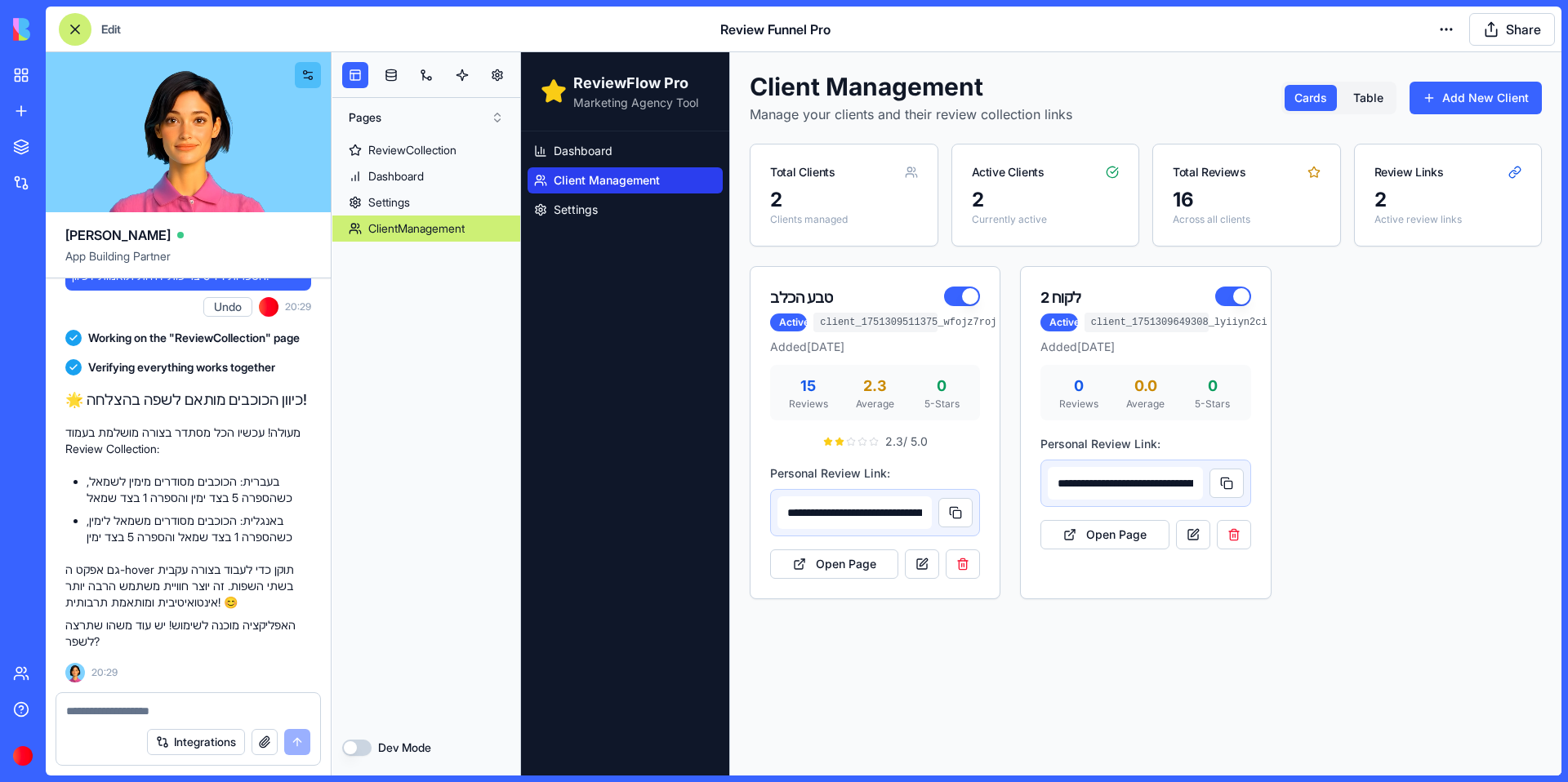 click at bounding box center [188, 711] 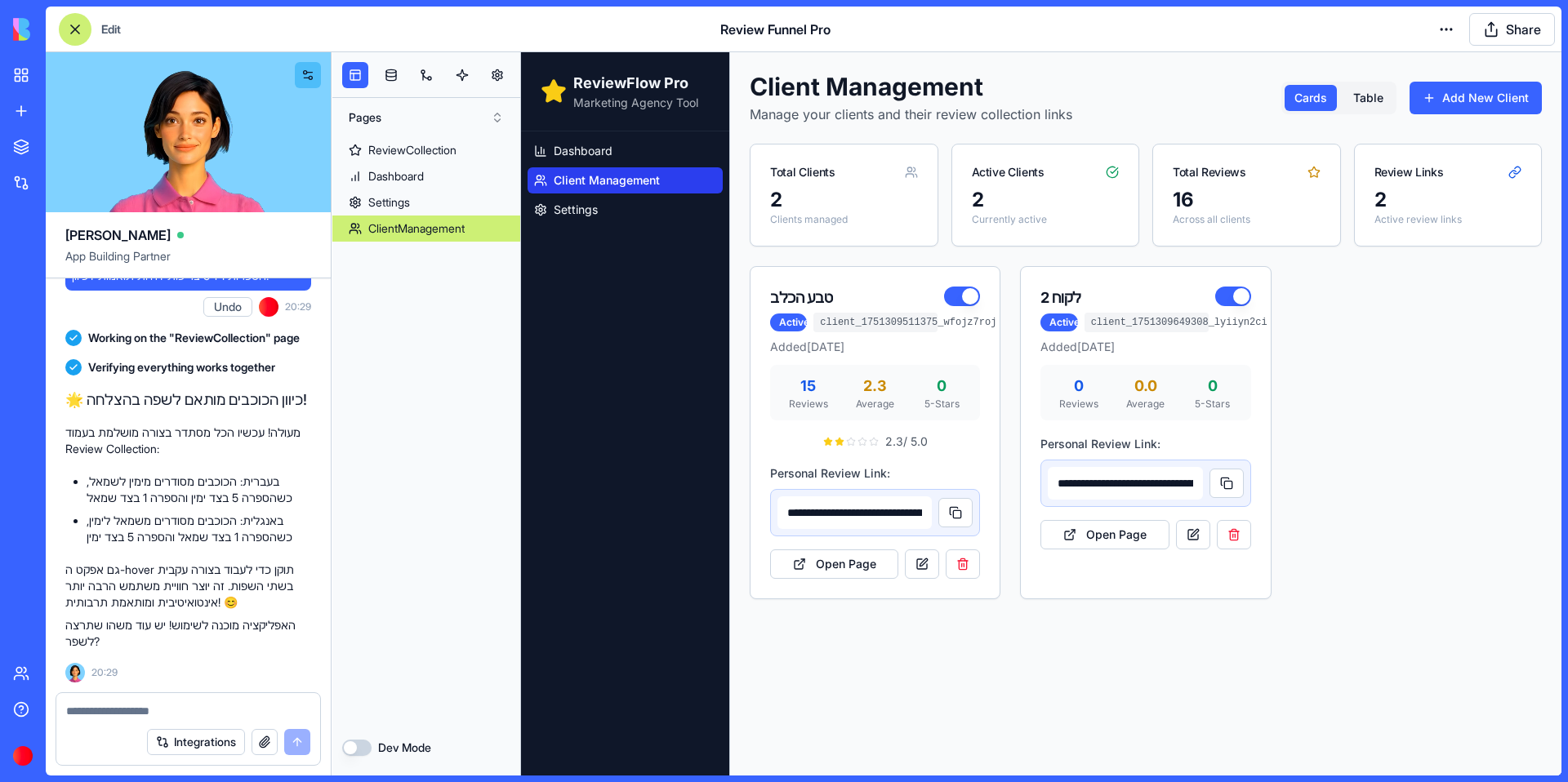 type on "*" 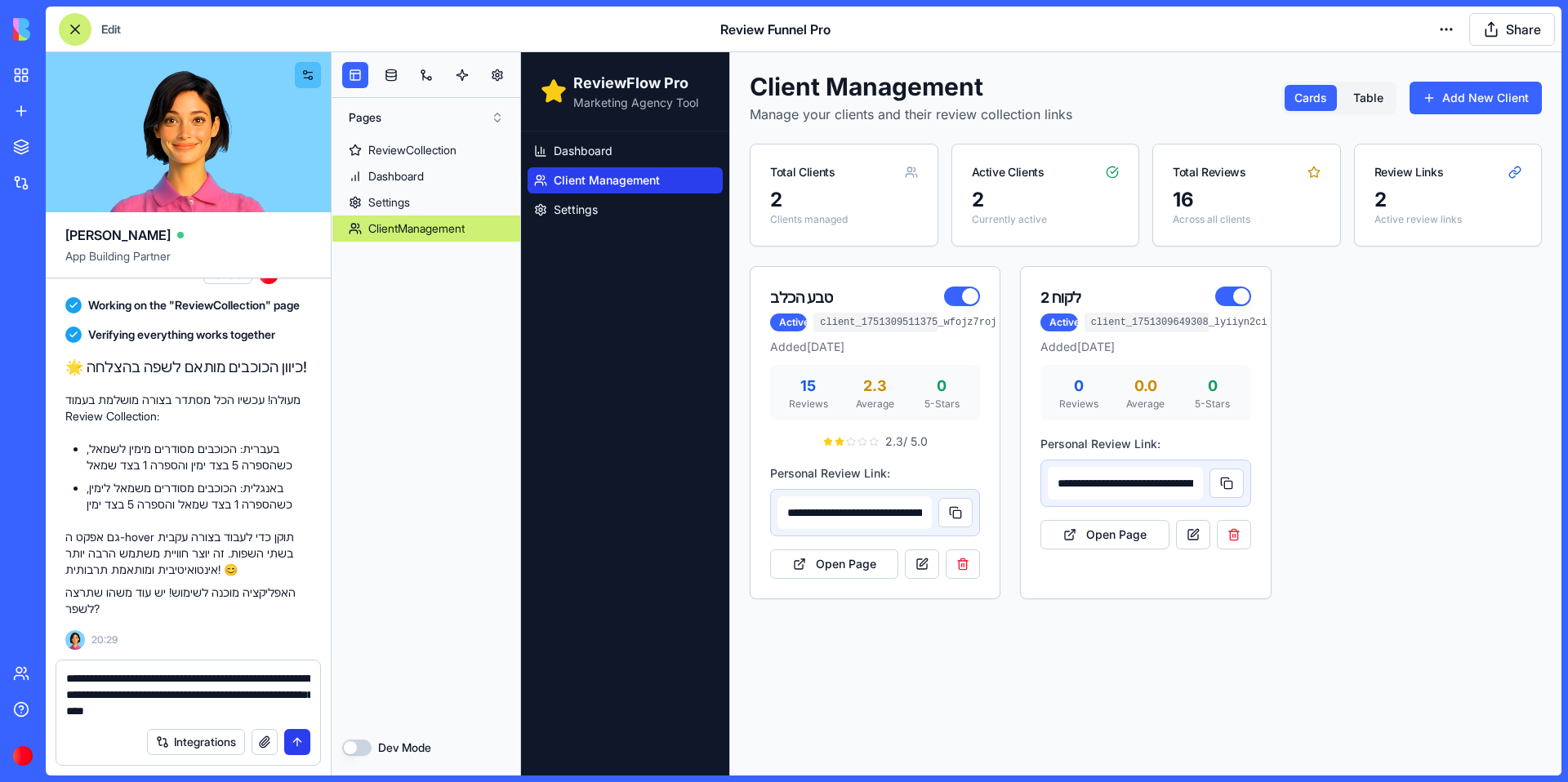 type on "**********" 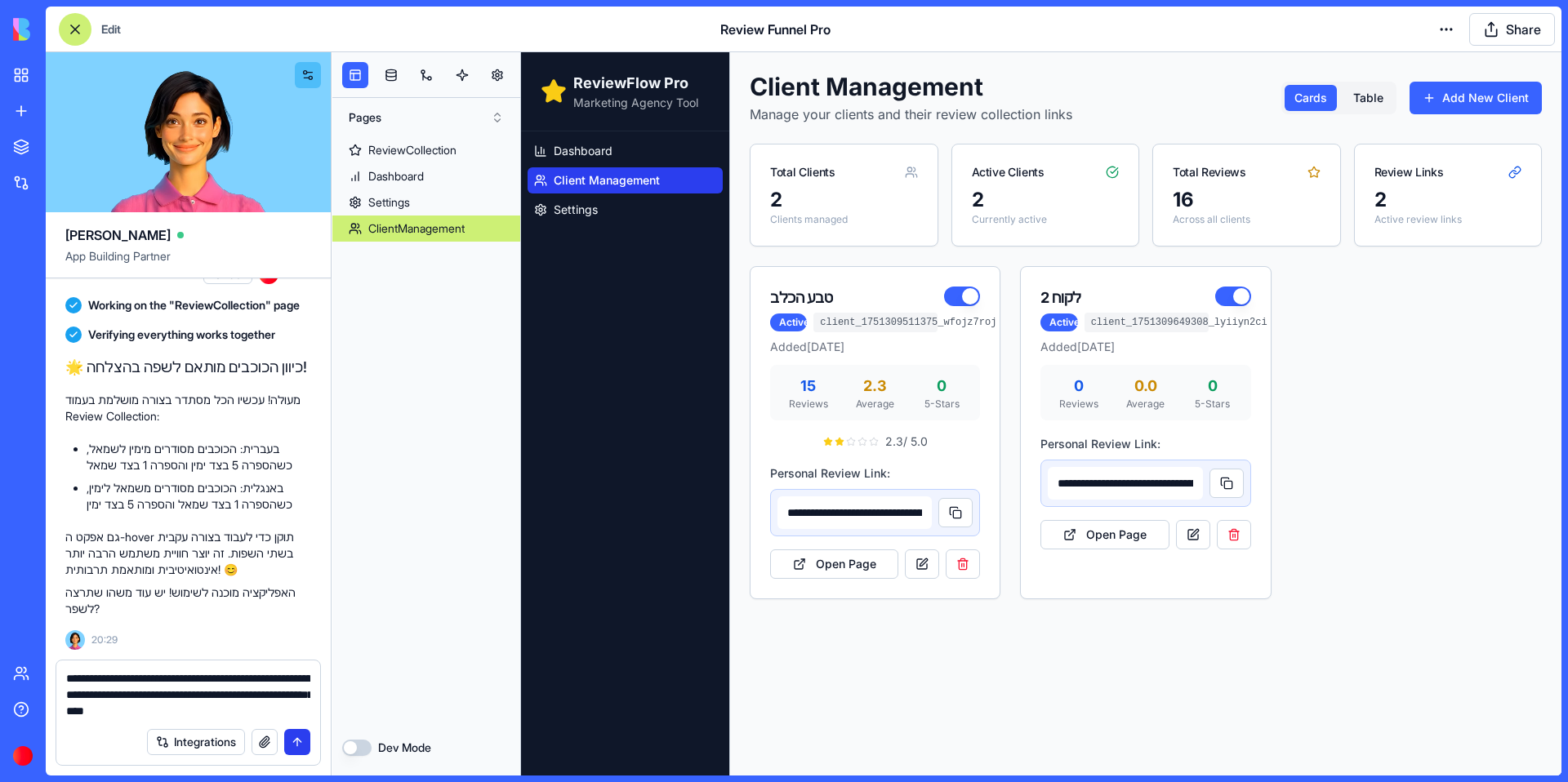 click at bounding box center (297, 742) 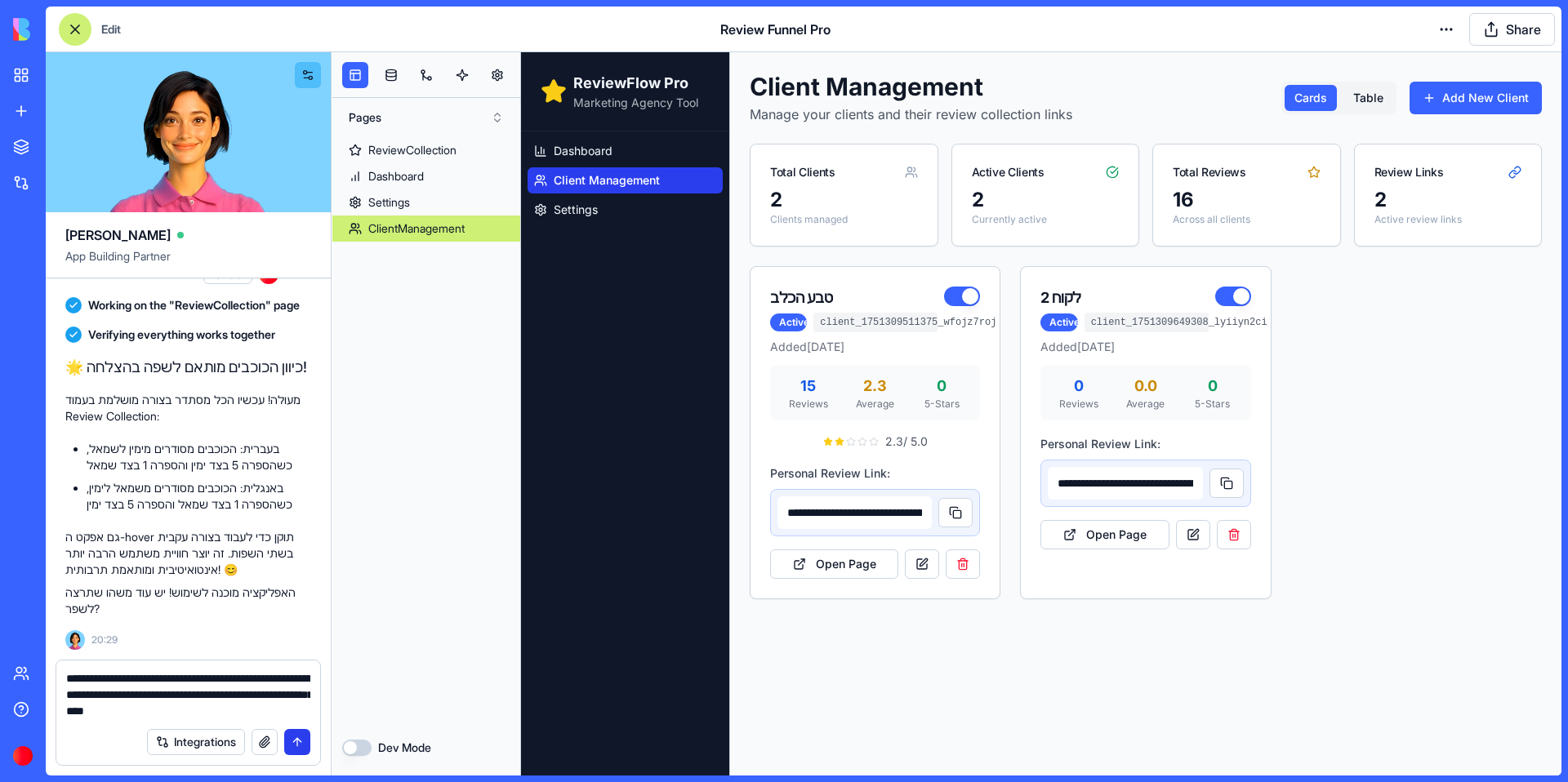 type 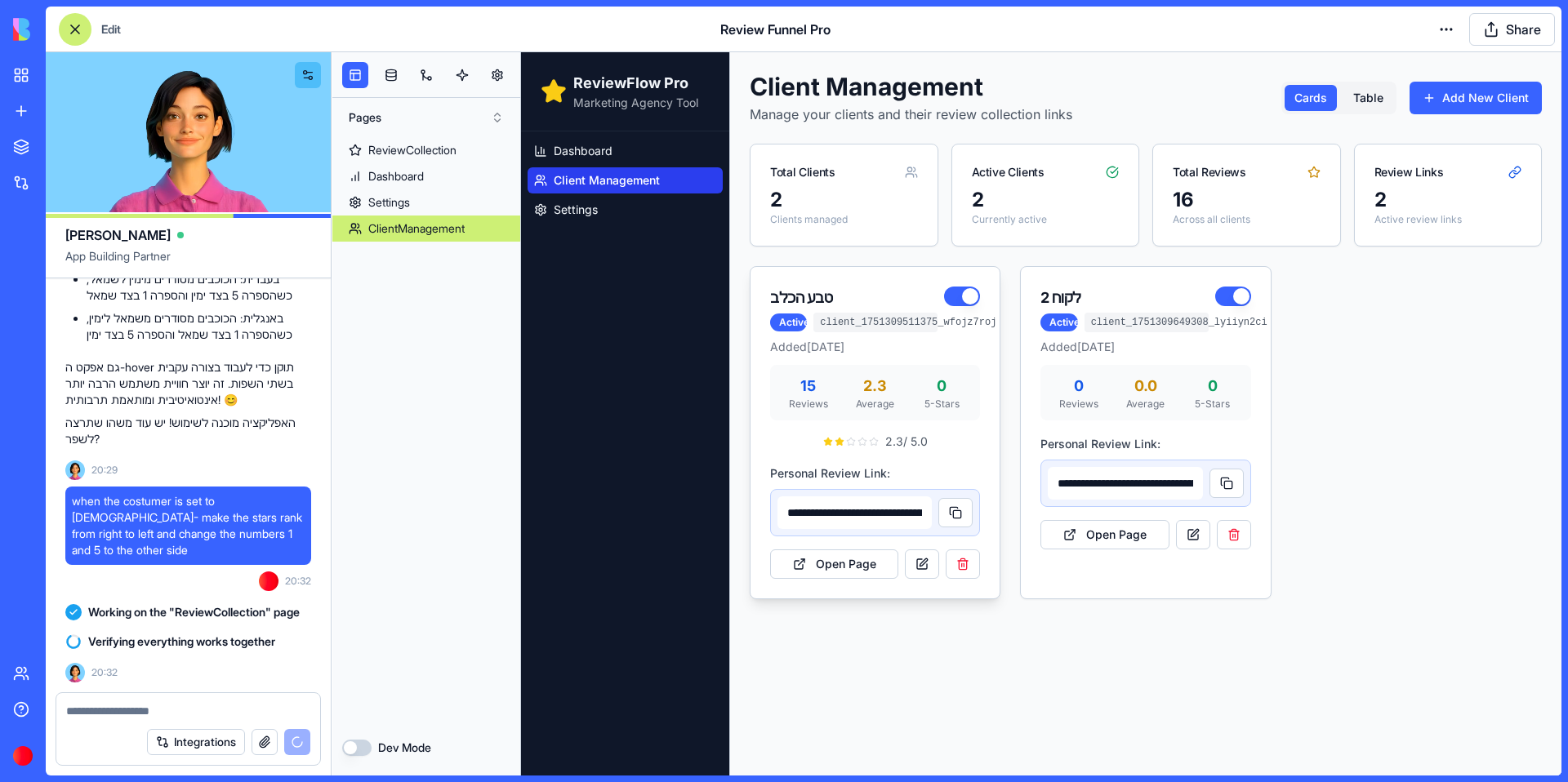 scroll, scrollTop: 24270, scrollLeft: 0, axis: vertical 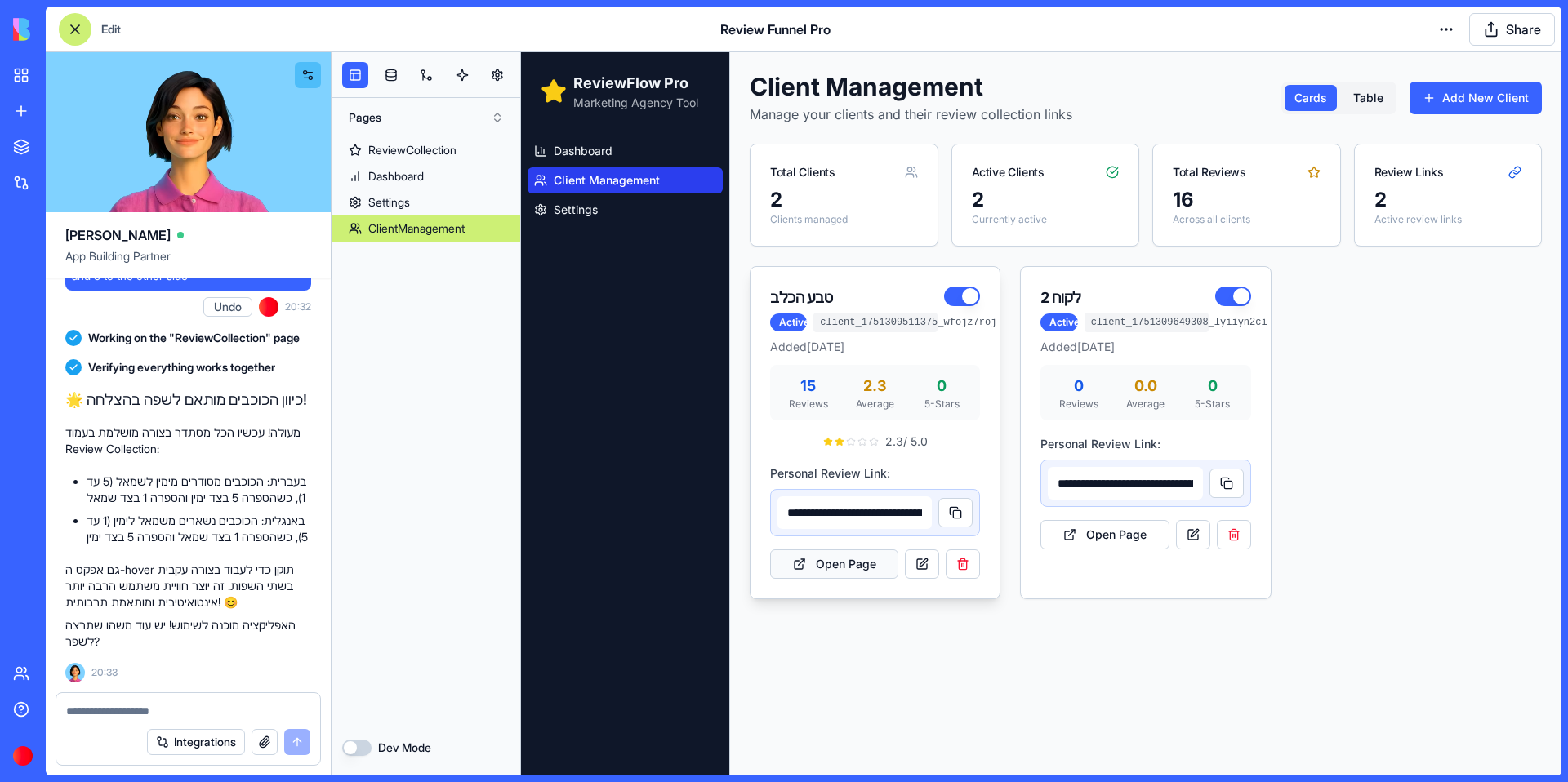 click on "Open Page" at bounding box center (834, 564) 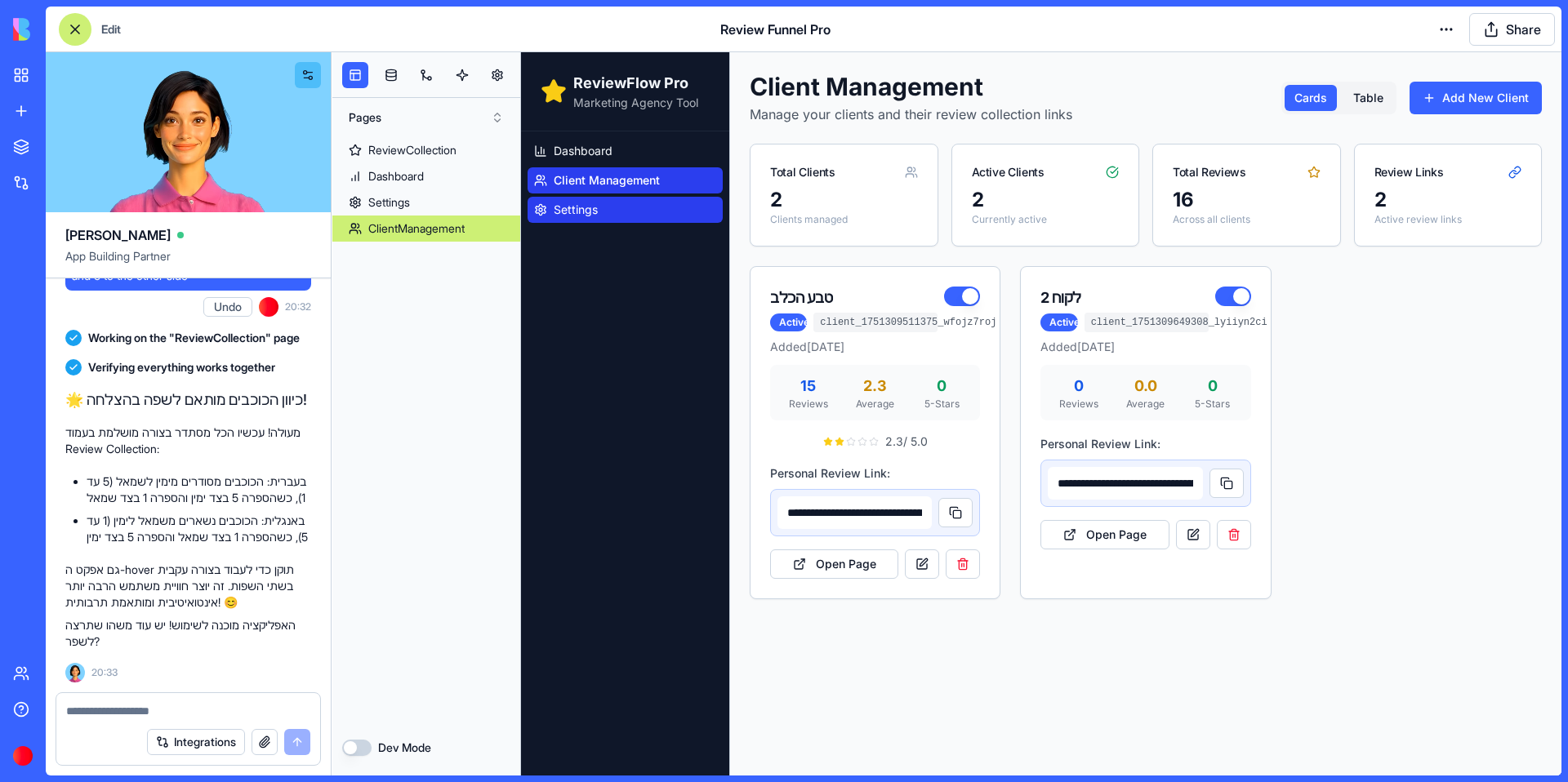 click on "Settings" at bounding box center [576, 210] 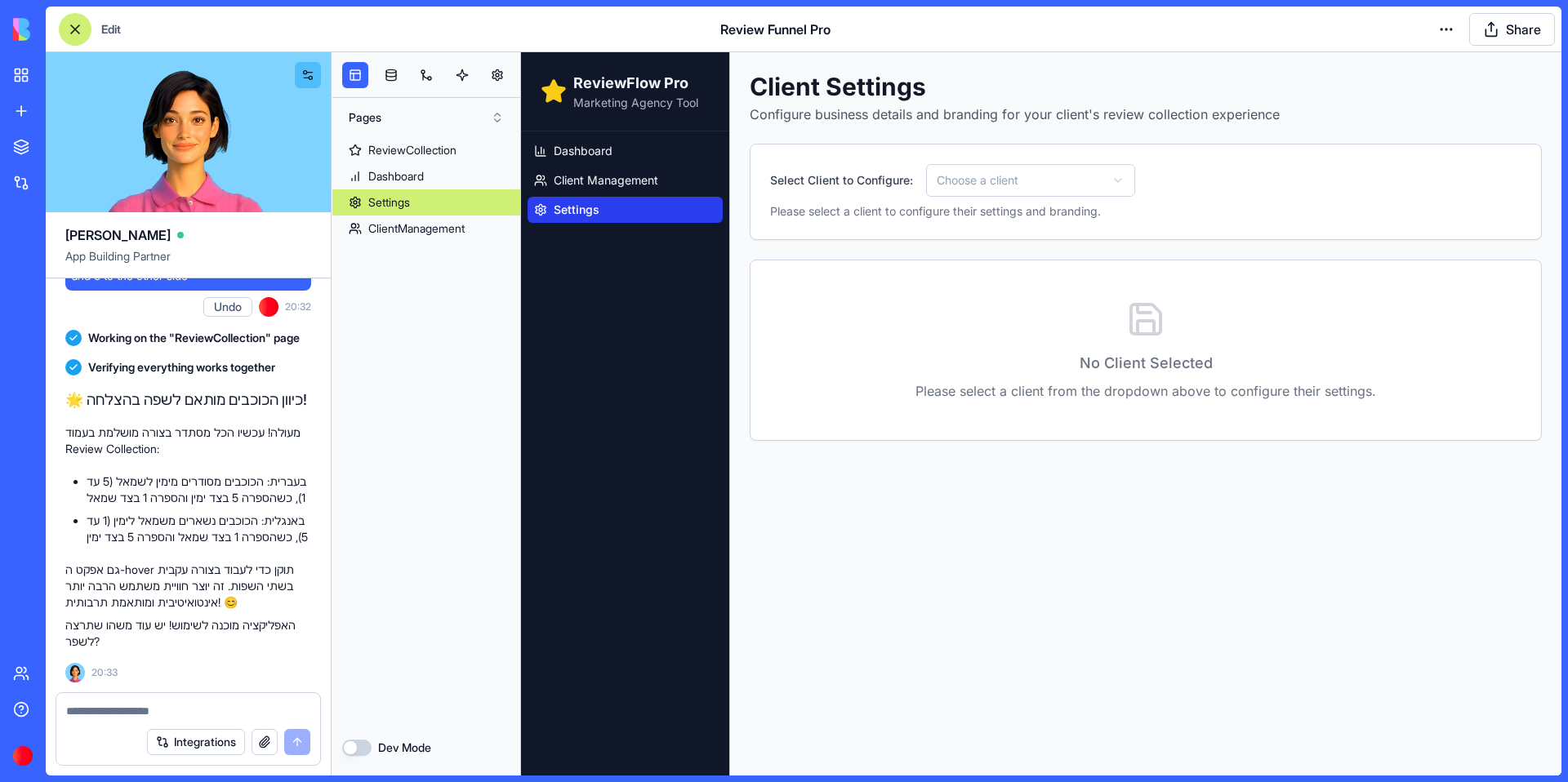 click on "ReviewFlow Pro Marketing Agency Tool Dashboard Client Management Settings Client Settings Configure business details and branding for your client's review collection experience Select Client to Configure: Choose a client Please select a client to configure their settings and branding. No Client Selected Please select a client from the dropdown above to configure their settings." at bounding box center [1041, 414] 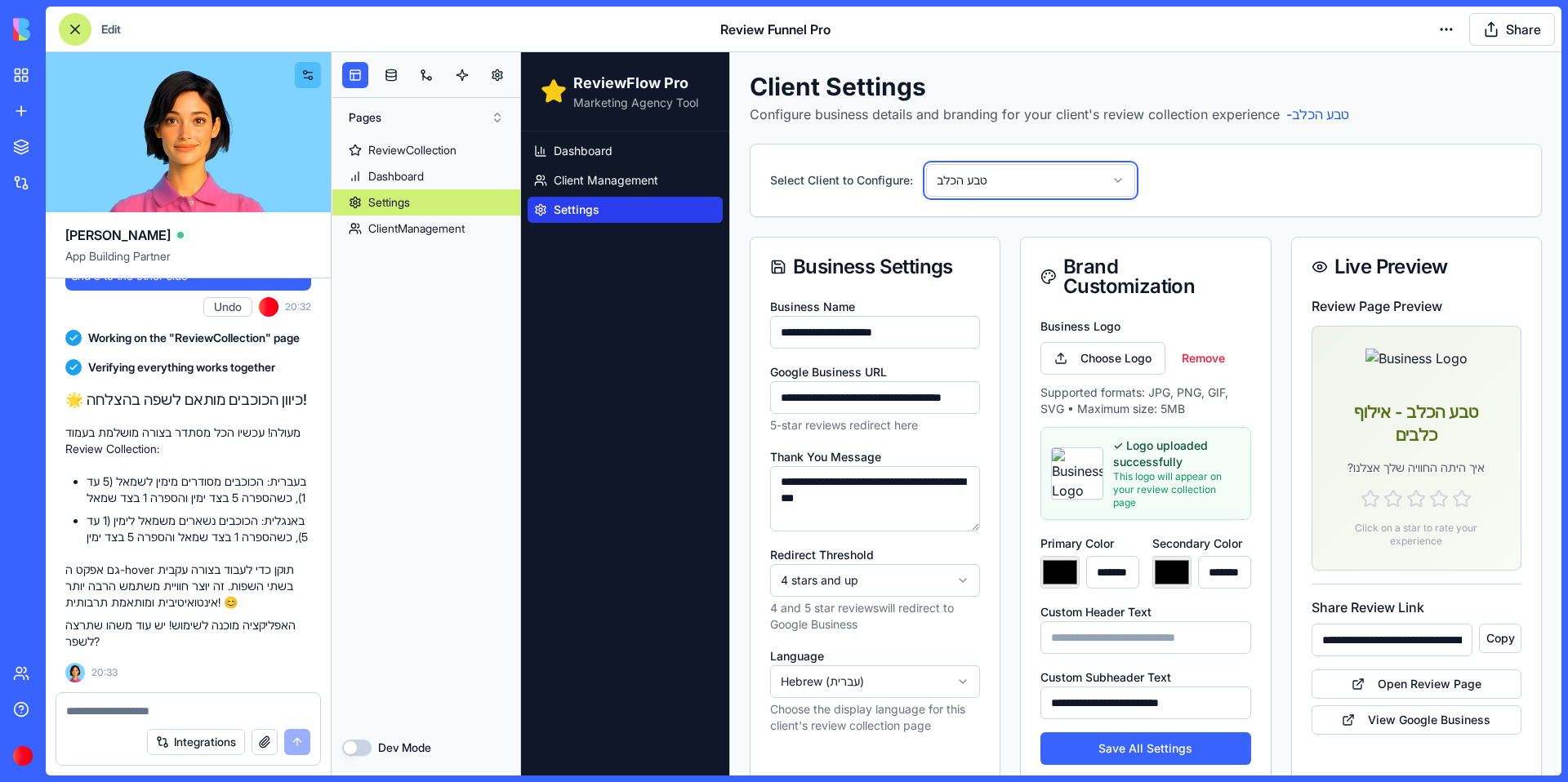 scroll, scrollTop: 29, scrollLeft: 0, axis: vertical 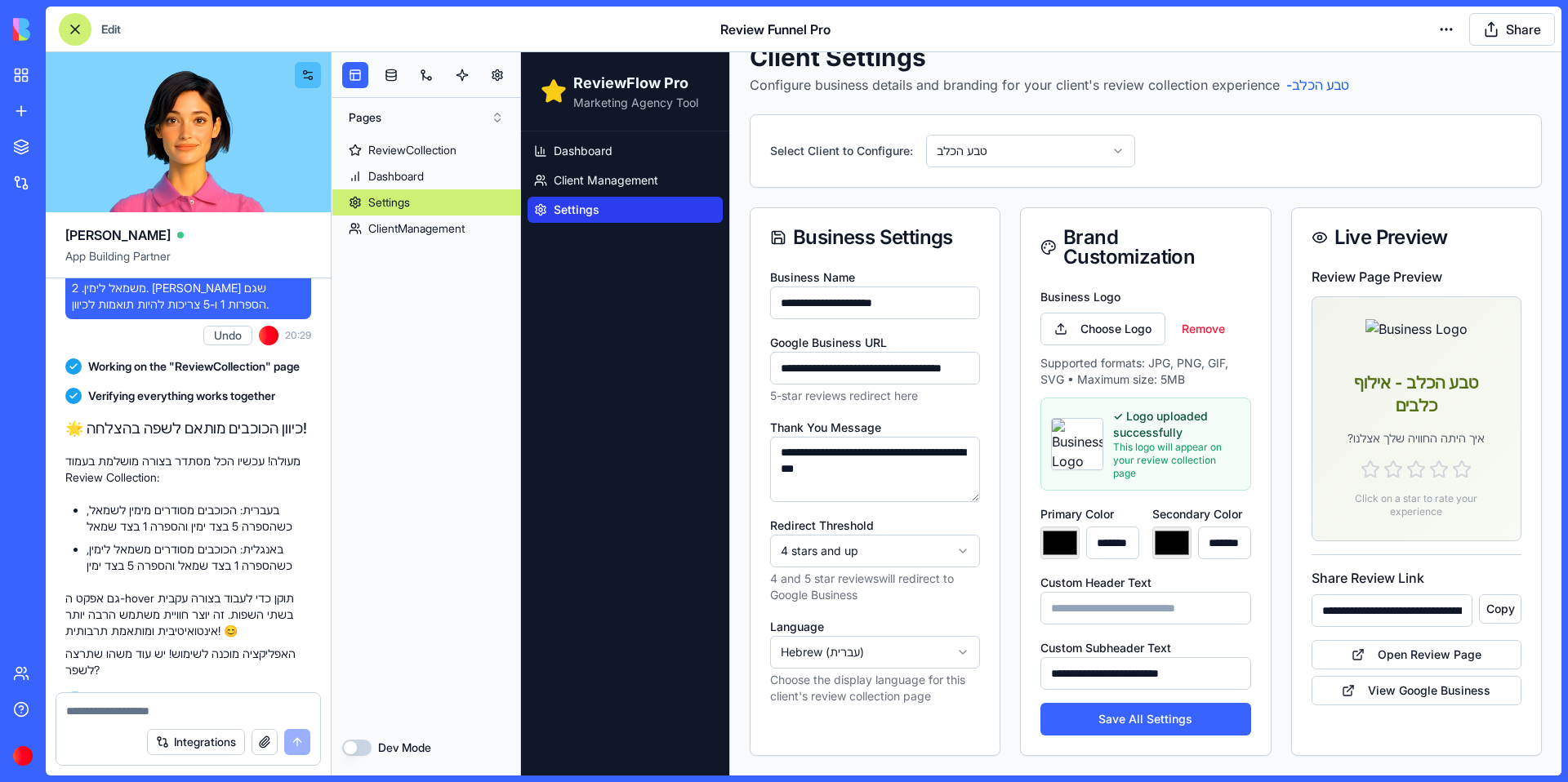 click on "Undo" at bounding box center [229, -504] 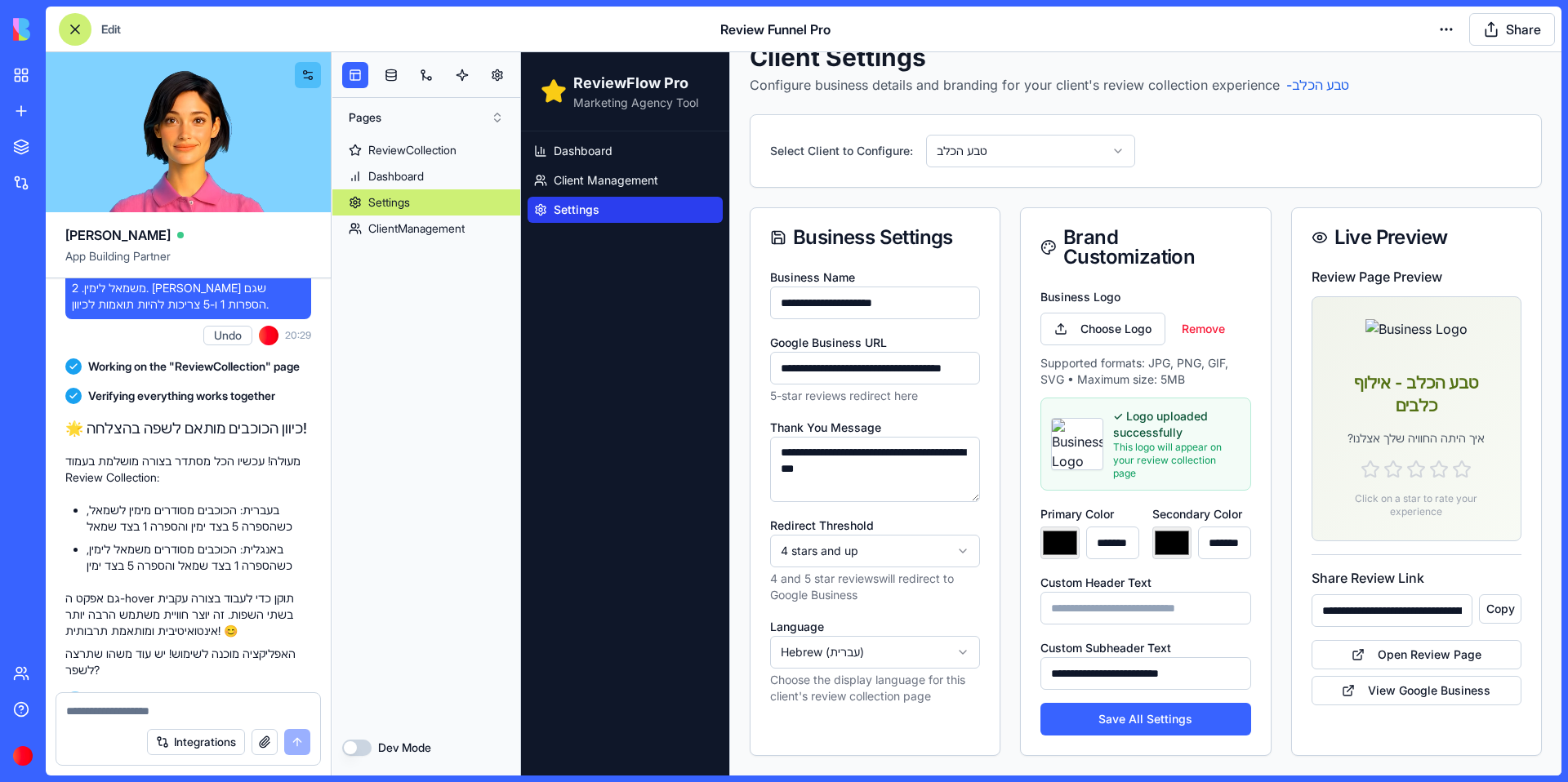 scroll, scrollTop: 0, scrollLeft: 0, axis: both 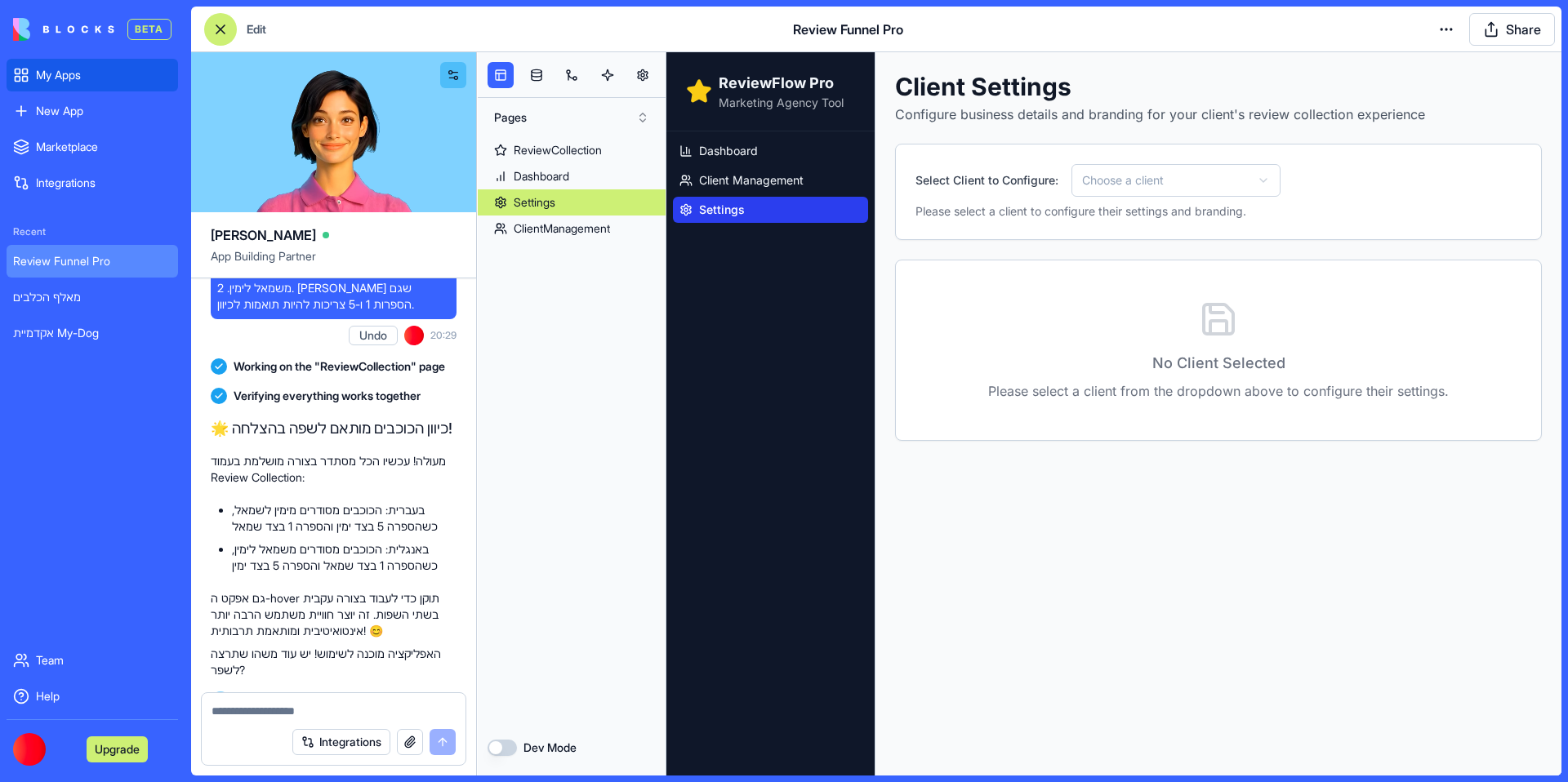 click on "My Apps" at bounding box center (92, 75) 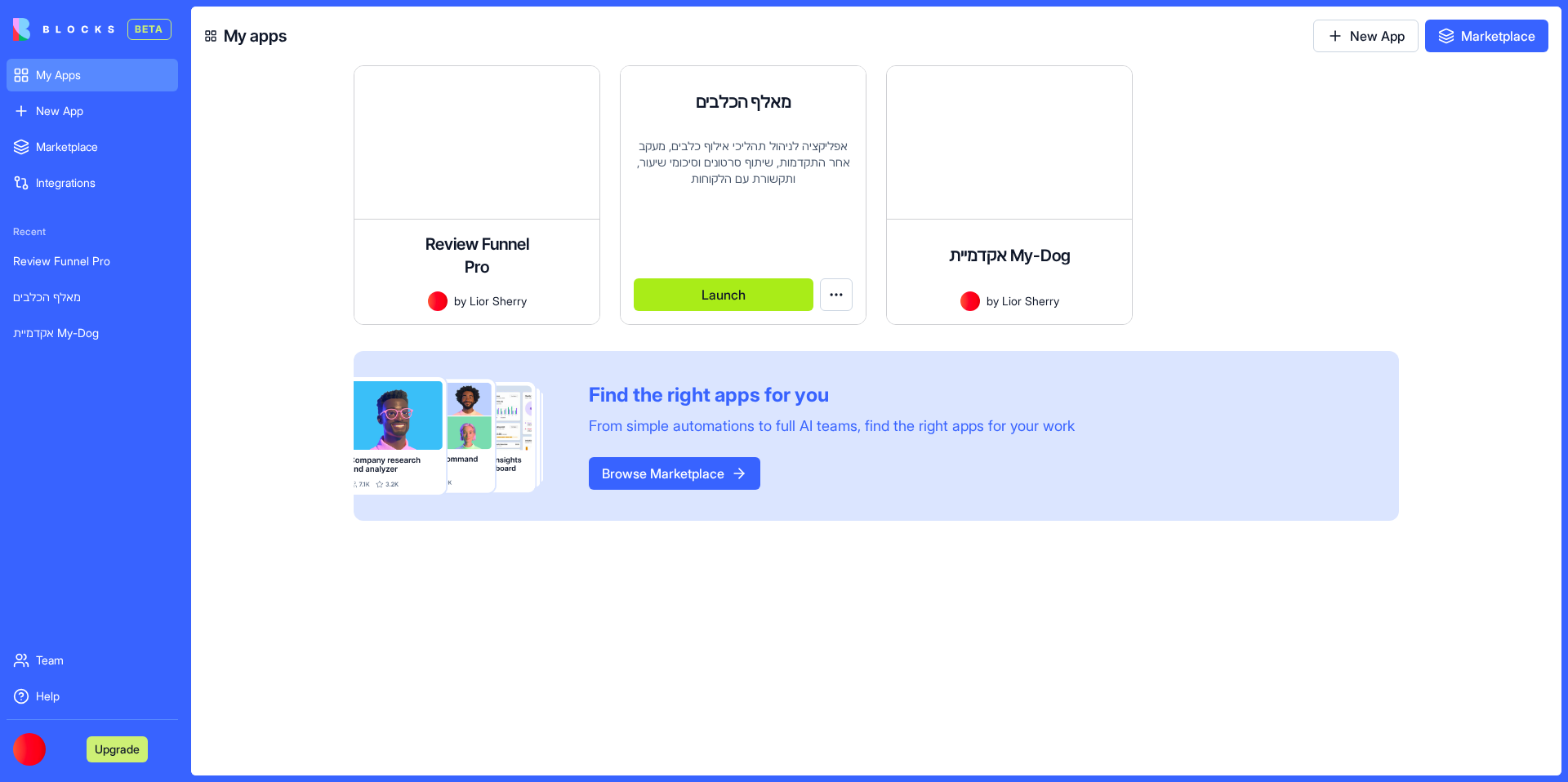click on "Launch" at bounding box center [724, 295] 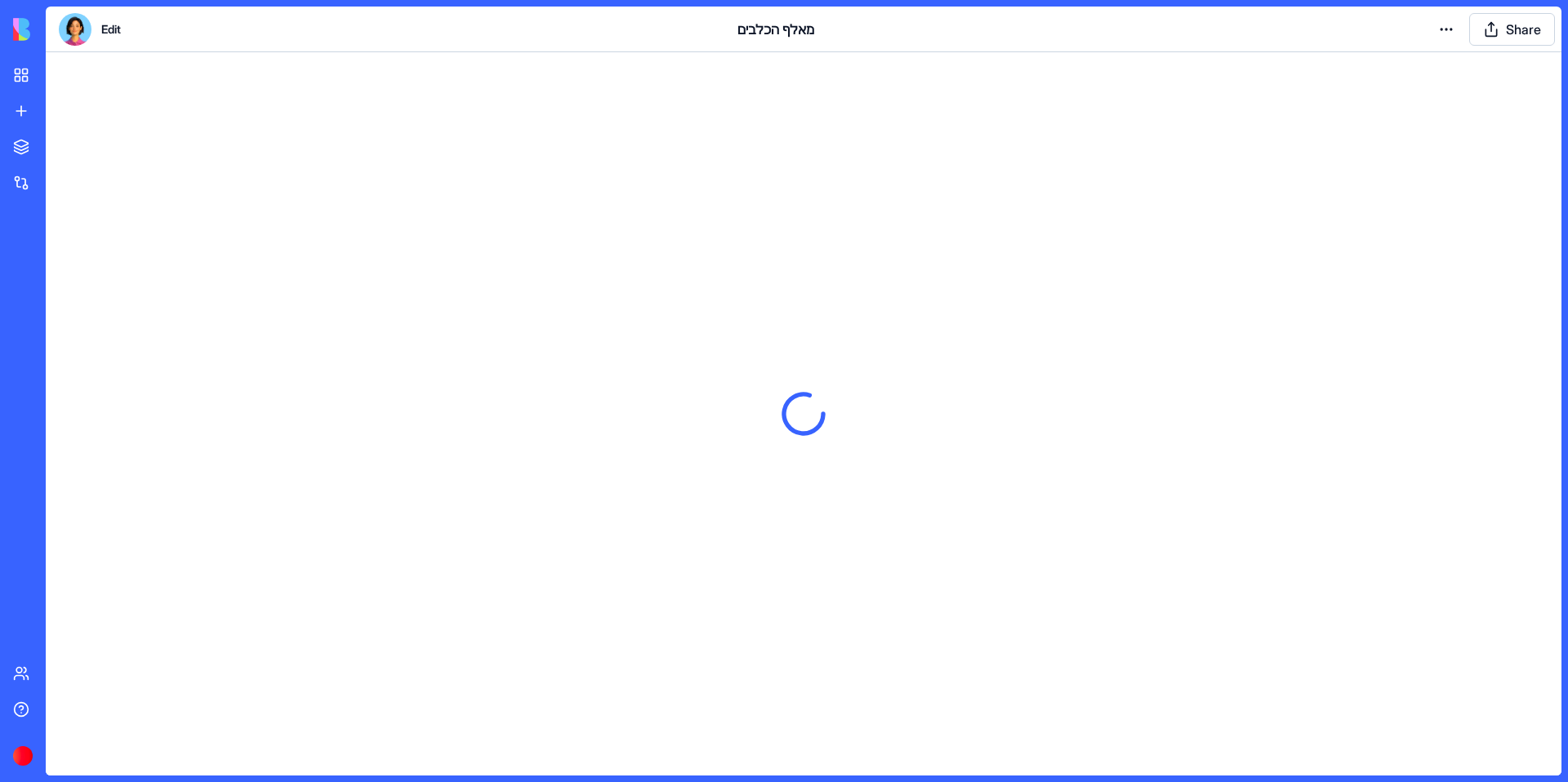 scroll, scrollTop: 0, scrollLeft: 0, axis: both 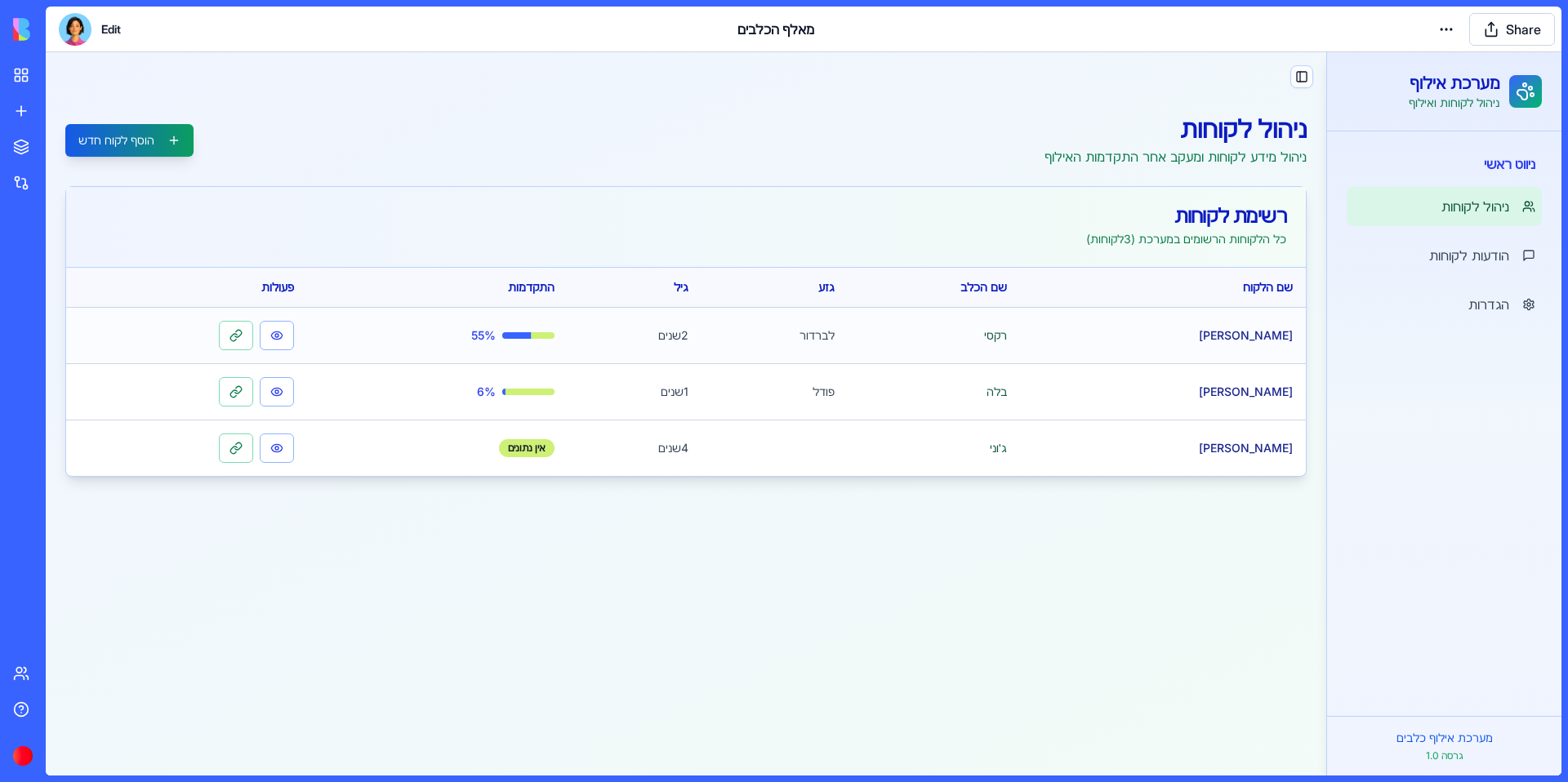 click on "[PERSON_NAME]" at bounding box center (1163, 335) 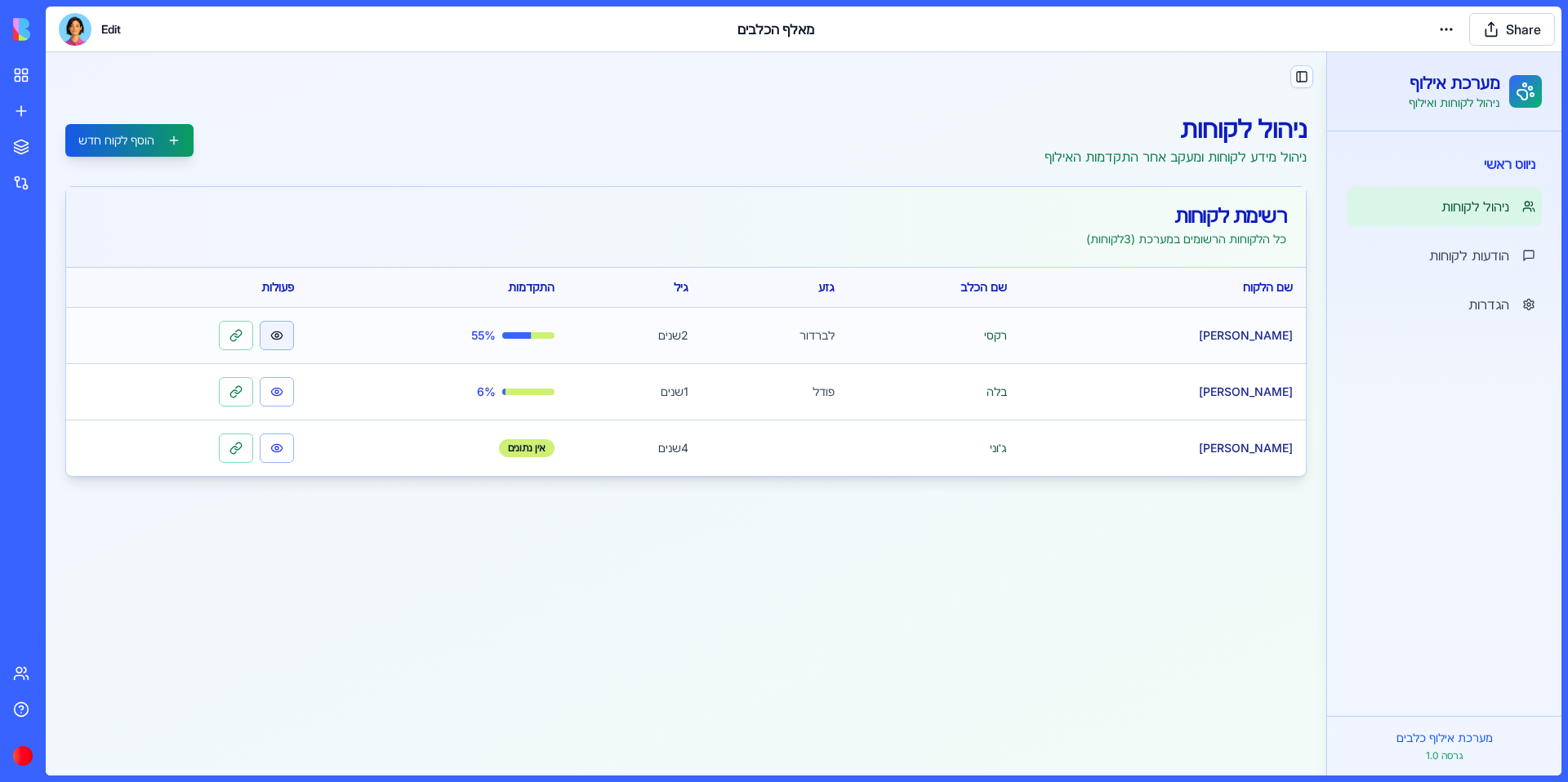 click at bounding box center (277, 335) 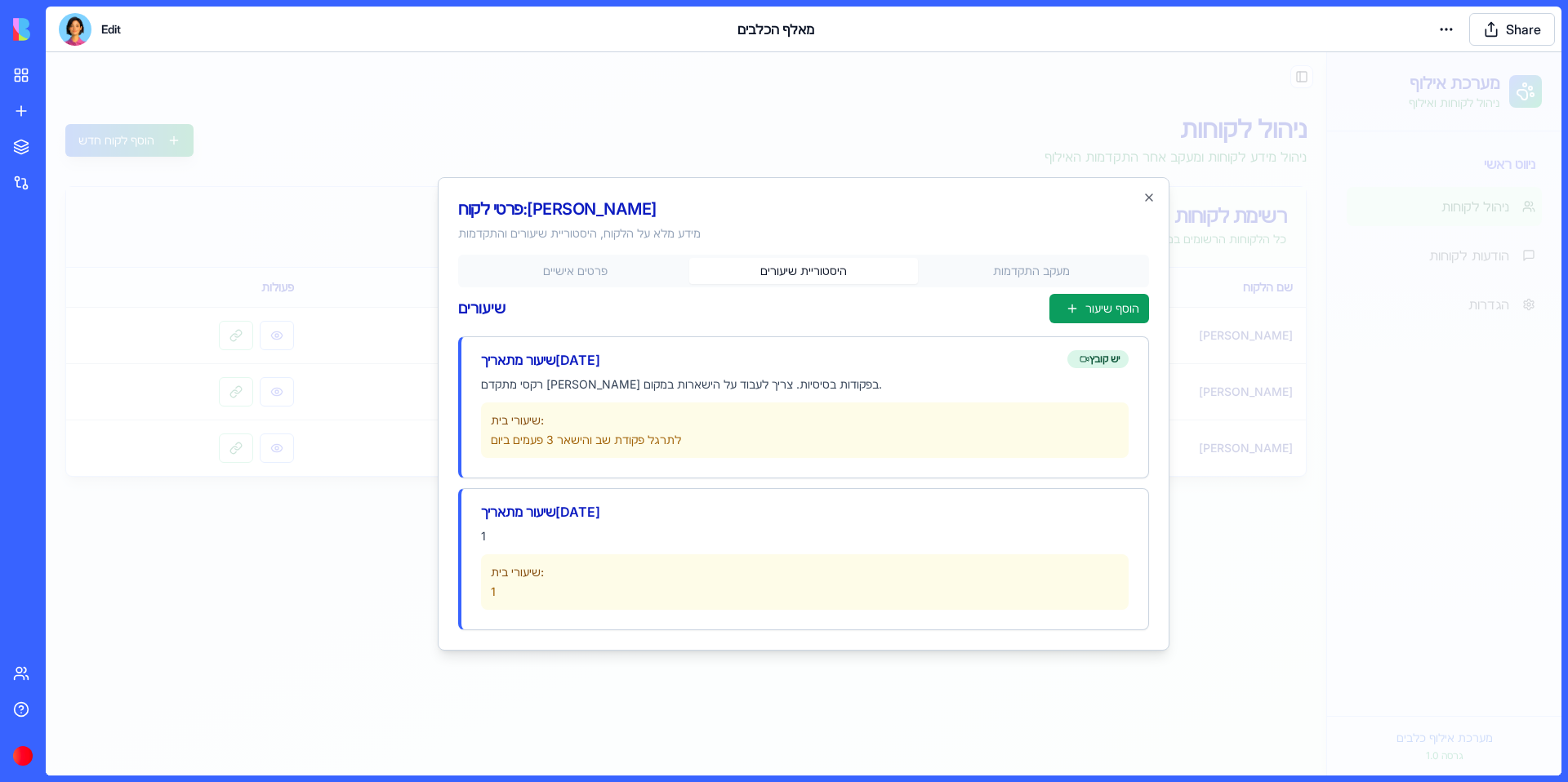 click on "פרטים אישיים היסטוריית שיעורים מעקב התקדמות שיעורים הוסף שיעור שיעור מתאריך  [DATE] יש קובץ רקסי מתקדם [PERSON_NAME] בפקודות בסיסיות. צריך לעבוד על הישארות במקום. שיעורי בית: לתרגל פקודת שב והישאר 3 פעמים ביום שיעור מתאריך  [DATE] 1 שיעורי בית: 1" at bounding box center [804, 442] 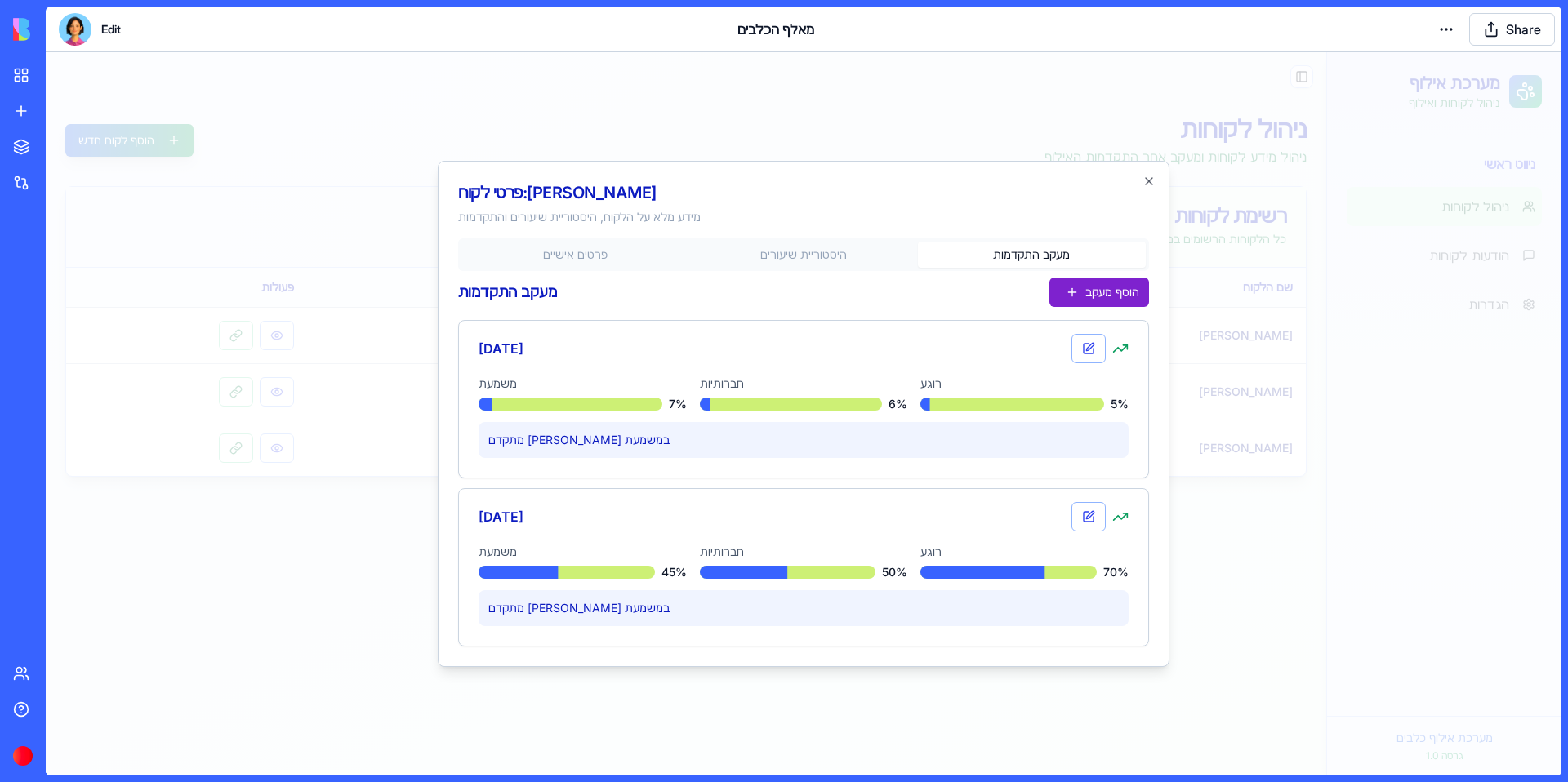 click on "הוסף מעקב" at bounding box center [1099, 292] 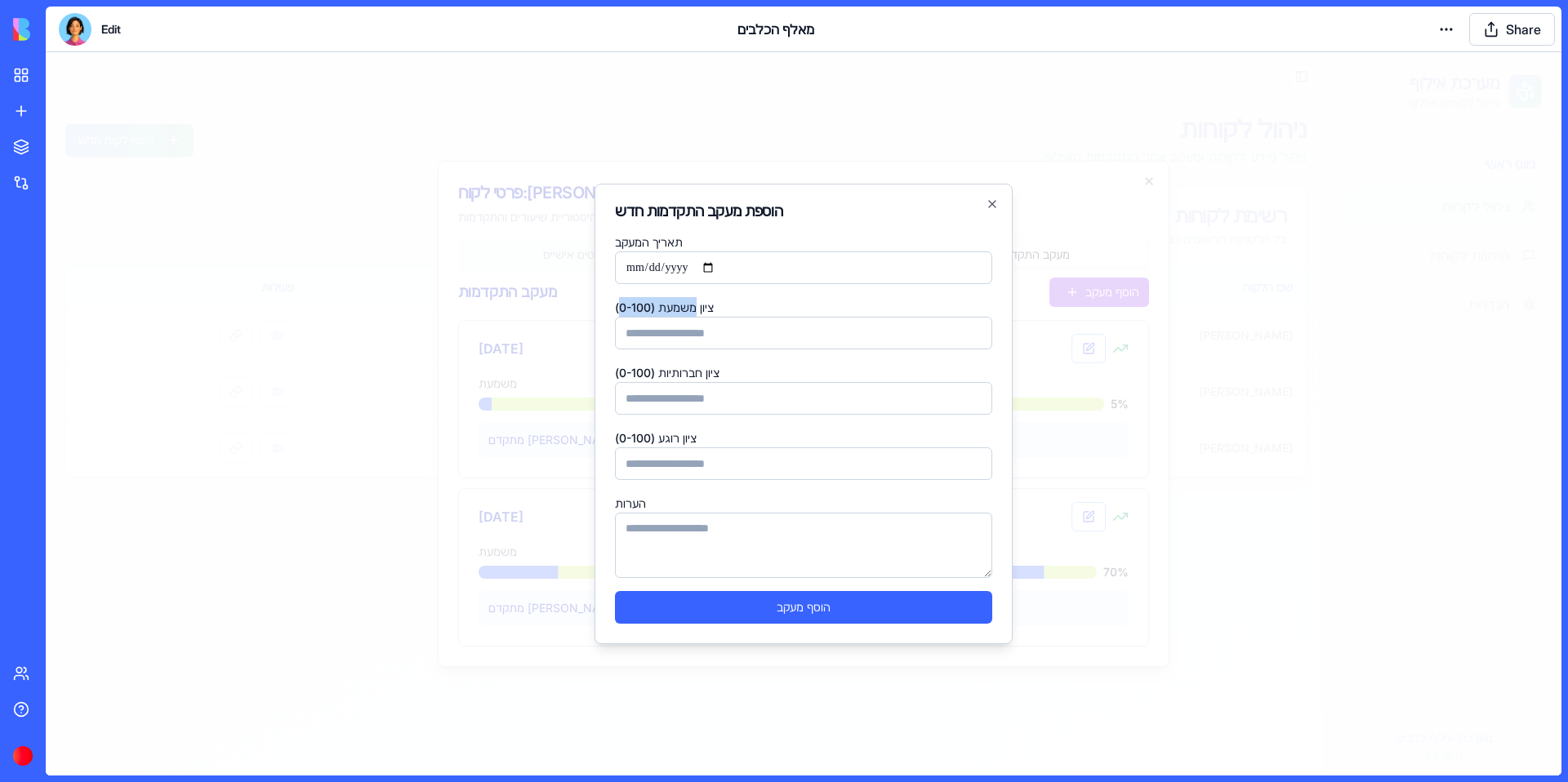 drag, startPoint x: 648, startPoint y: 304, endPoint x: 696, endPoint y: 304, distance: 48 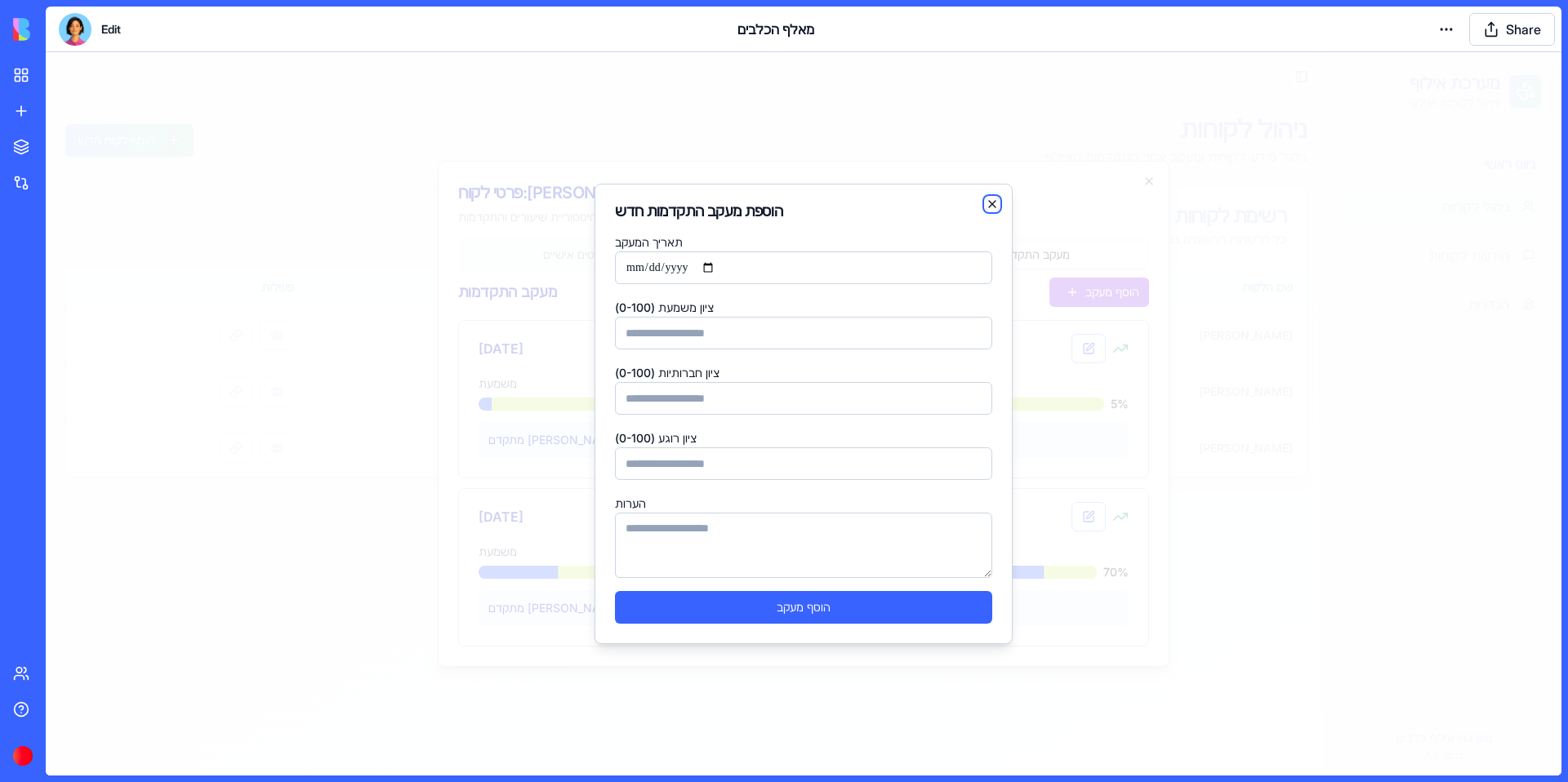 click 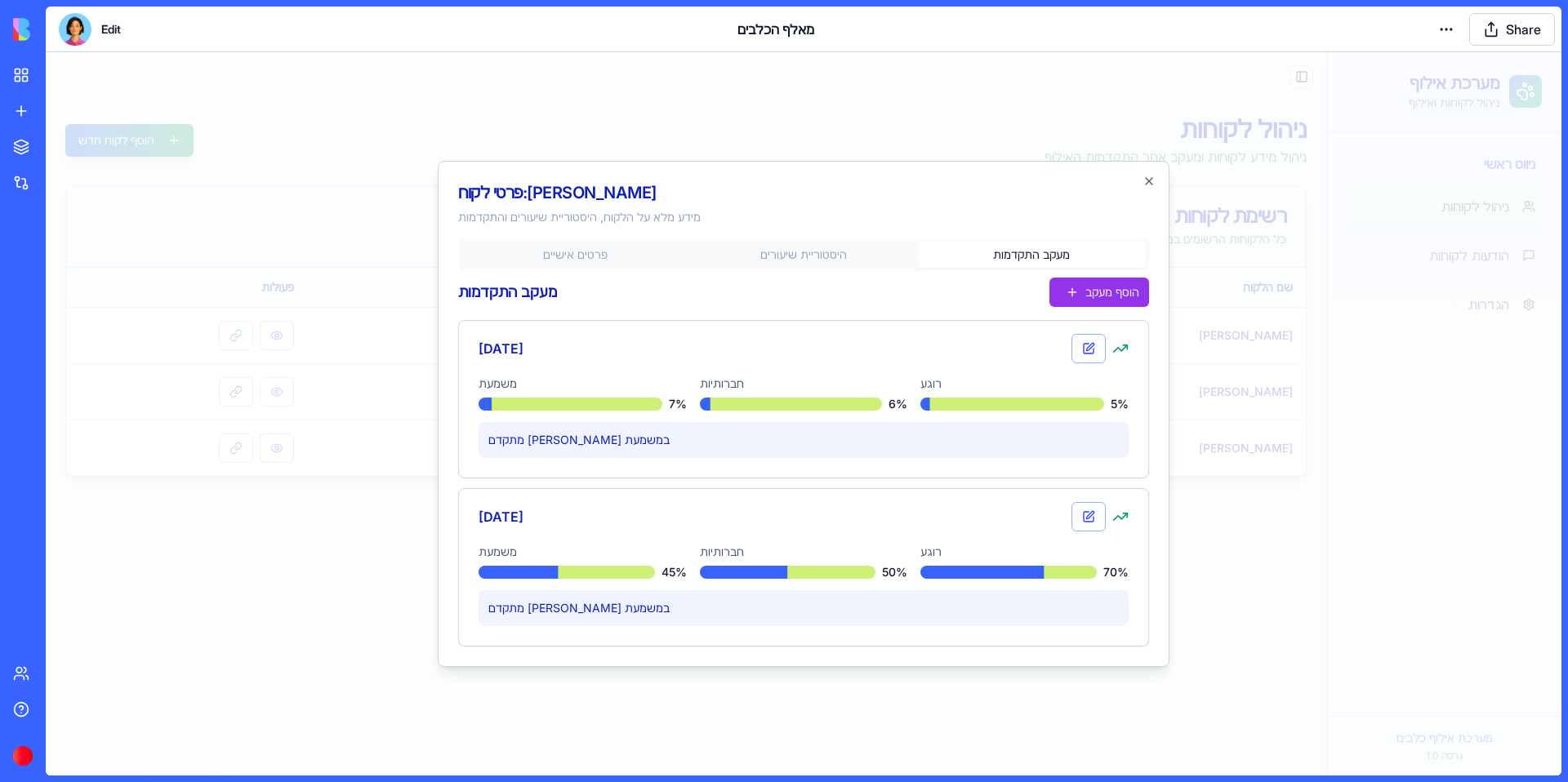 click on "פרטי לקוח:  [PERSON_NAME] מידע מלא על הלקוח, היסטוריית שיעורים והתקדמות פרטים אישיים היסטוריית שיעורים מעקב התקדמות מעקב התקדמות הוסף מעקב [DATE] משמעת 7 % חברותיות 6 % רוגע 5 % מתקדם [PERSON_NAME] במשמעת [DATE] משמעת 45 % חברותיות 50 % רוגע 70 % מתקדם [PERSON_NAME] במשמעת Close" at bounding box center [804, 414] 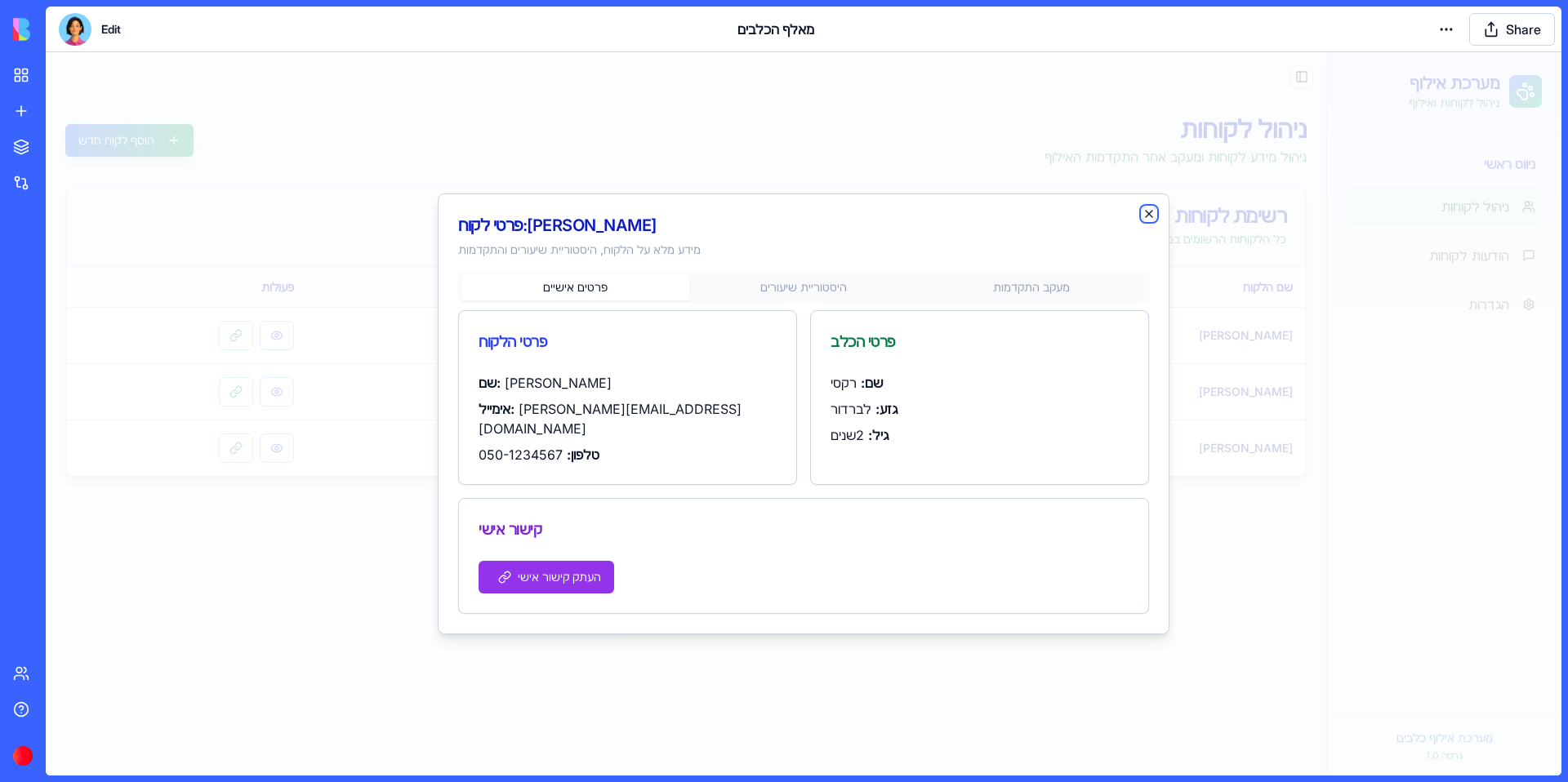 click 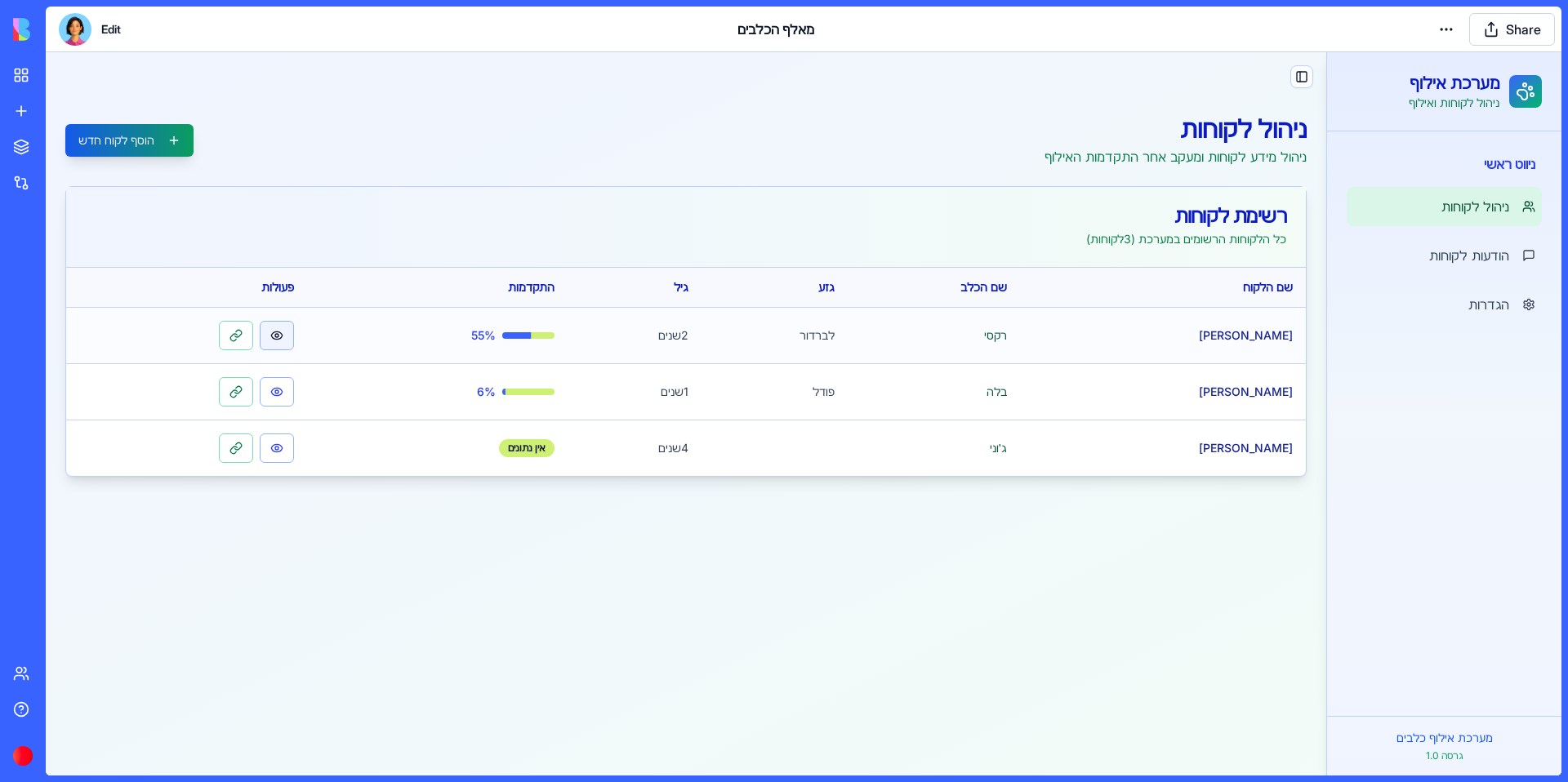 click at bounding box center [277, 335] 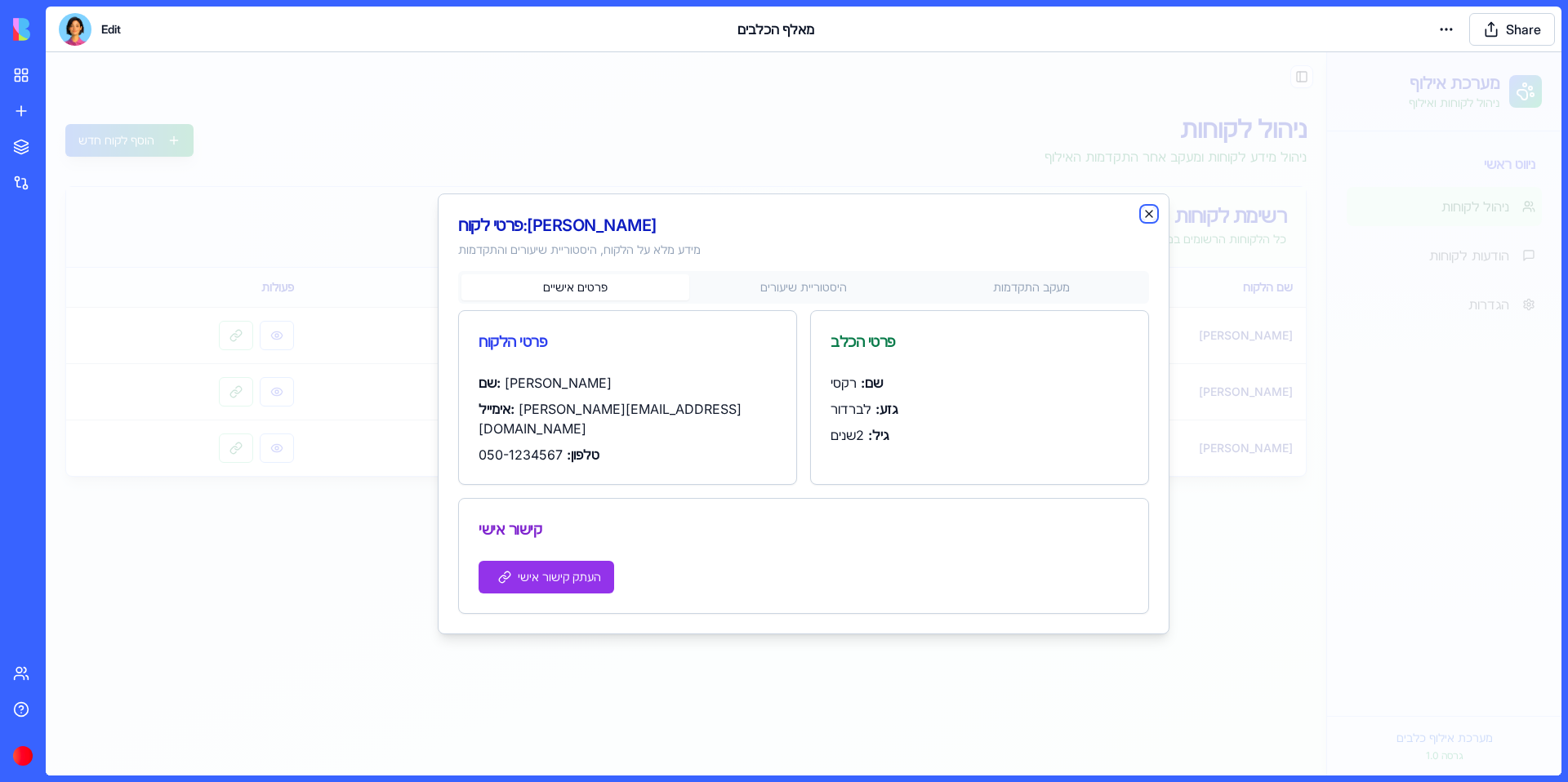 click 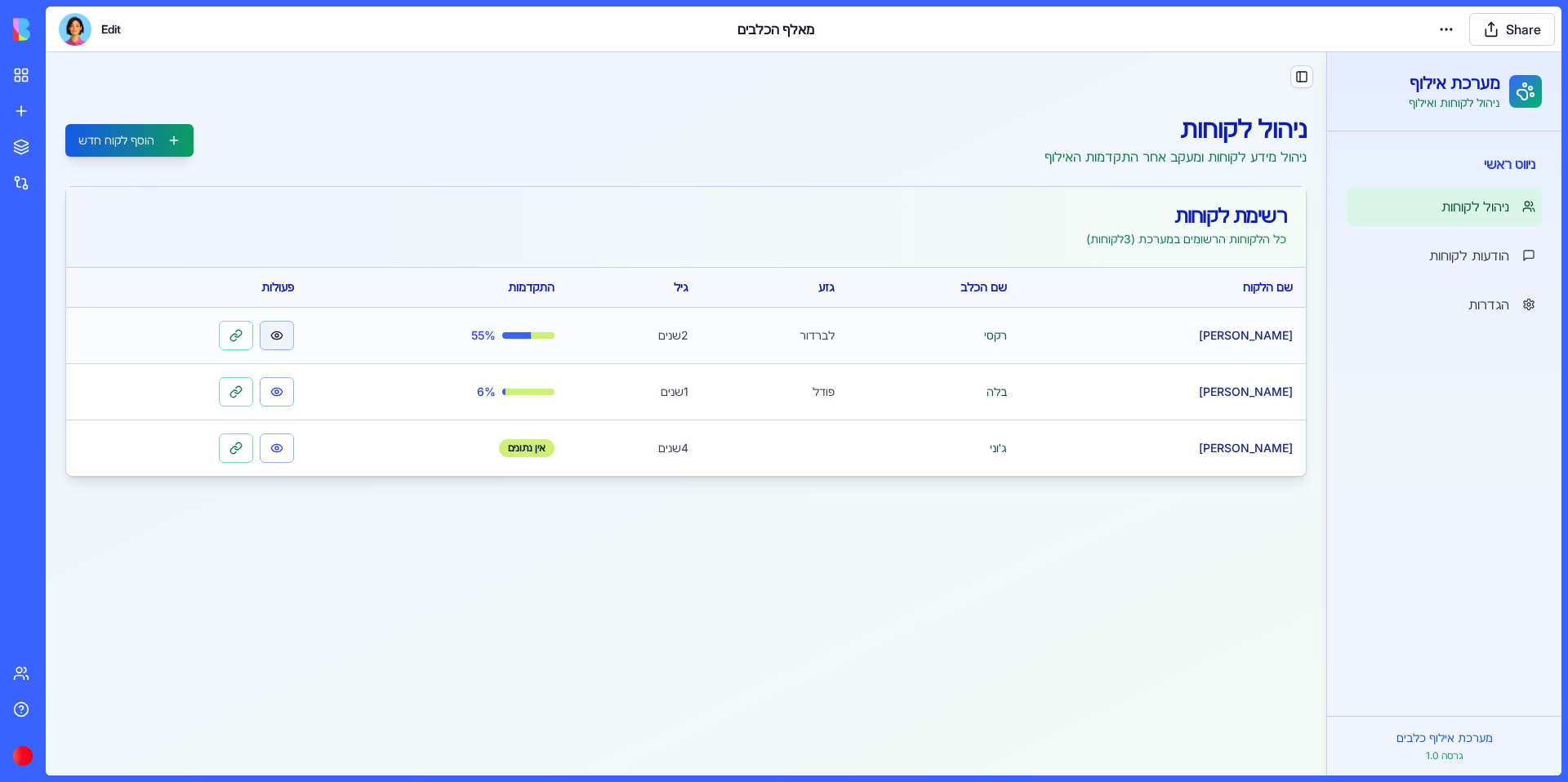 click at bounding box center [277, 335] 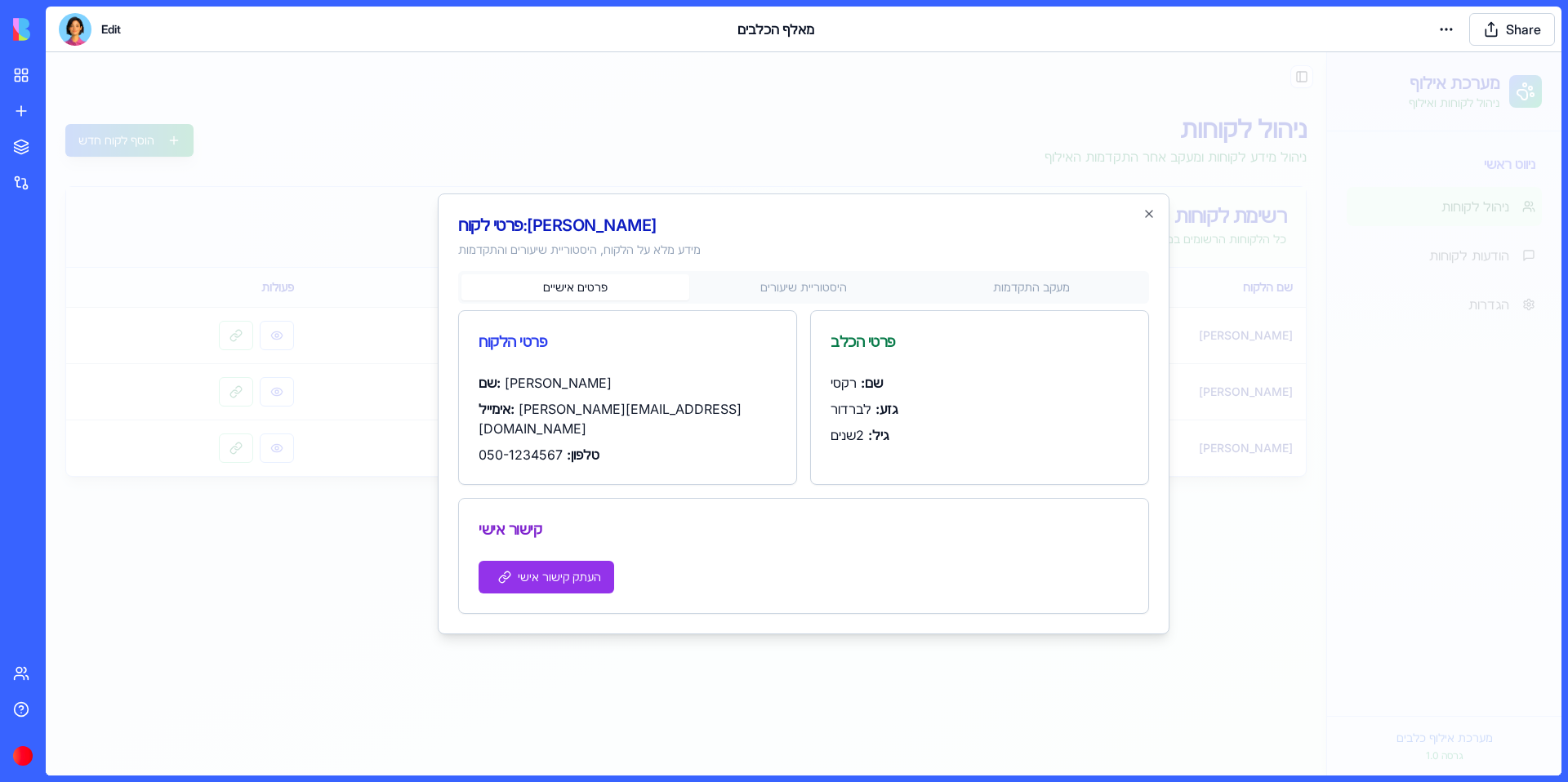 type 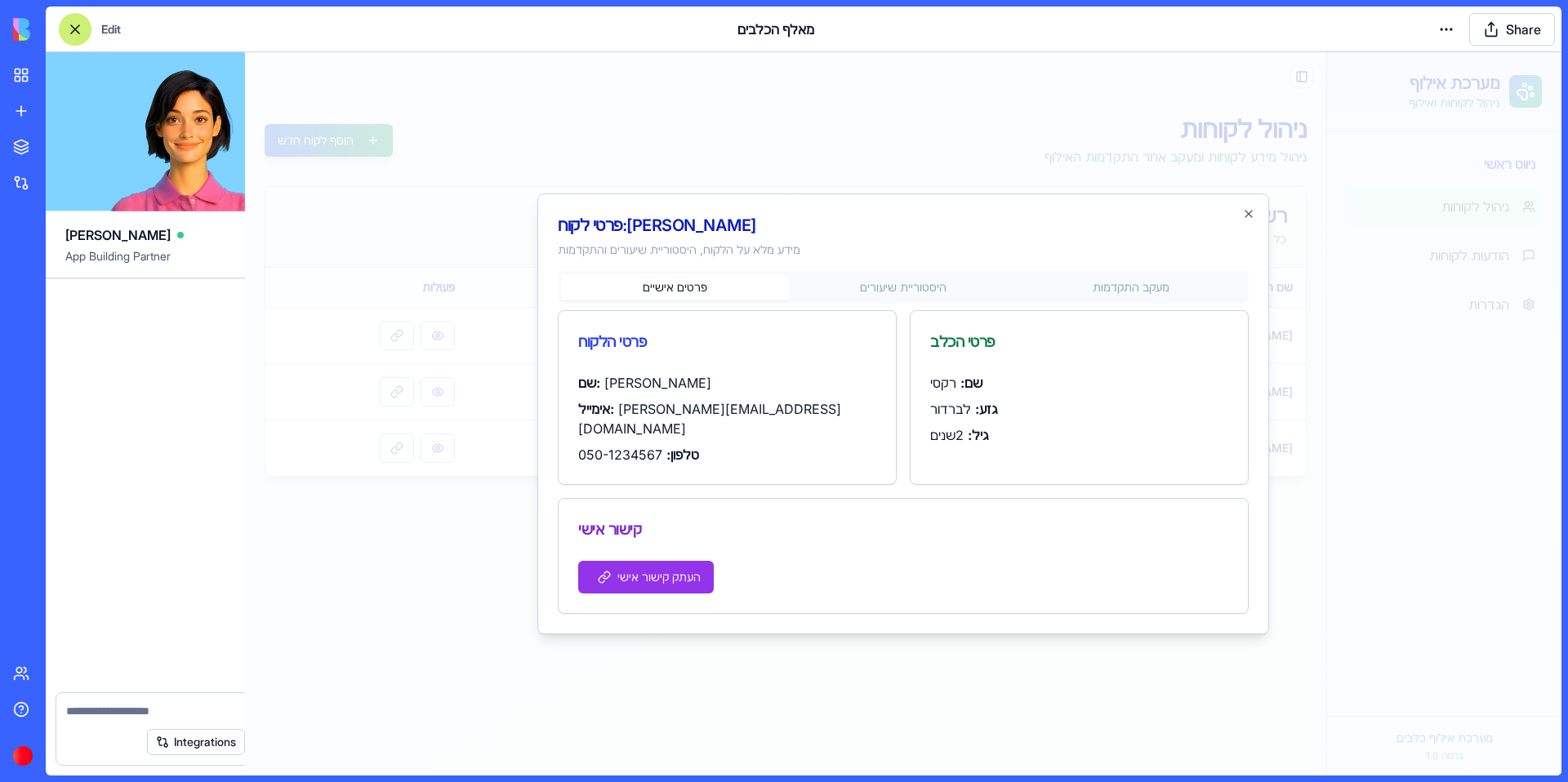 scroll, scrollTop: 2737, scrollLeft: 0, axis: vertical 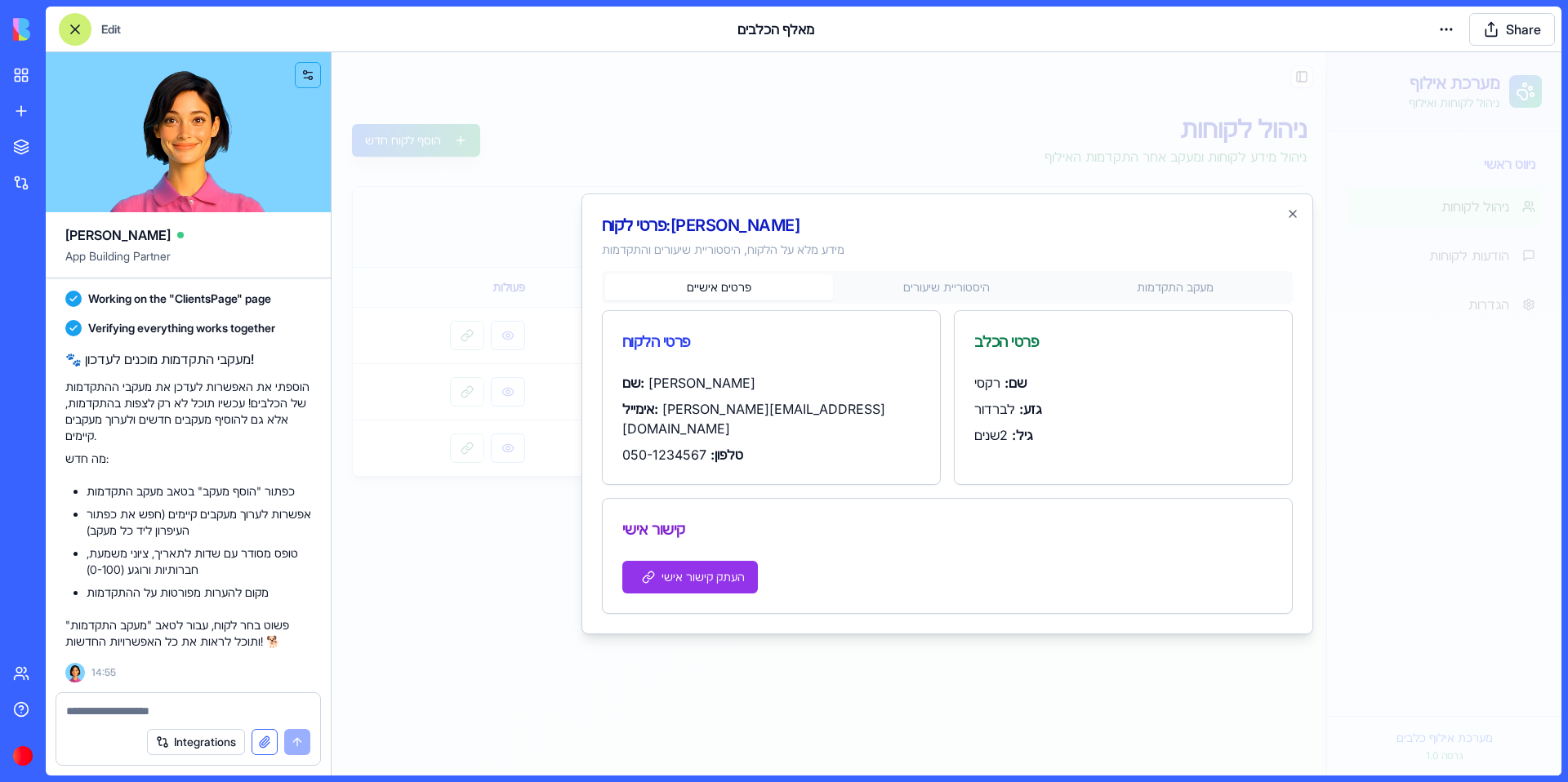 click at bounding box center [265, 742] 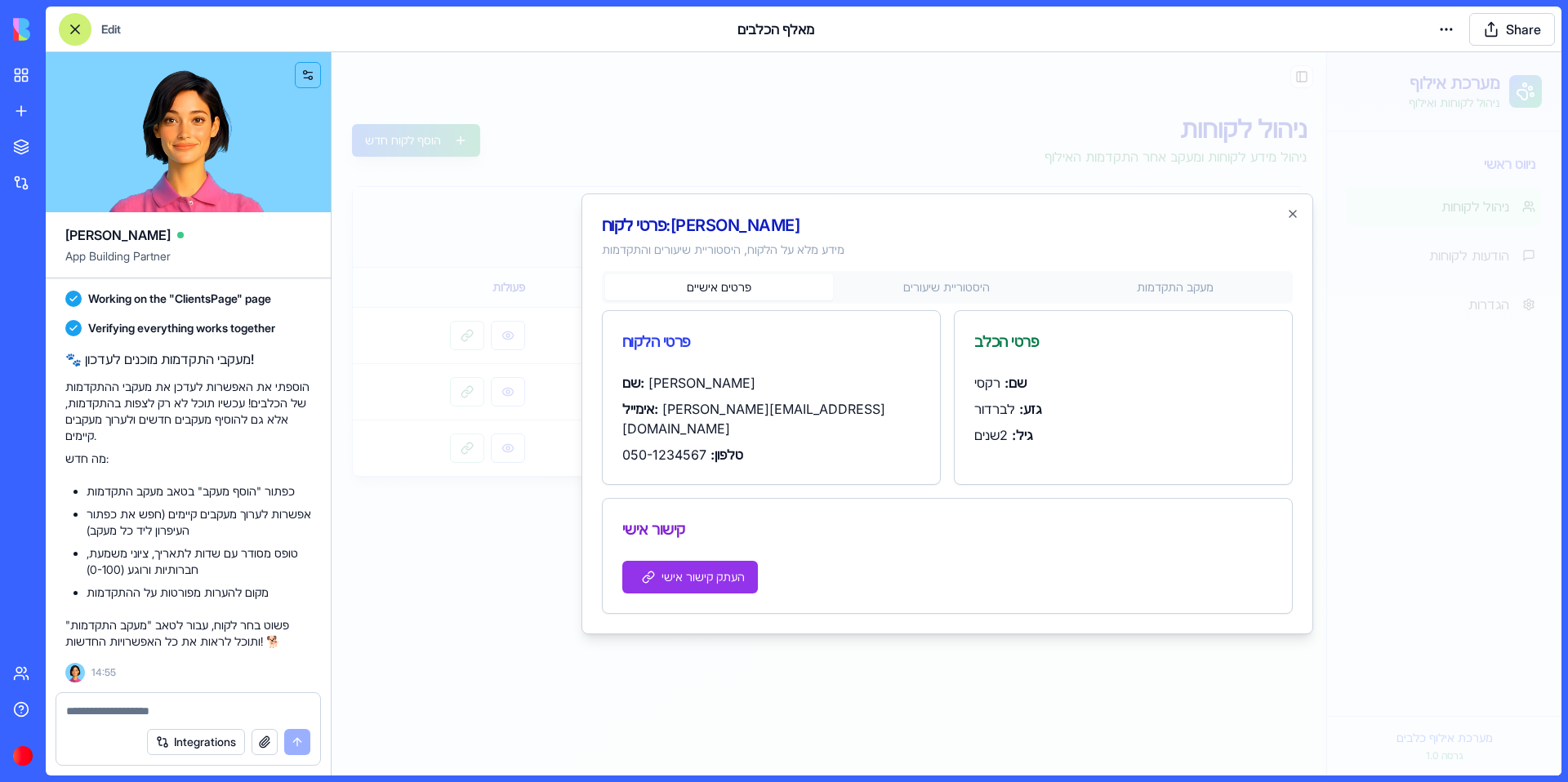click on "Integrations" at bounding box center (188, 742) 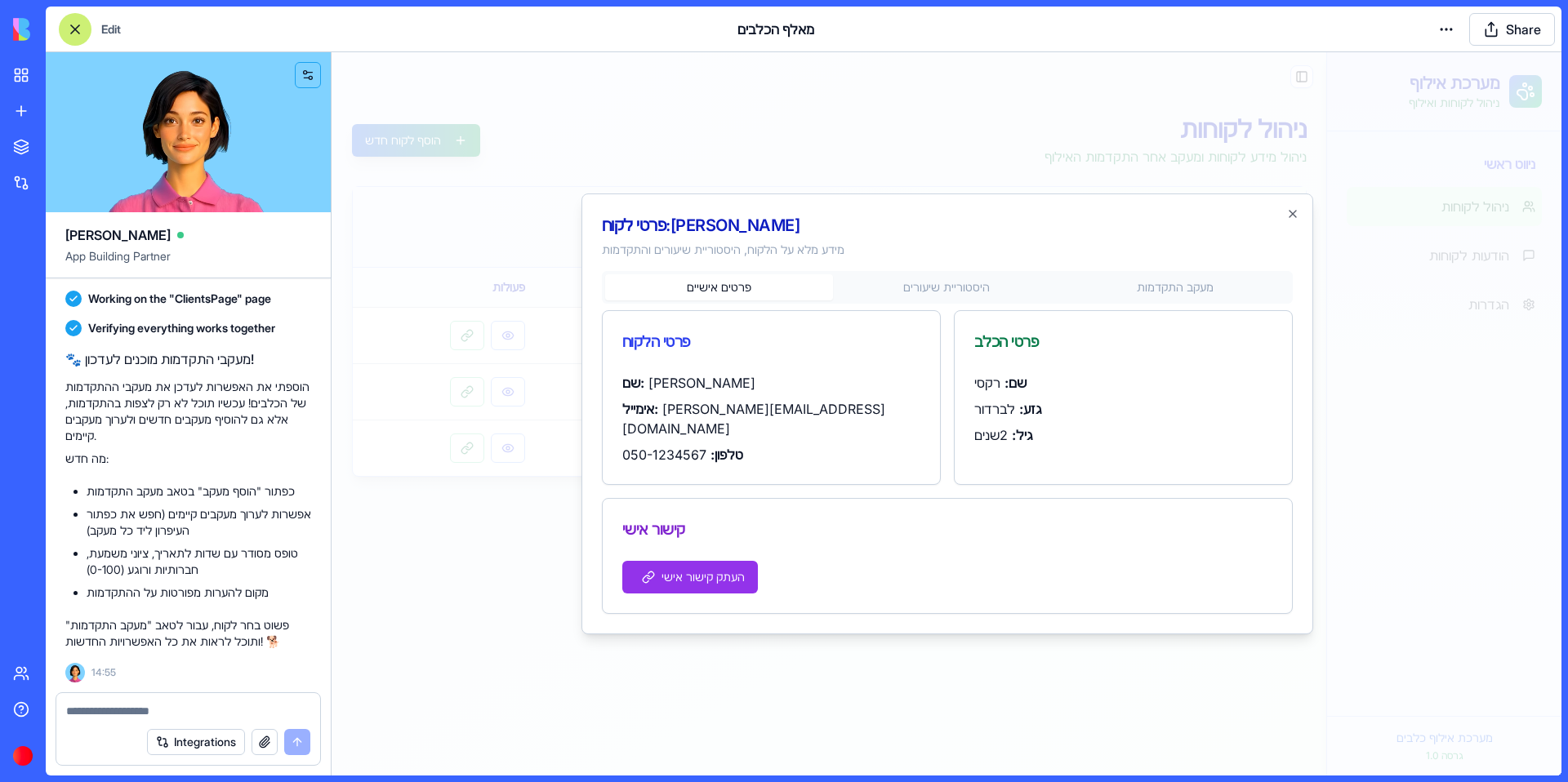 click at bounding box center (188, 711) 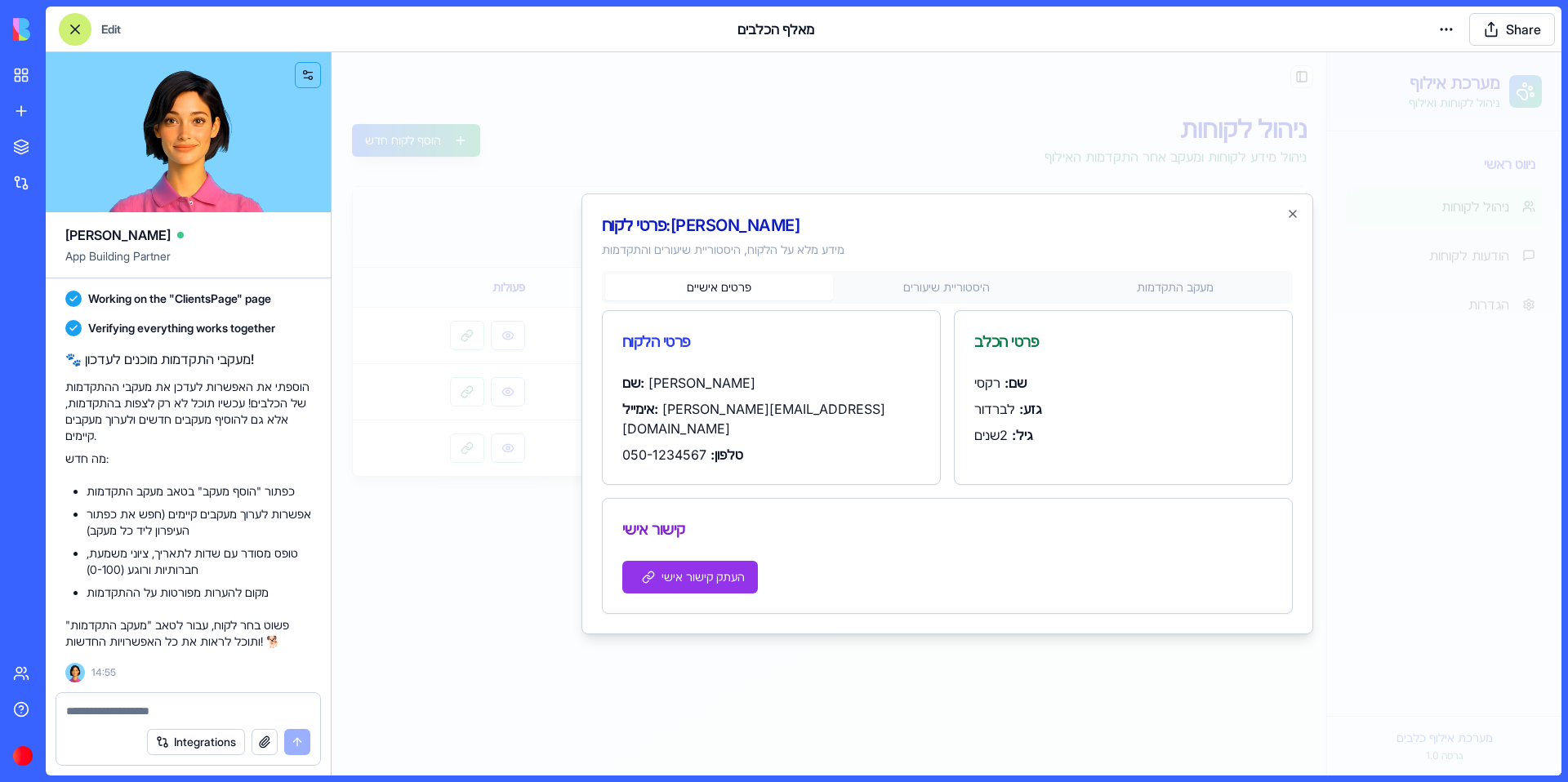 paste on "**********" 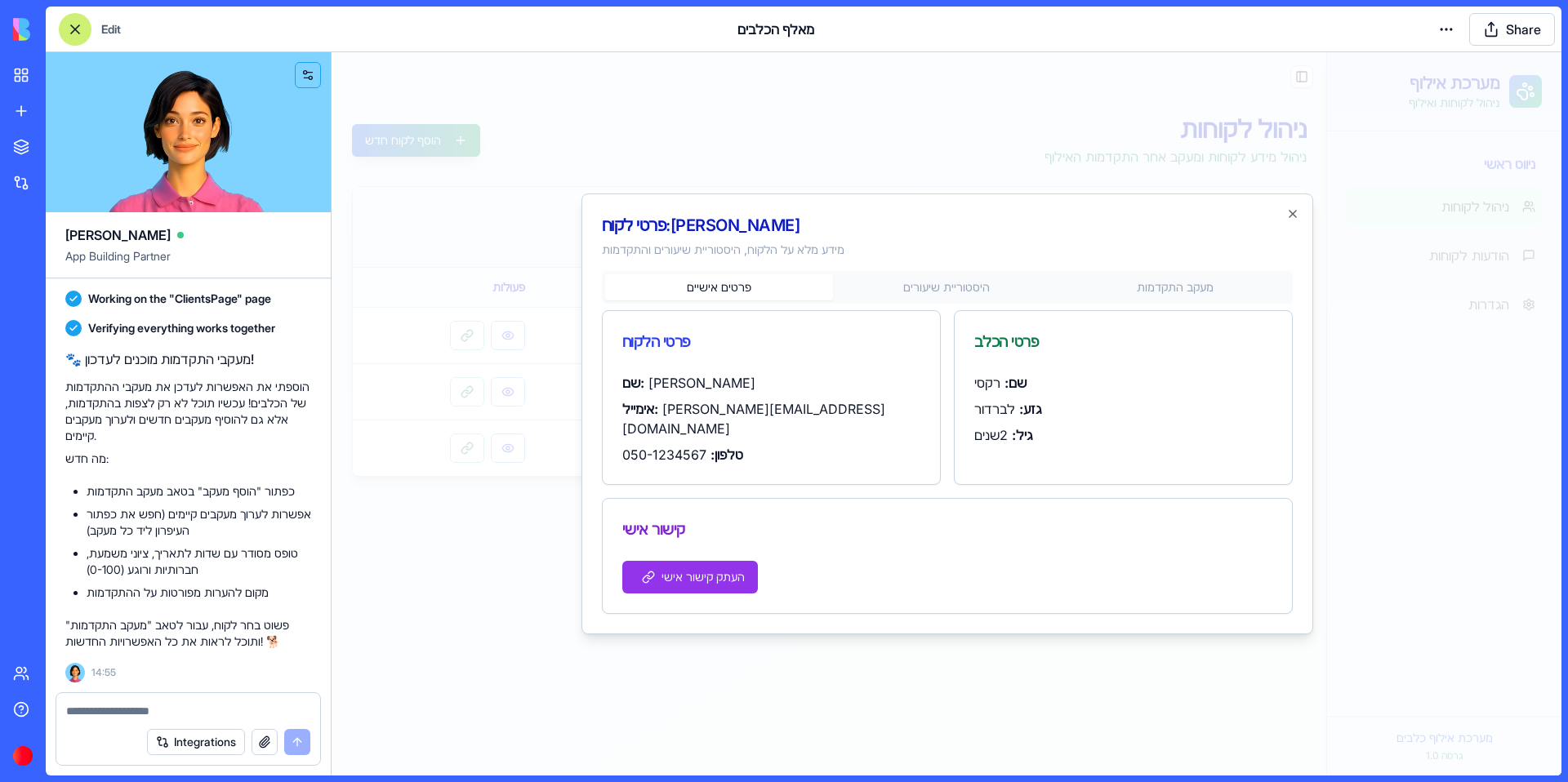 type on "**********" 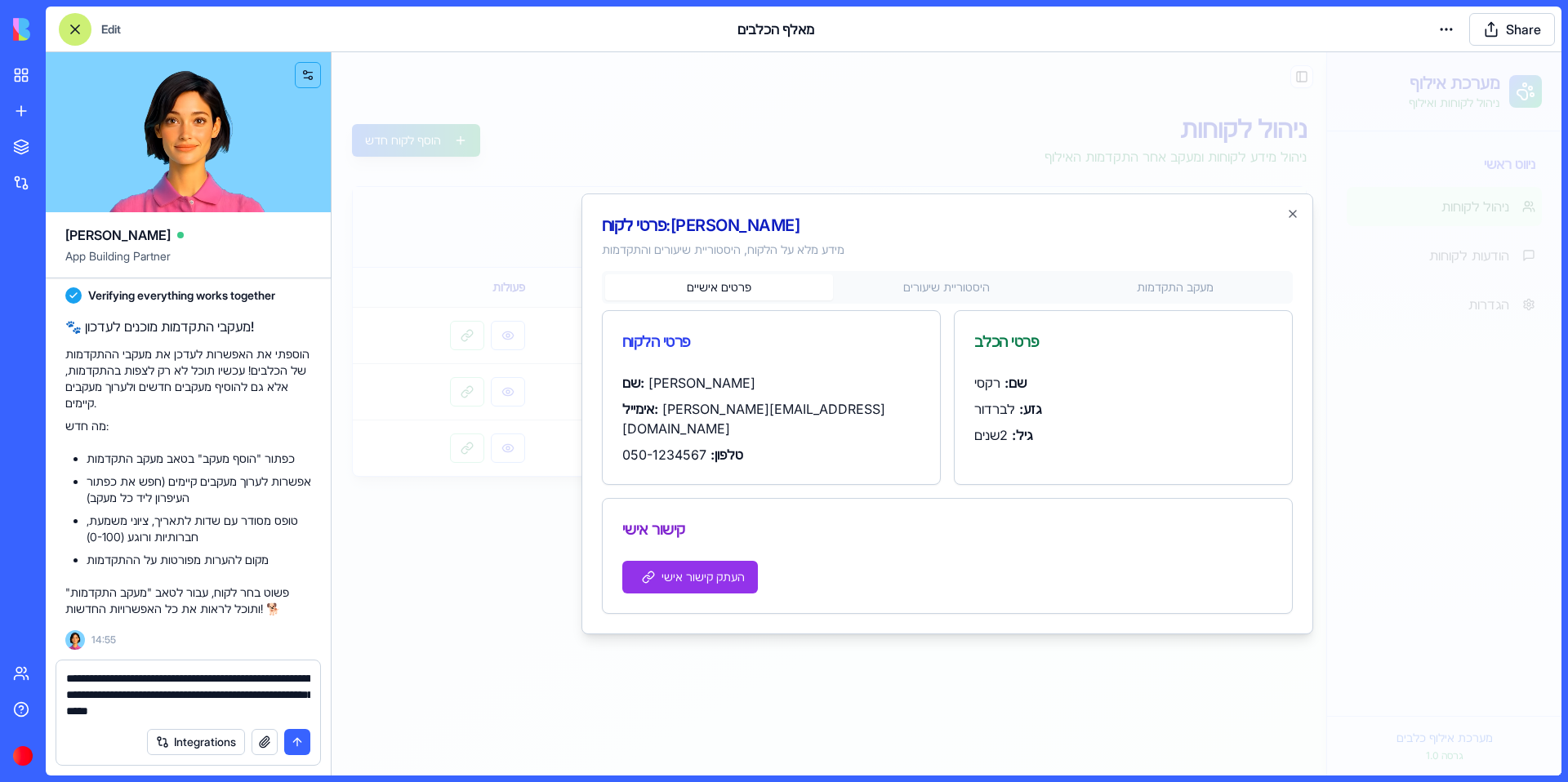 click on "**********" at bounding box center (188, 695) 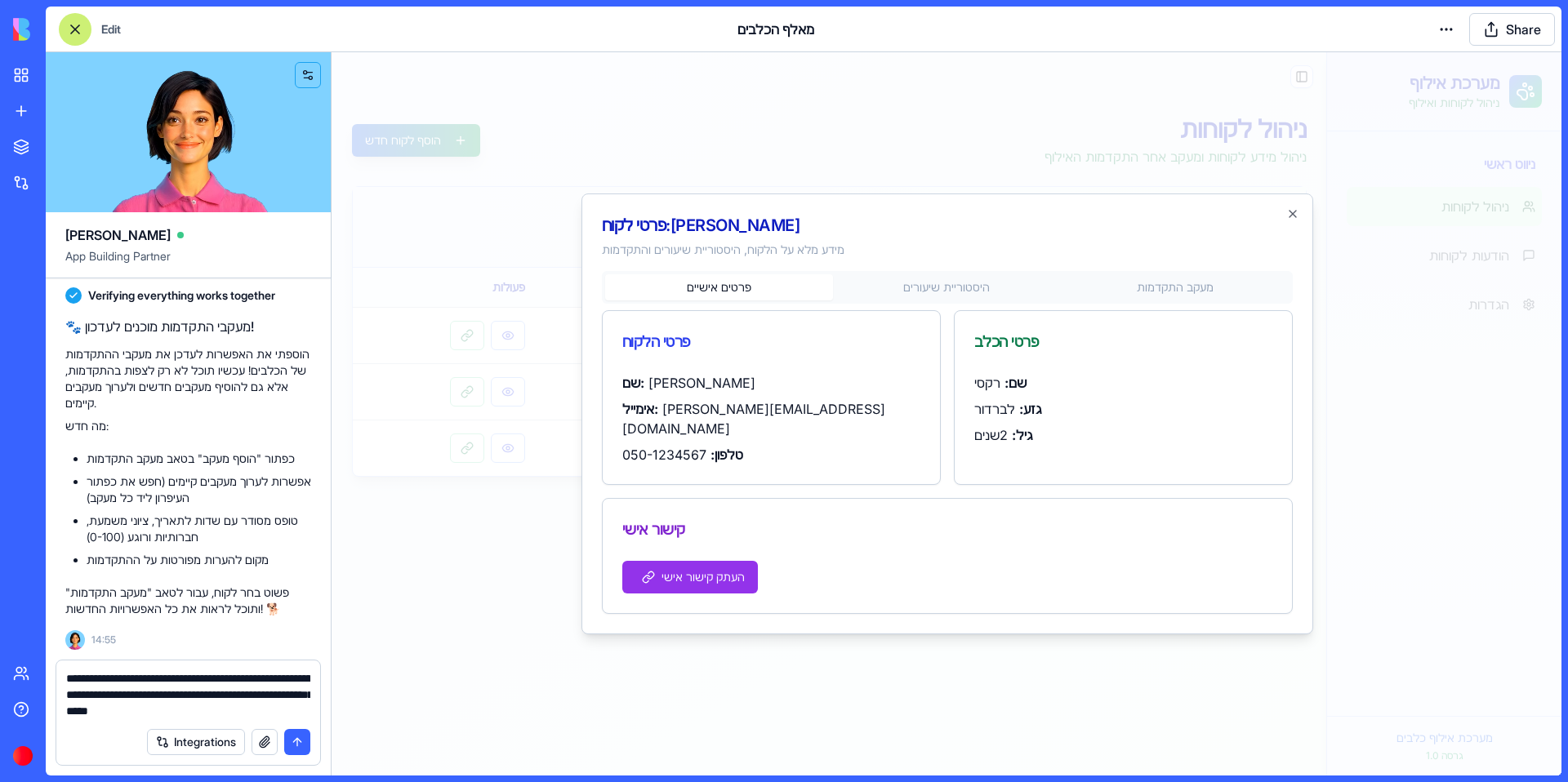click on "**********" at bounding box center (188, 695) 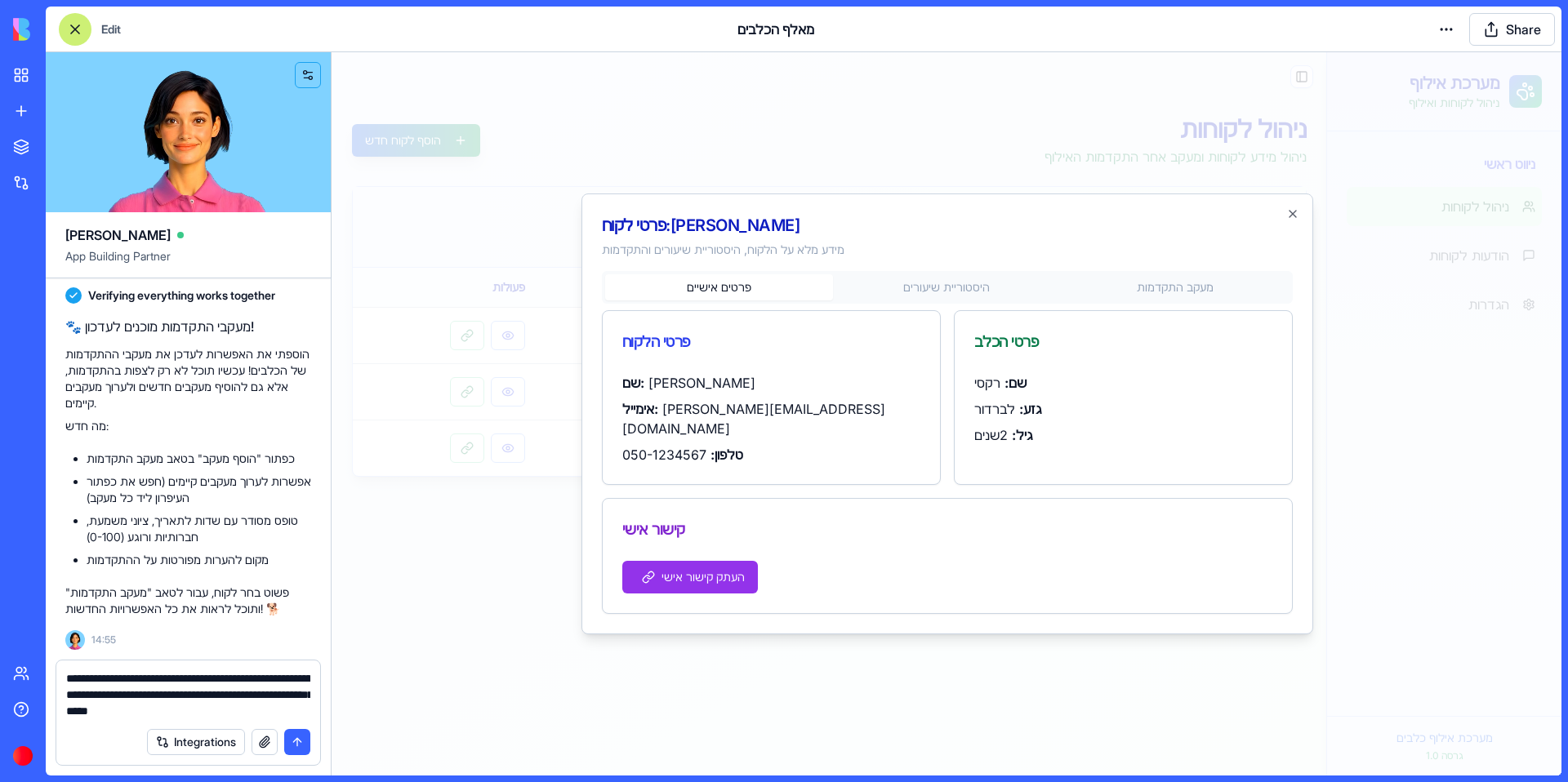 click on "**********" at bounding box center [188, 695] 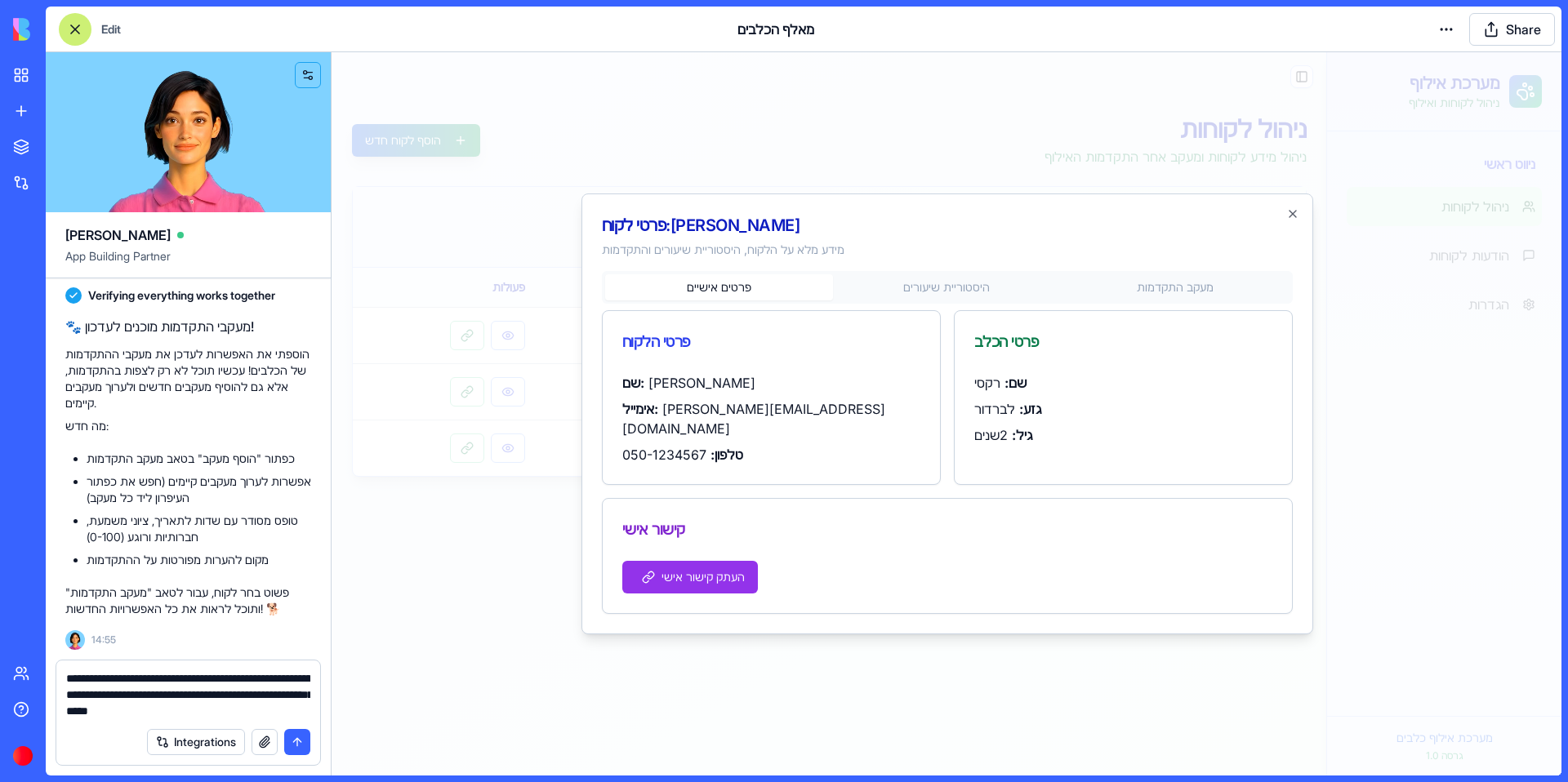 click on "**********" at bounding box center [188, 695] 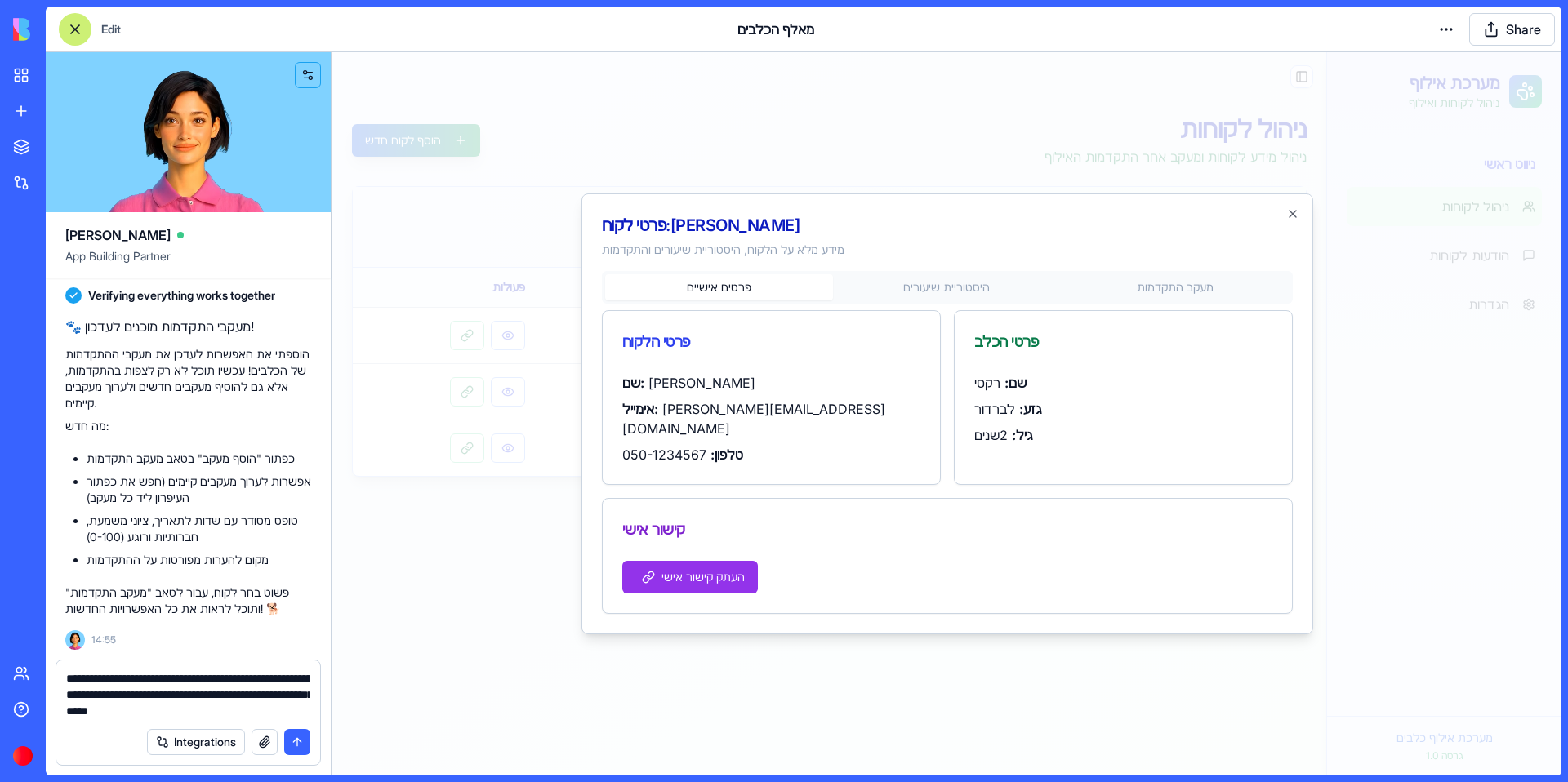 click on "**********" at bounding box center (188, 695) 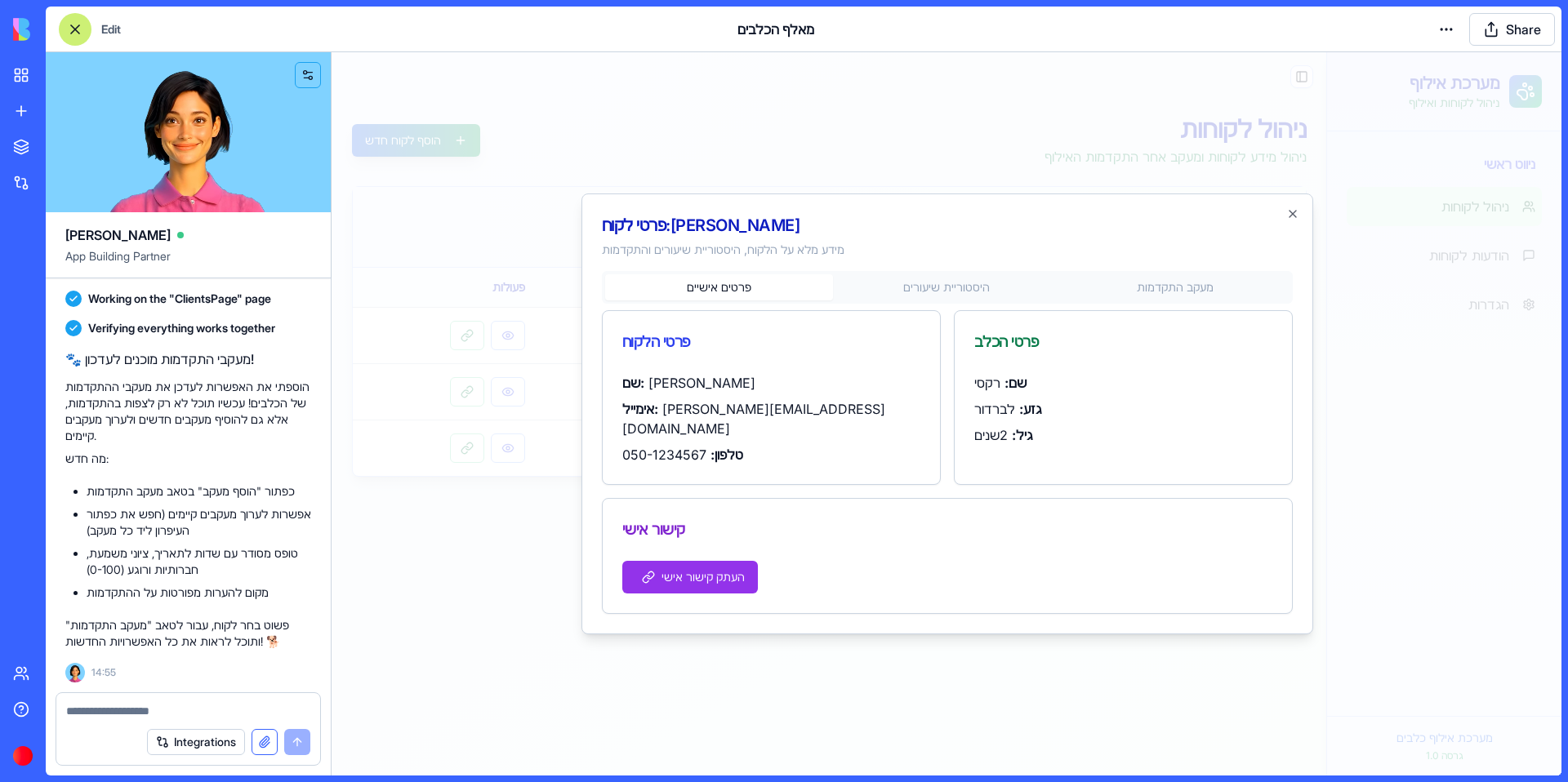 click at bounding box center (265, 742) 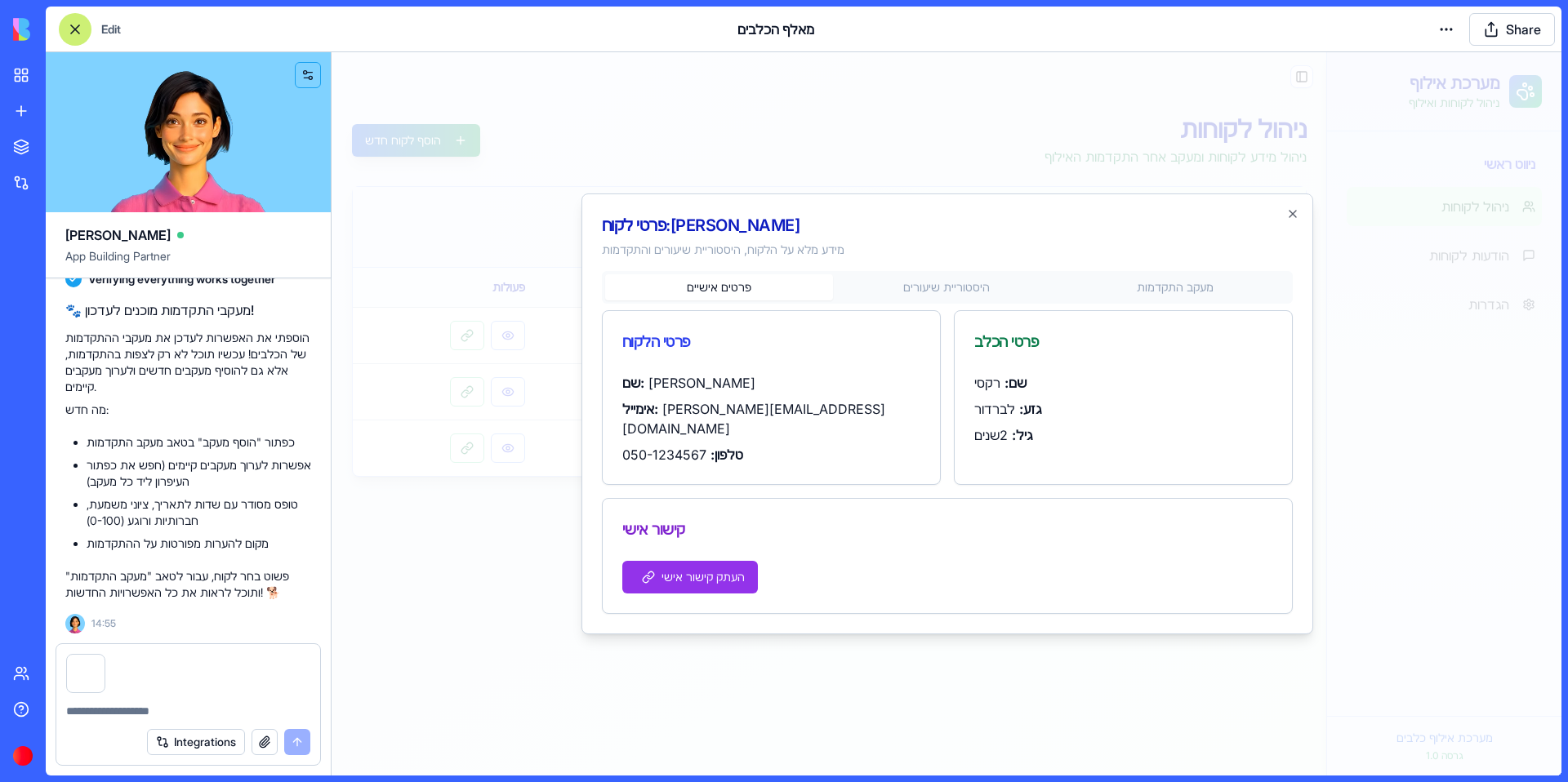 click on "Integrations" at bounding box center (188, 742) 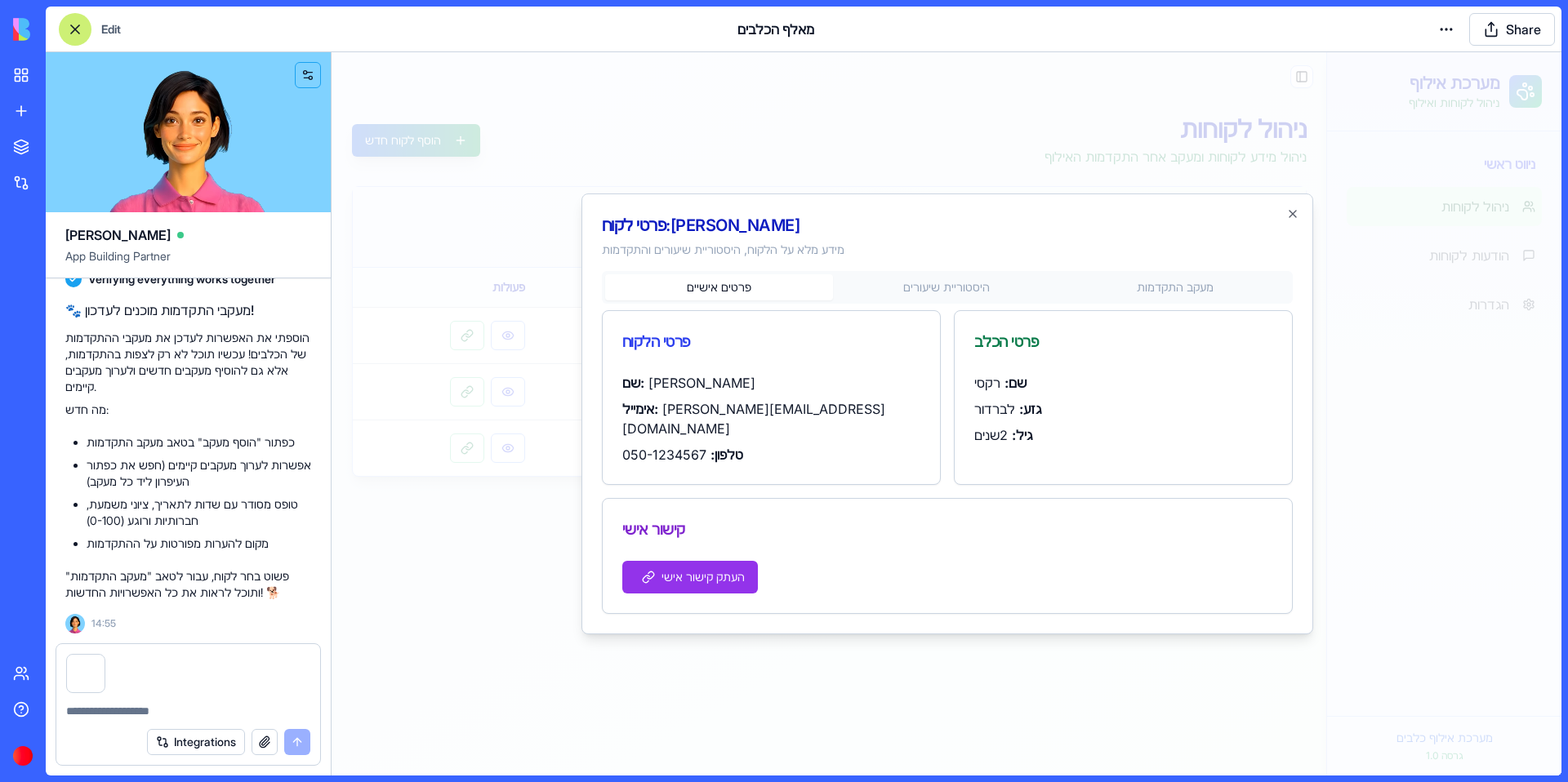 click at bounding box center (188, 711) 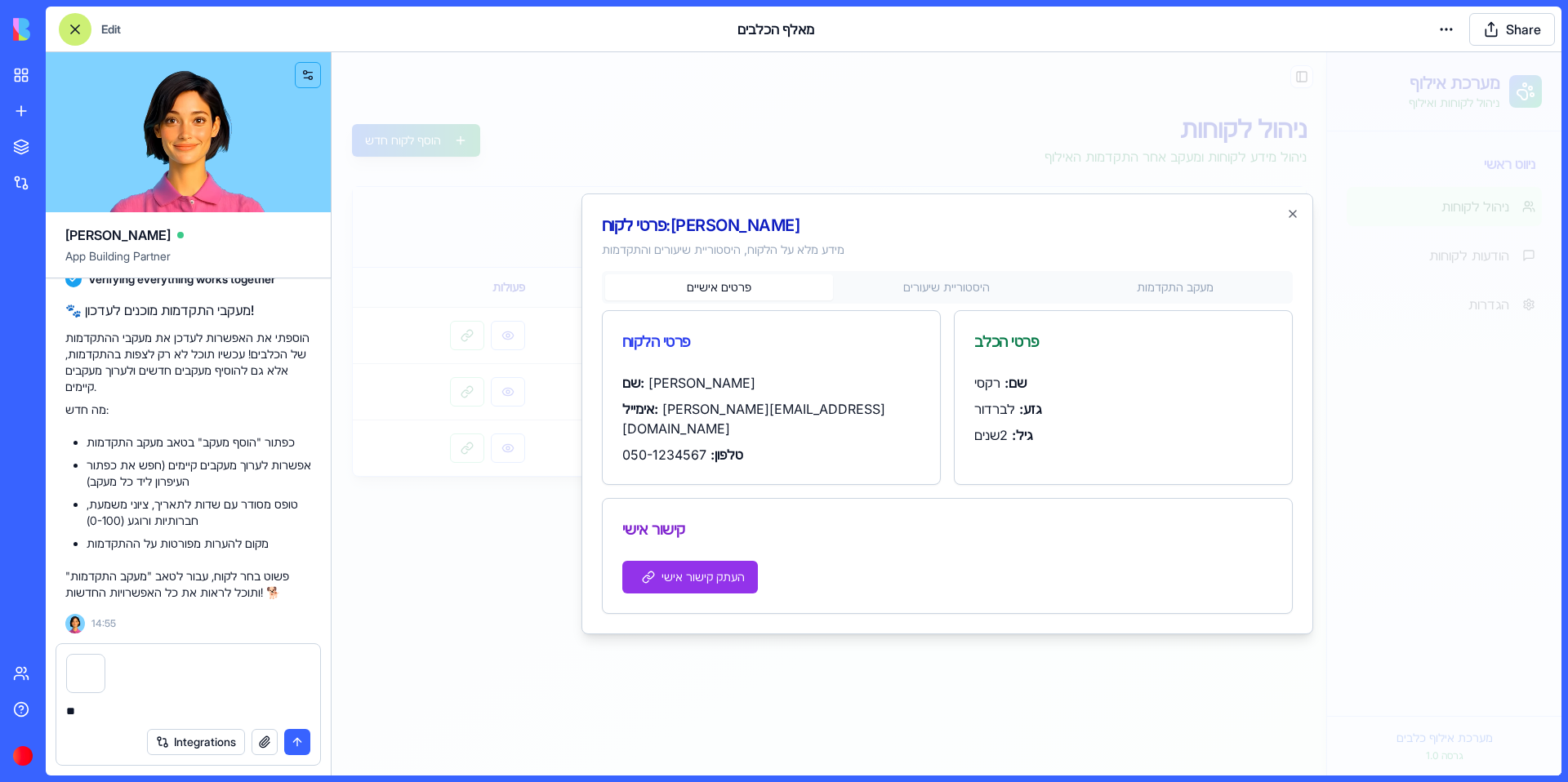 type on "*" 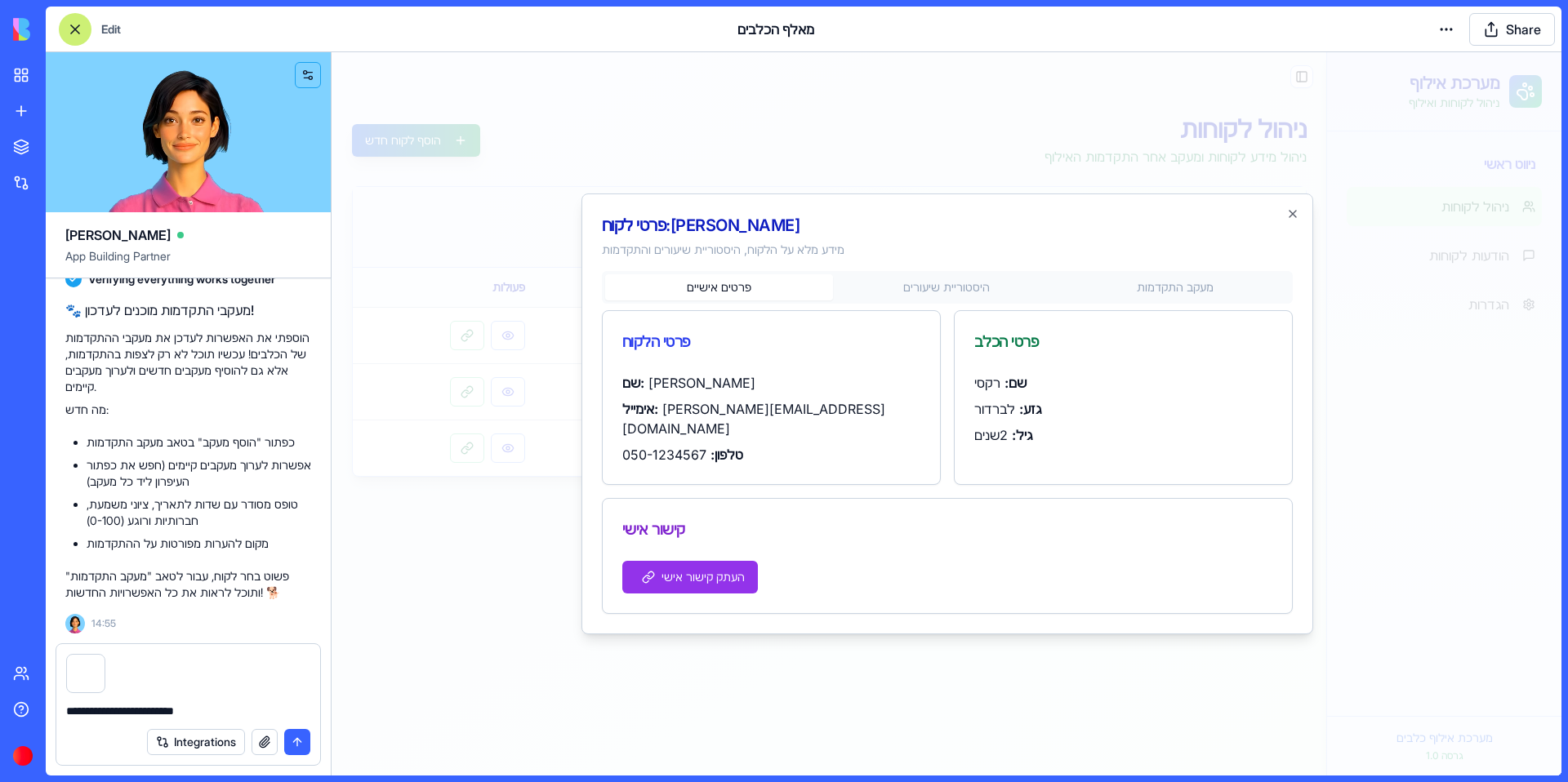type on "**********" 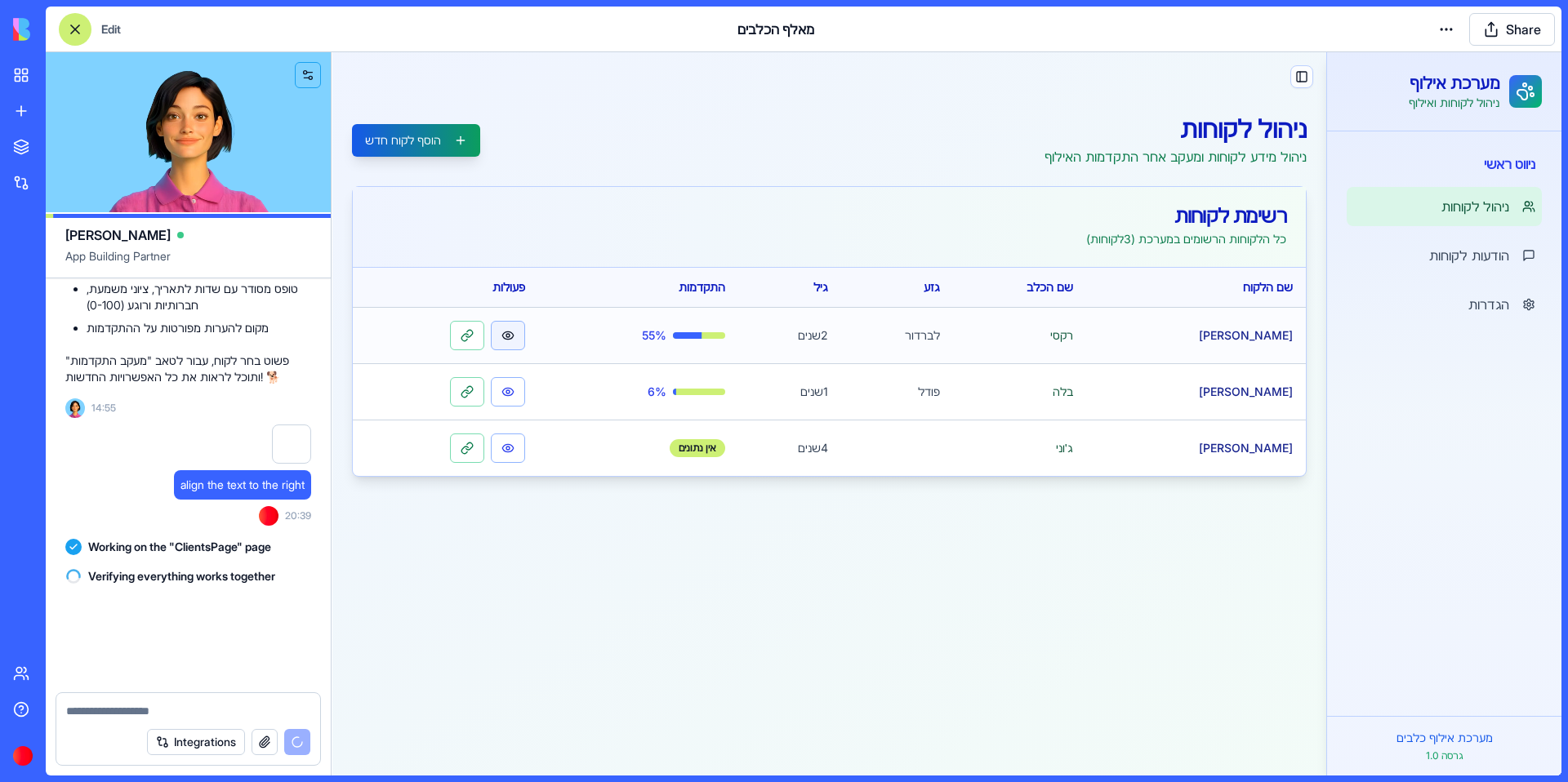 scroll, scrollTop: 3194, scrollLeft: 0, axis: vertical 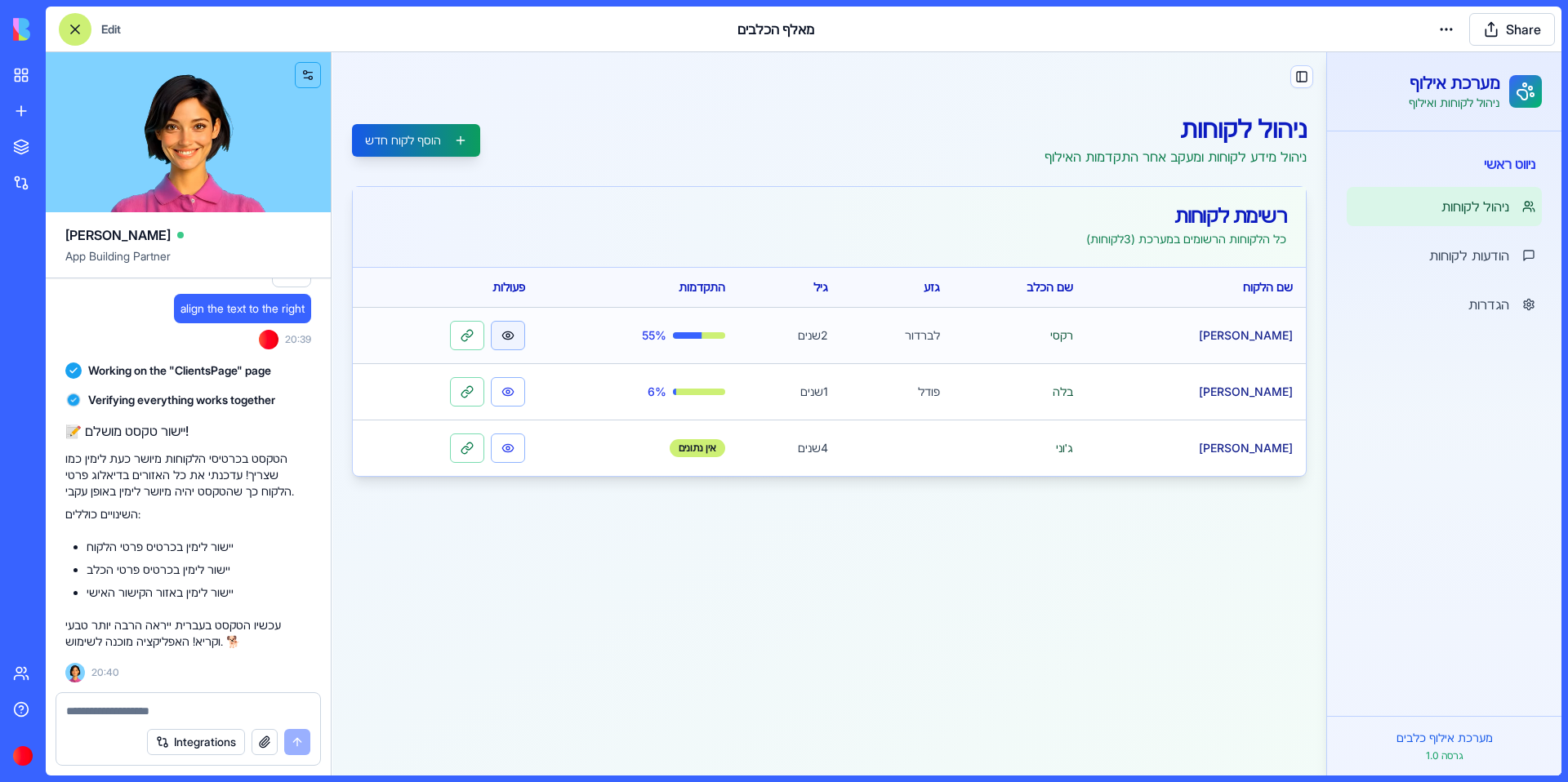 click at bounding box center (508, 335) 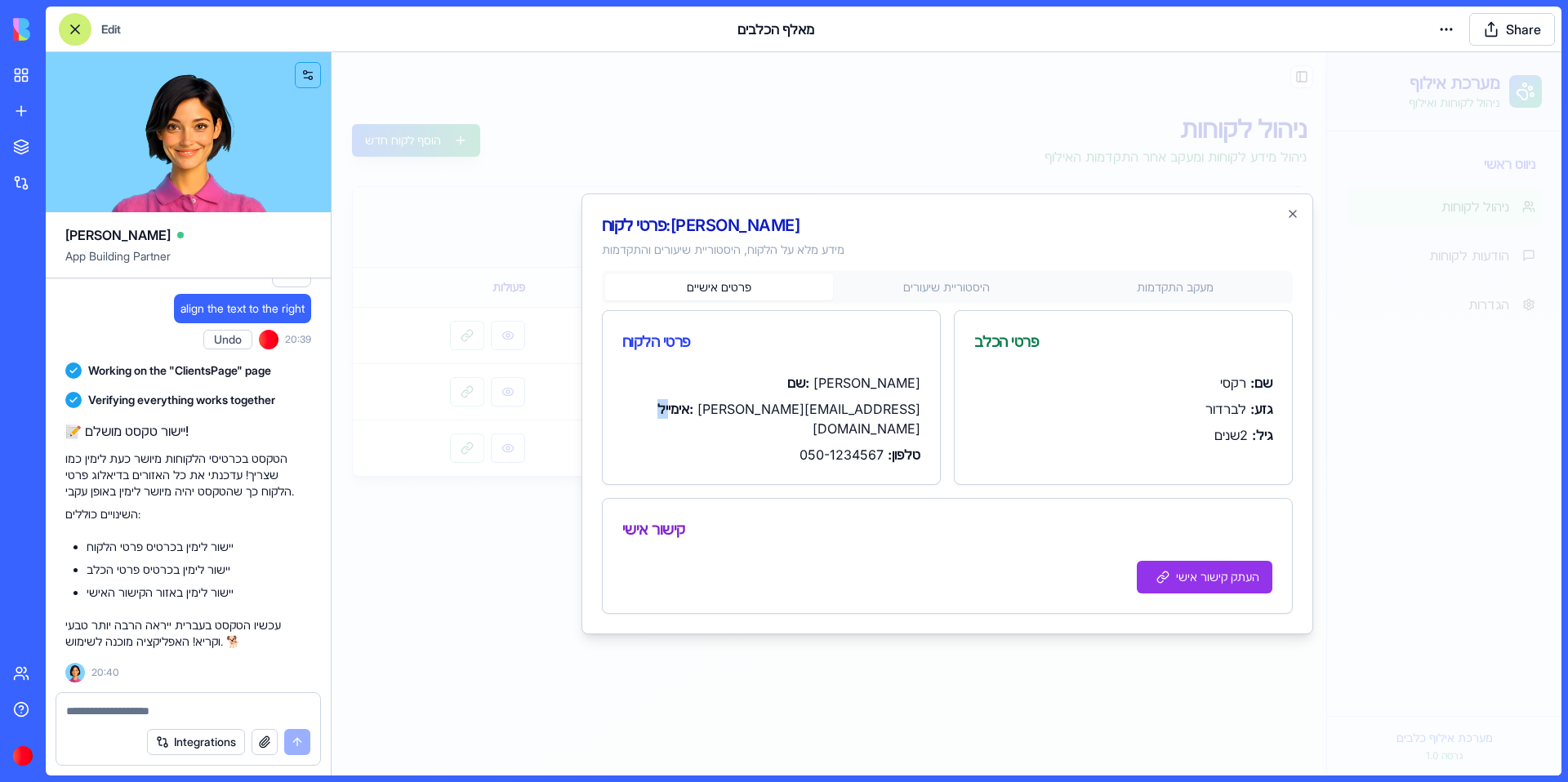 drag, startPoint x: 751, startPoint y: 417, endPoint x: 771, endPoint y: 417, distance: 20 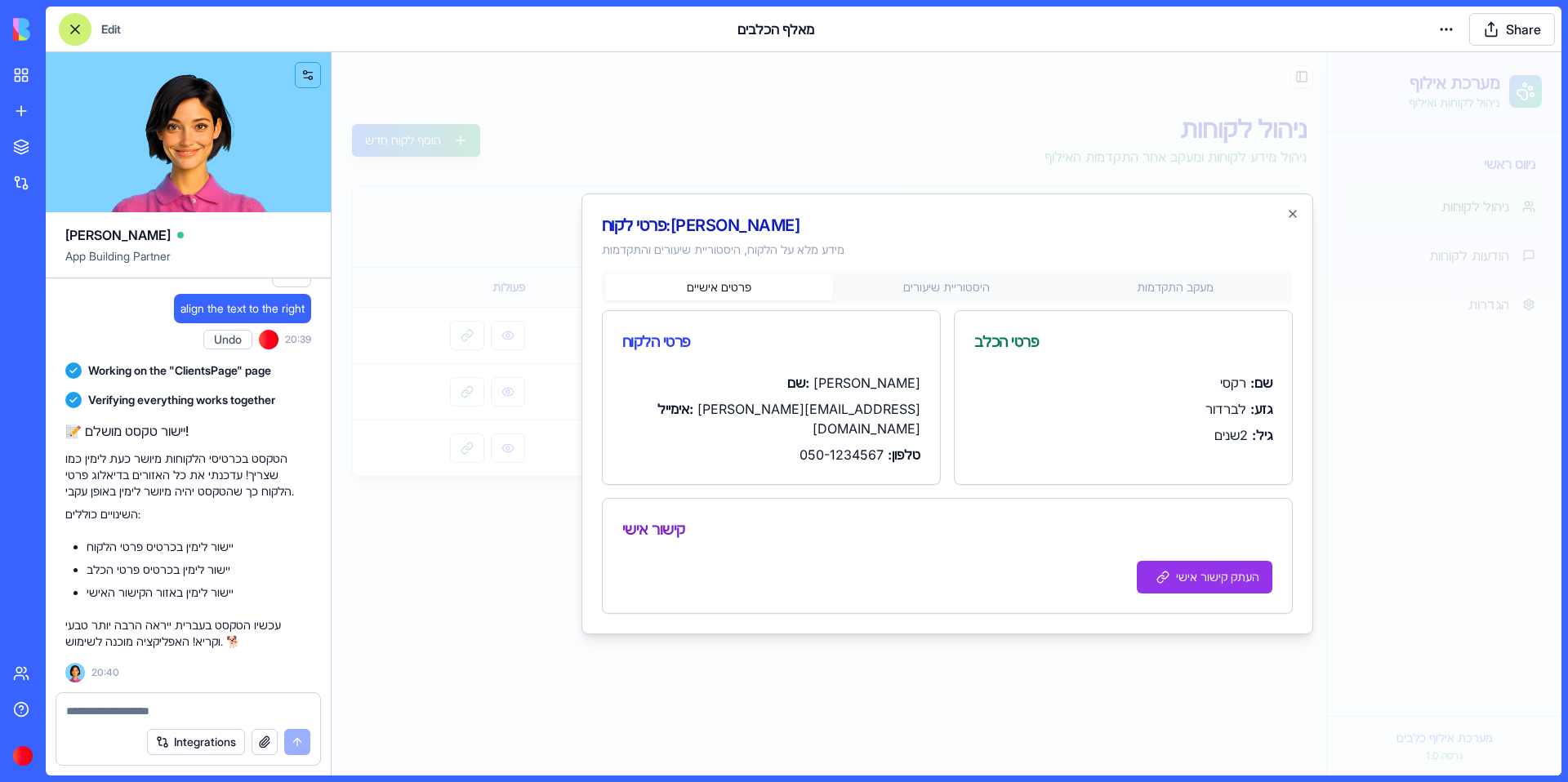 click on "אימייל:   [PERSON_NAME][EMAIL_ADDRESS][DOMAIN_NAME]" at bounding box center (771, 419) 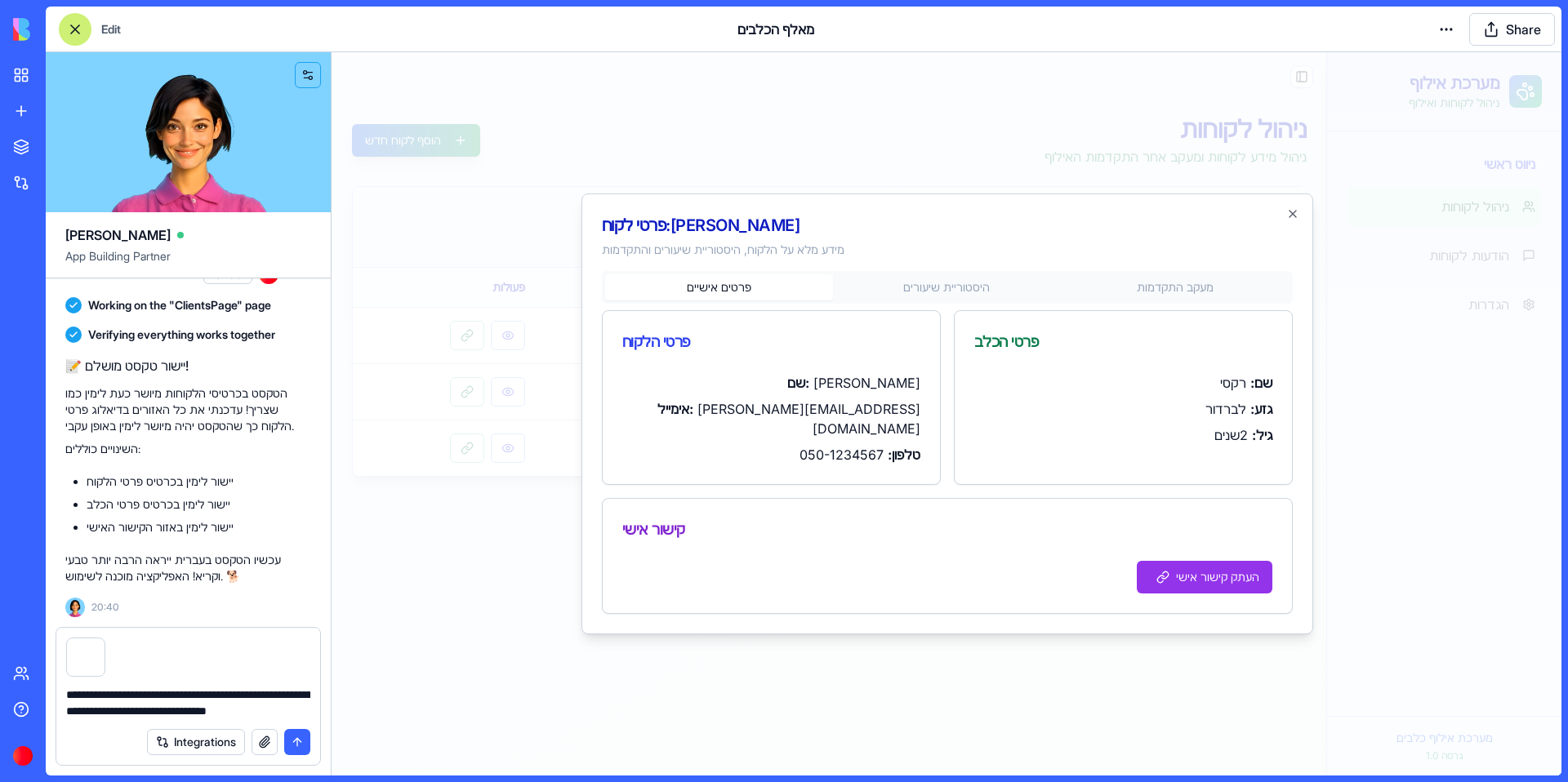 type on "**********" 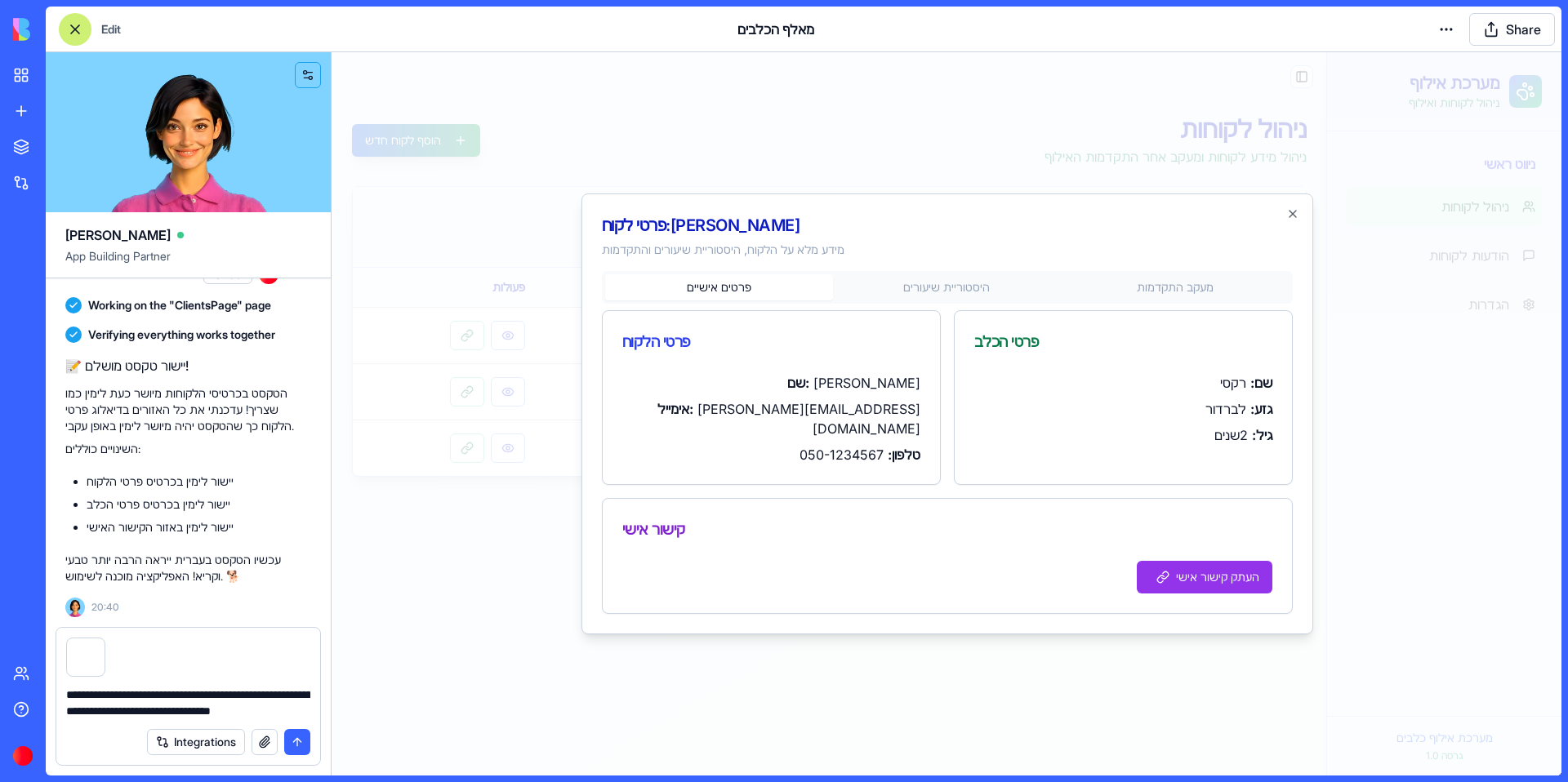 type 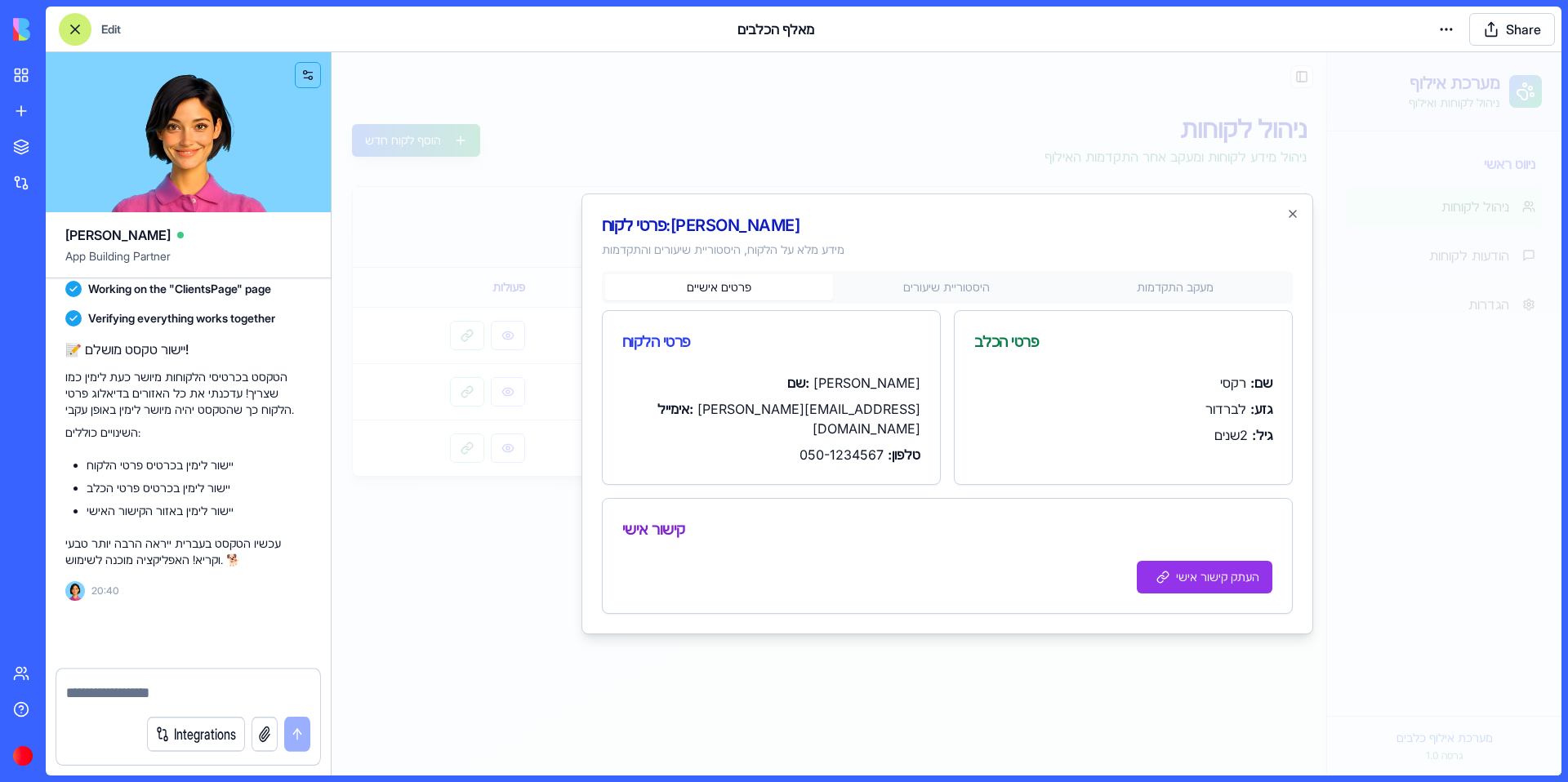 scroll, scrollTop: 3335, scrollLeft: 0, axis: vertical 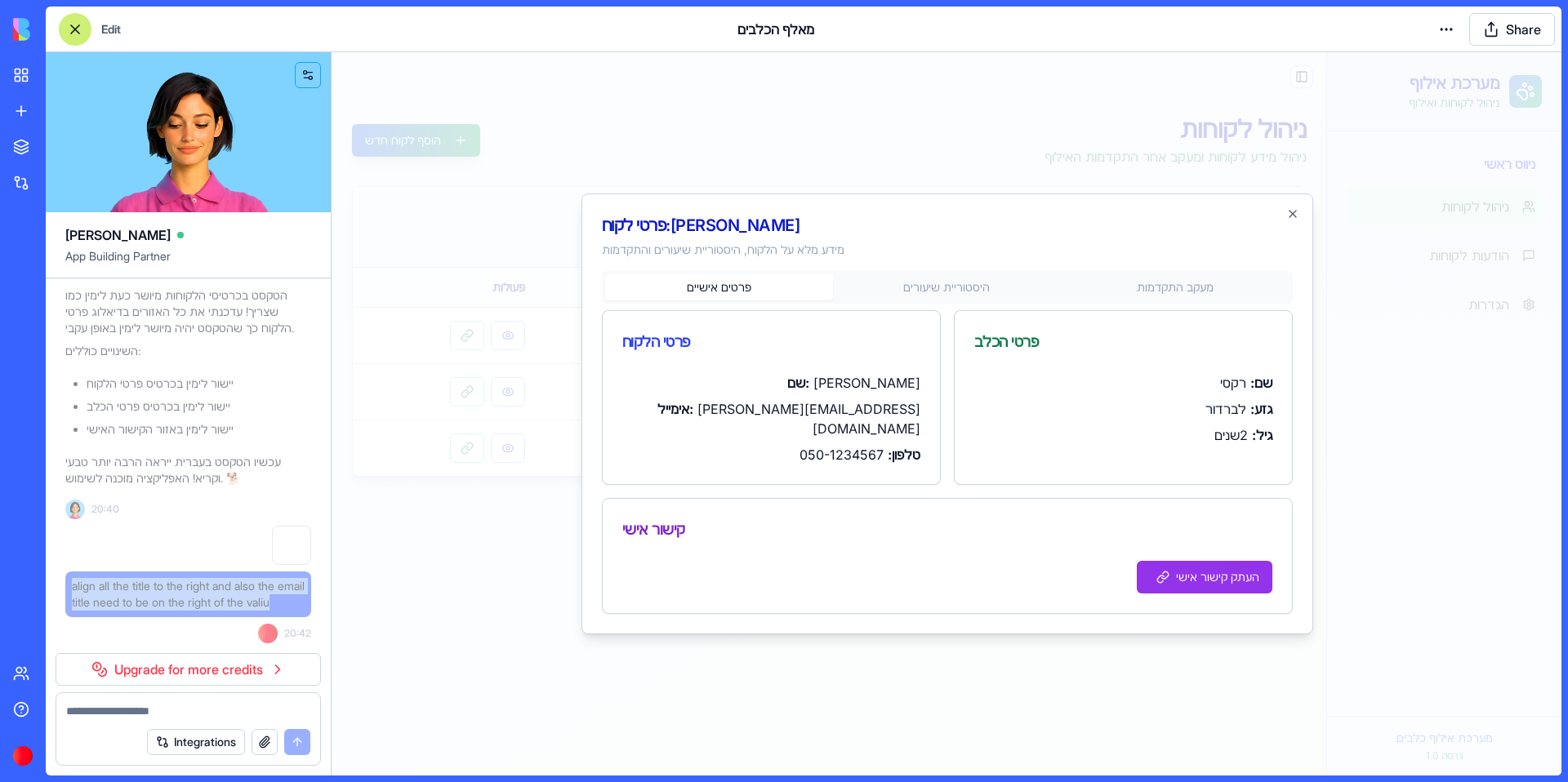 drag, startPoint x: 118, startPoint y: 645, endPoint x: 69, endPoint y: 614, distance: 57.982756 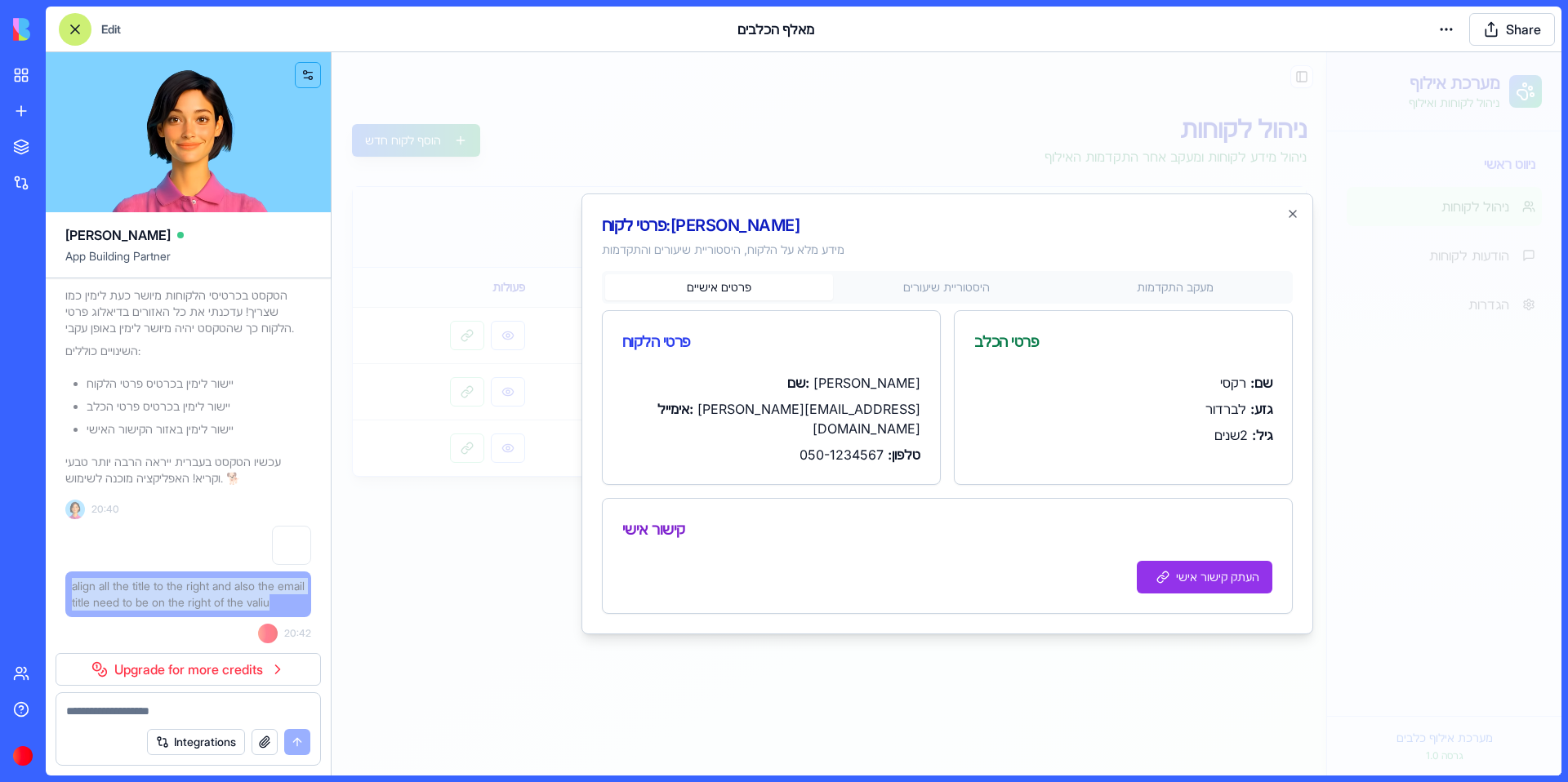 click on "align all the title to the right and also the email title need to be on the right of the valiu" at bounding box center [188, 594] 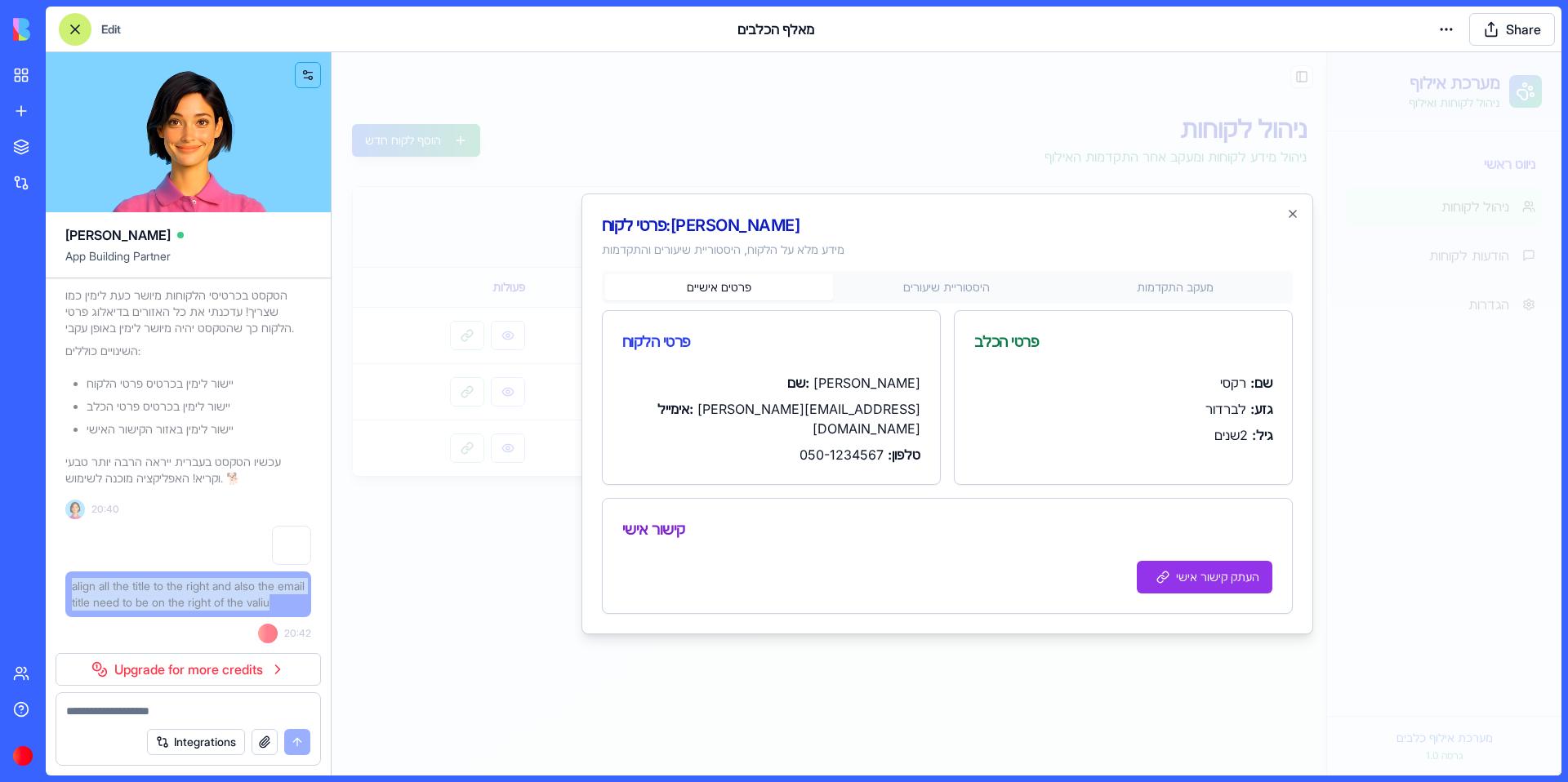 copy on "align all the title to the right and also the email title need to be on the right of the valiu" 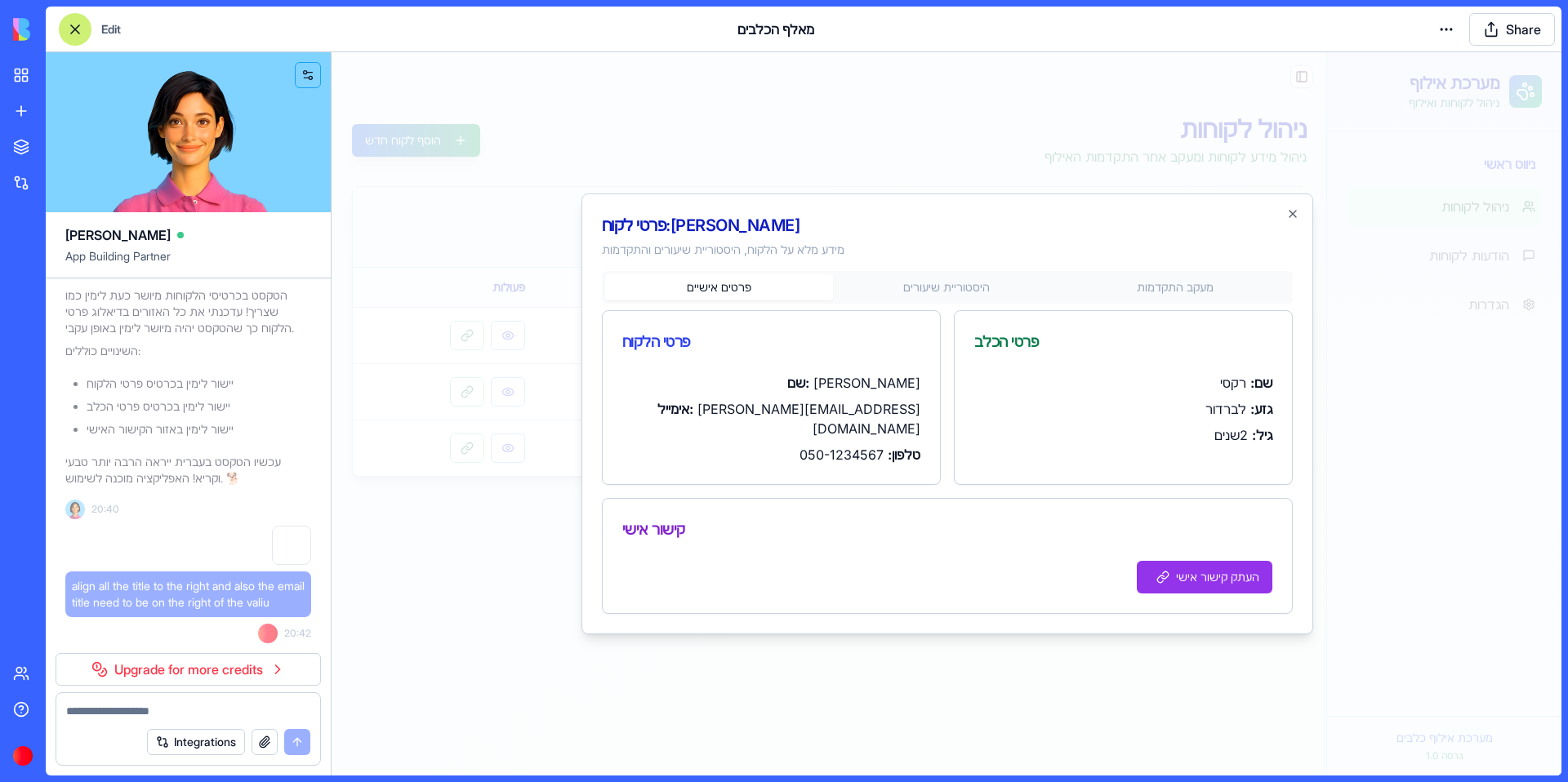 click at bounding box center [188, 711] 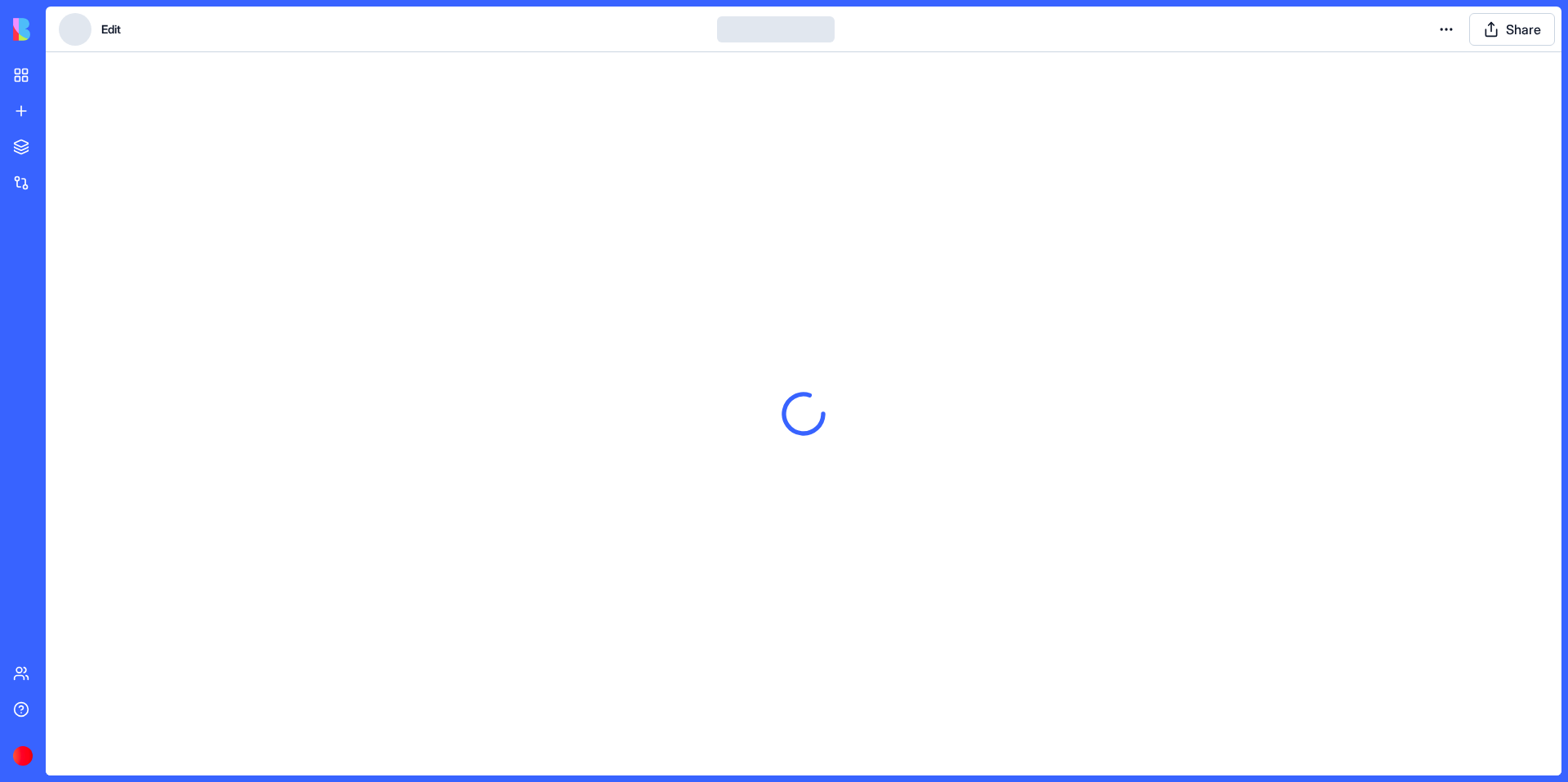 scroll, scrollTop: 0, scrollLeft: 0, axis: both 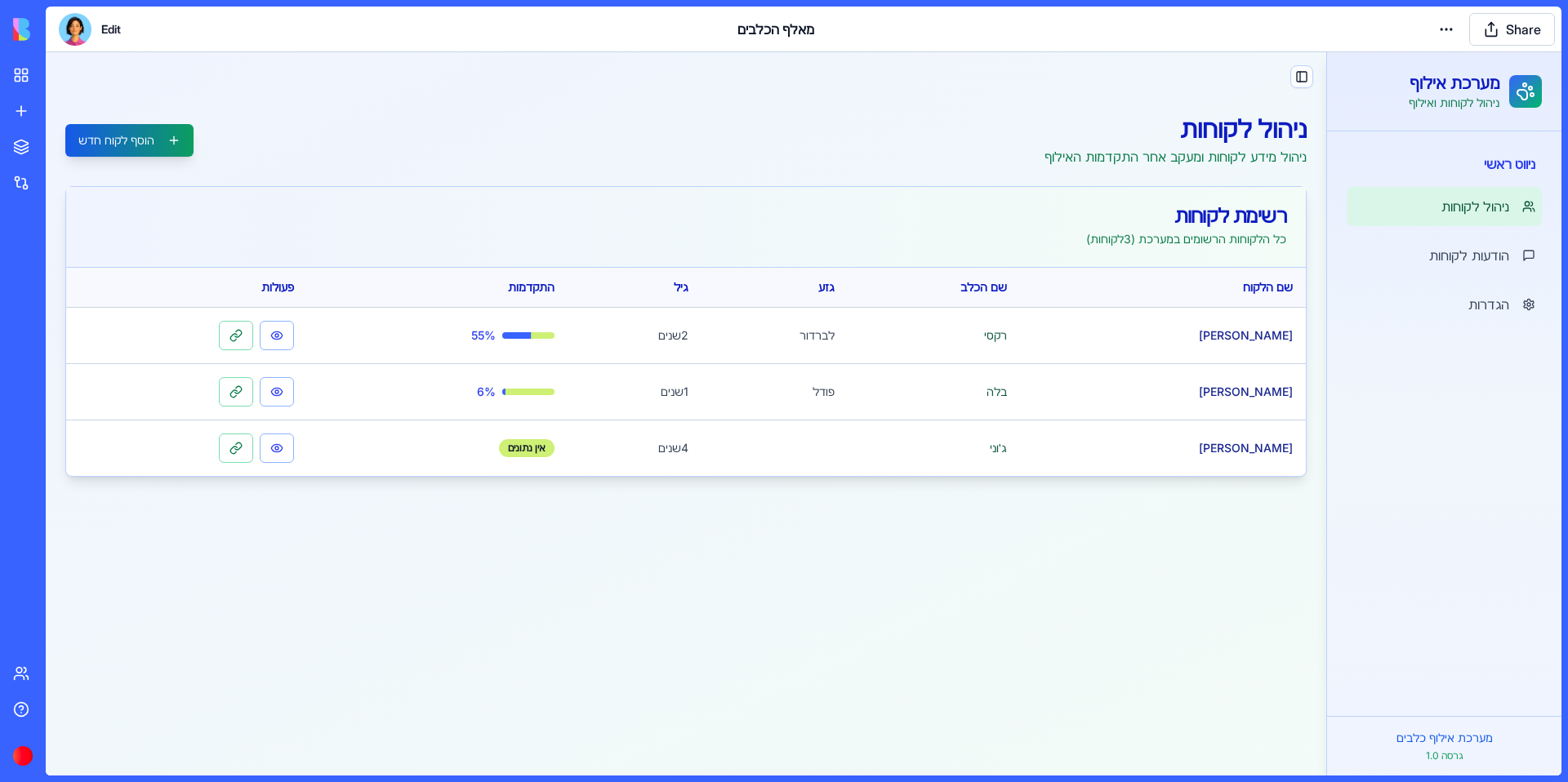 click at bounding box center (75, 29) 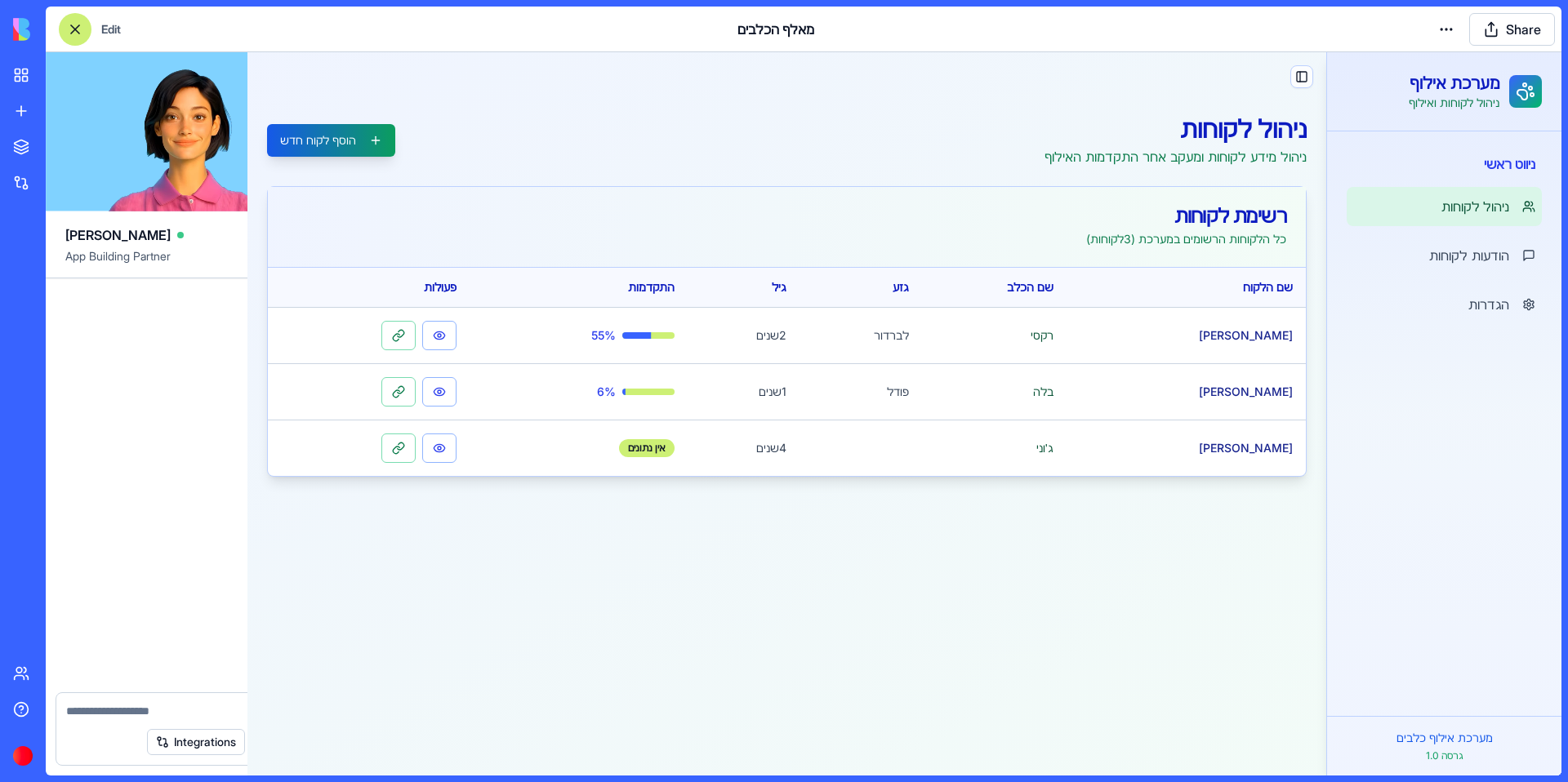 scroll, scrollTop: 3194, scrollLeft: 0, axis: vertical 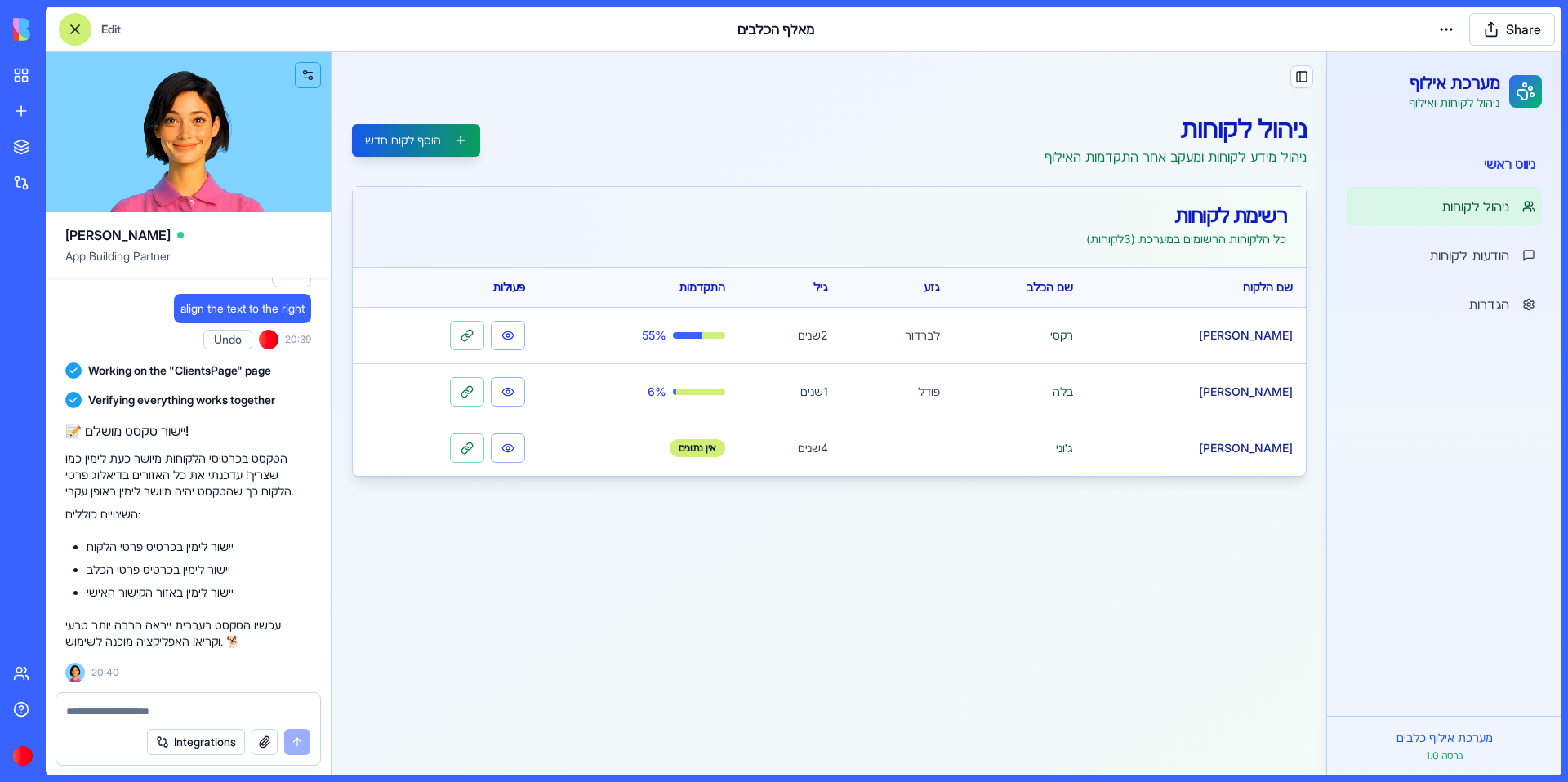click at bounding box center [188, 706] 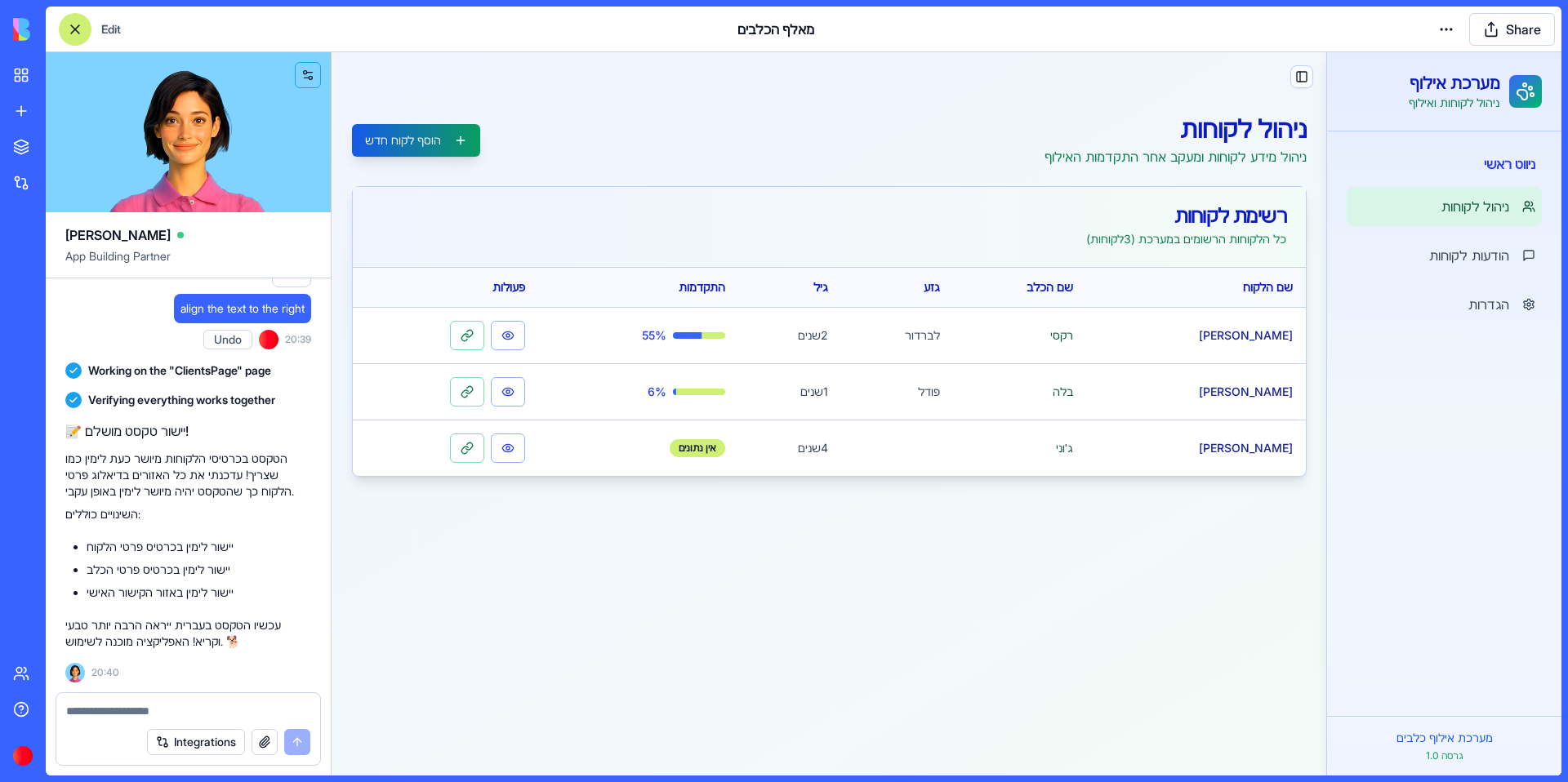click at bounding box center (188, 711) 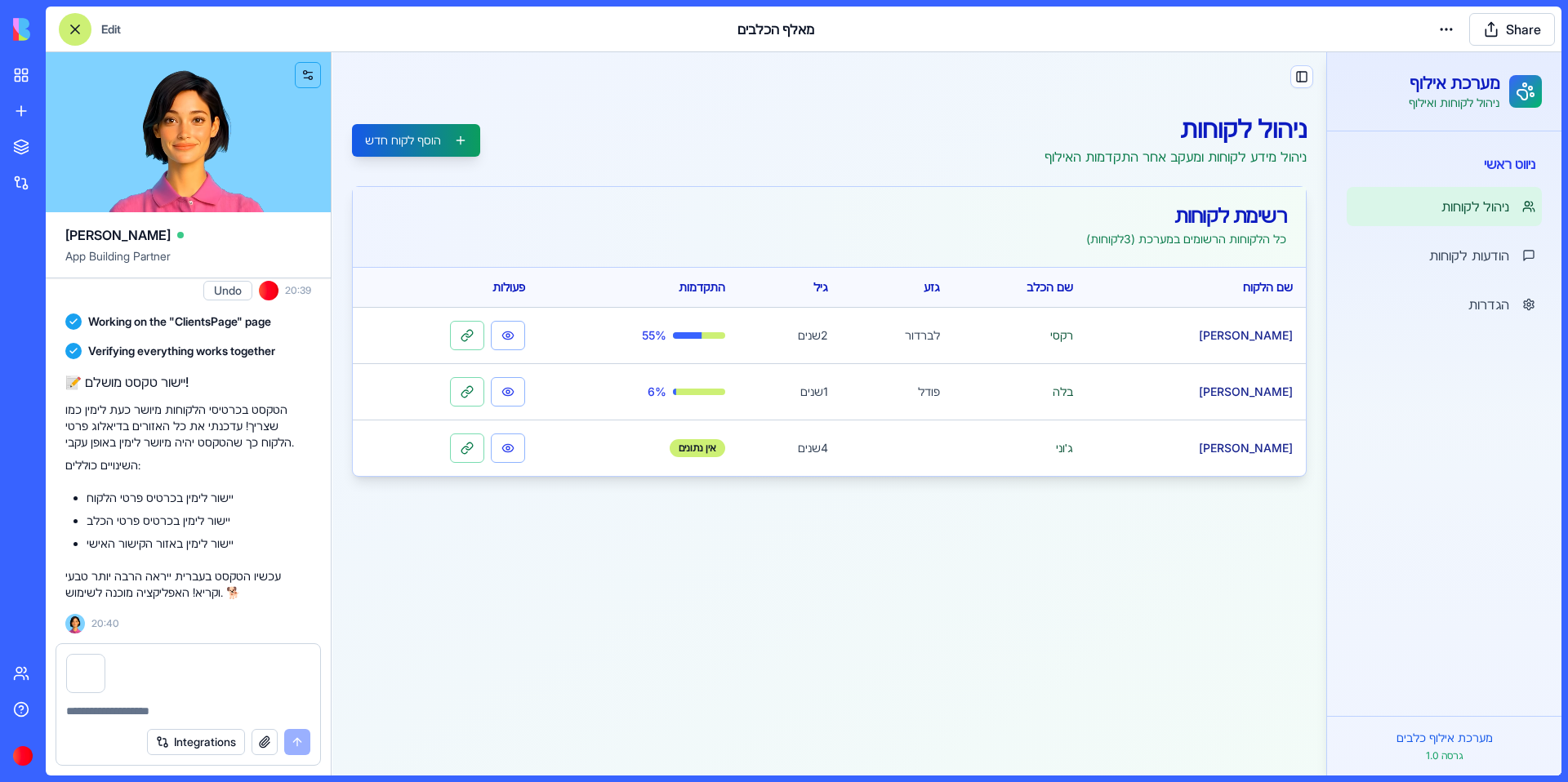 paste on "**********" 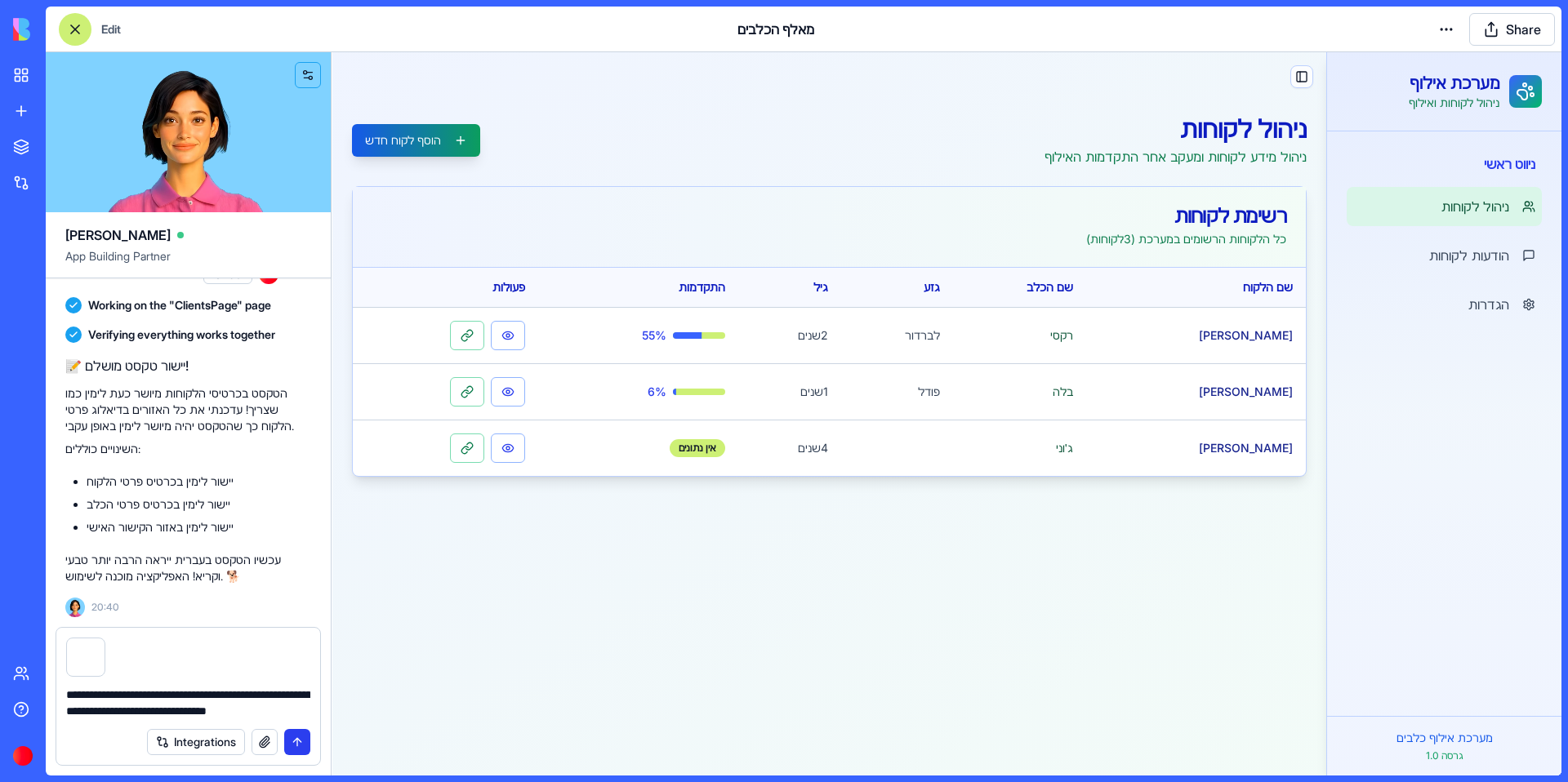 type on "**********" 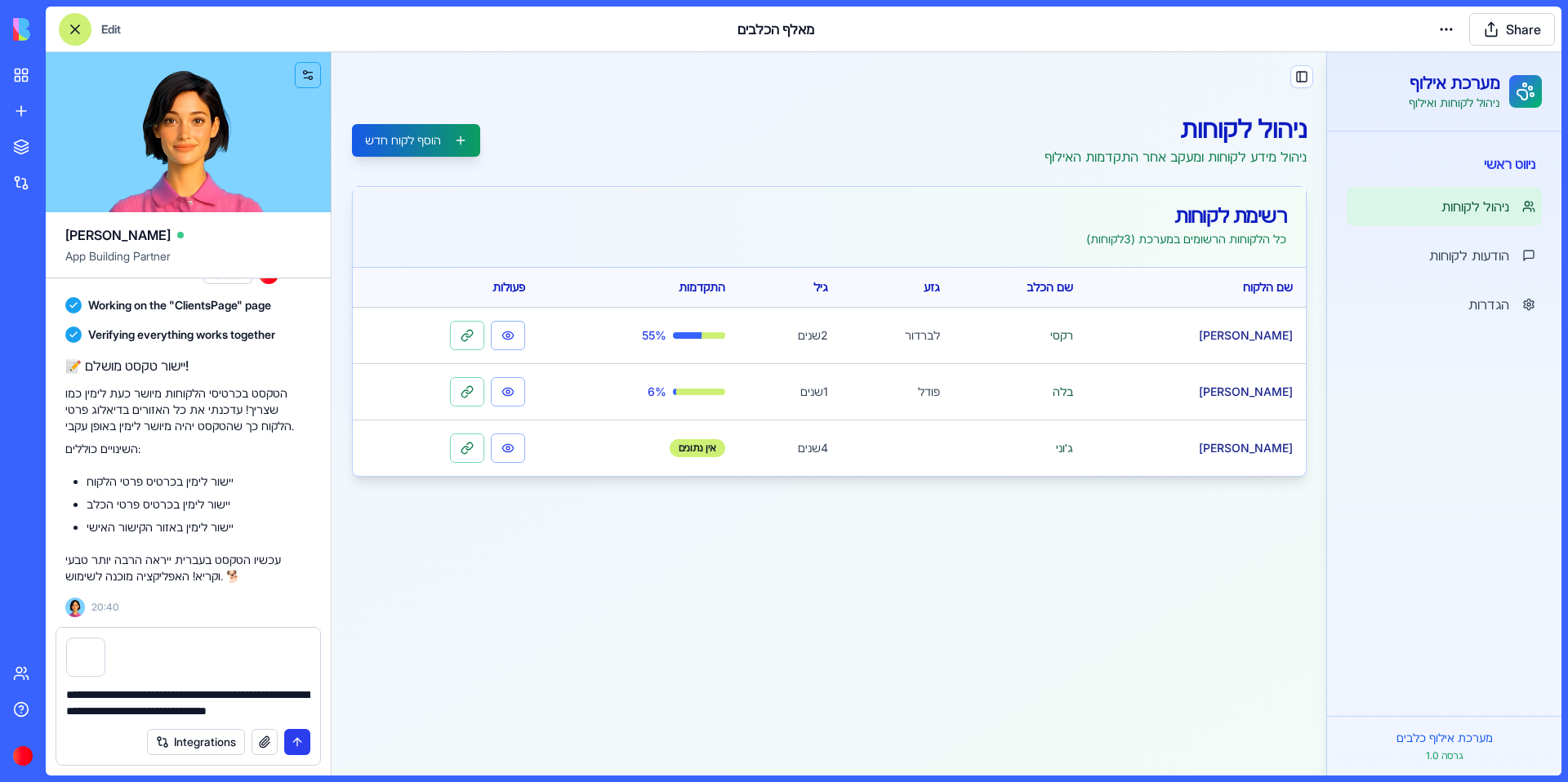 click at bounding box center (297, 742) 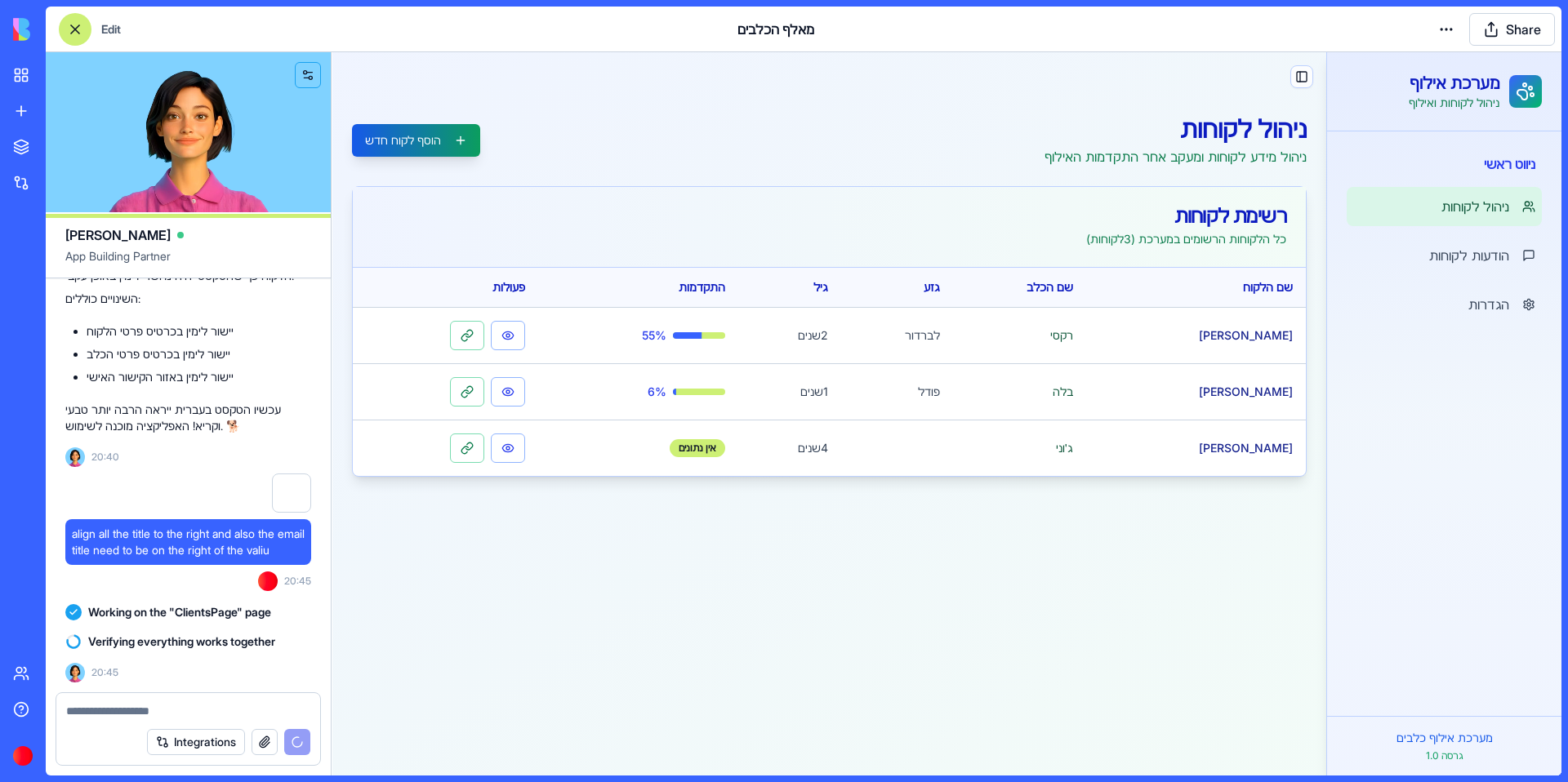 scroll, scrollTop: 3700, scrollLeft: 0, axis: vertical 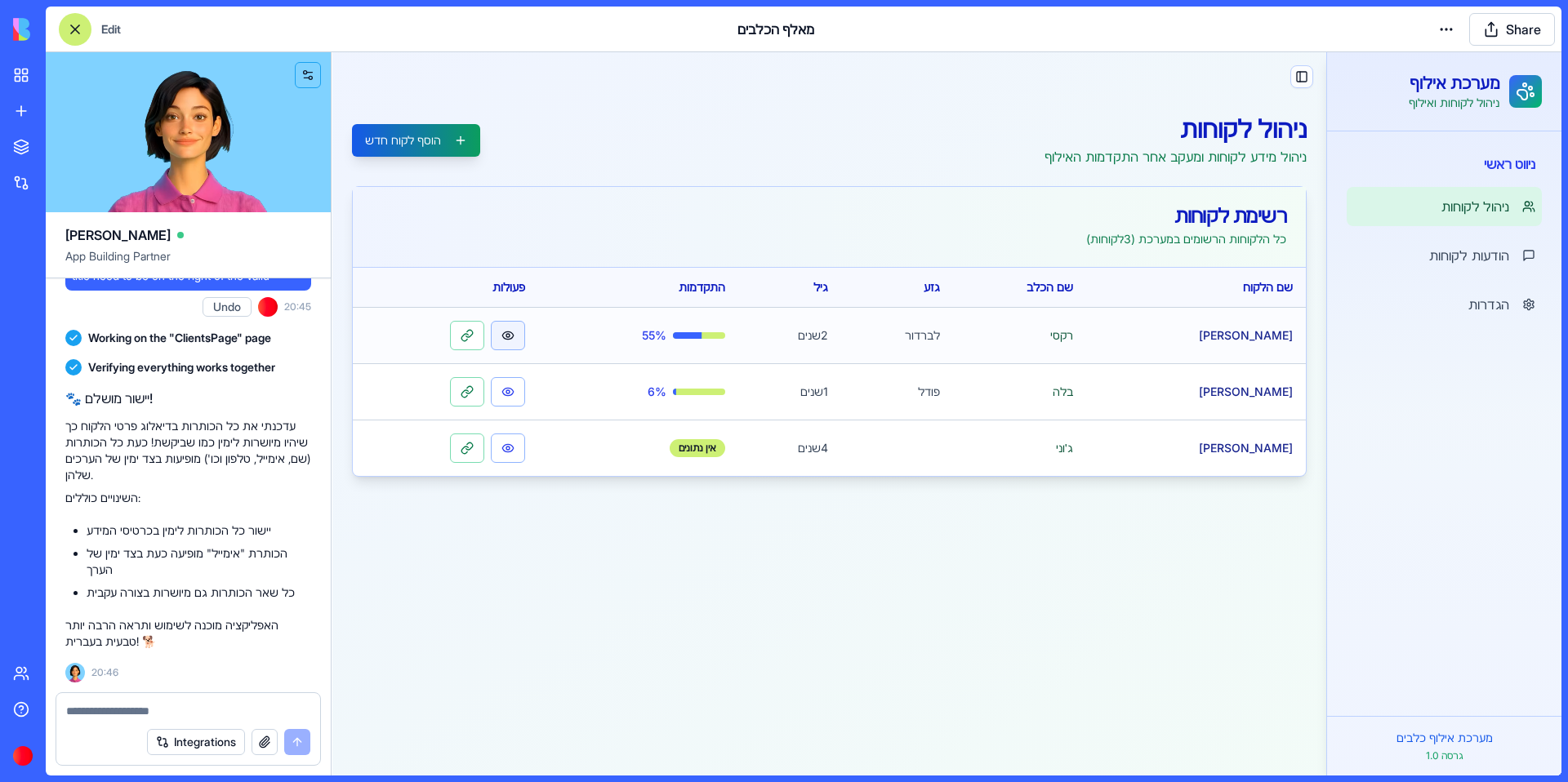 click at bounding box center (508, 335) 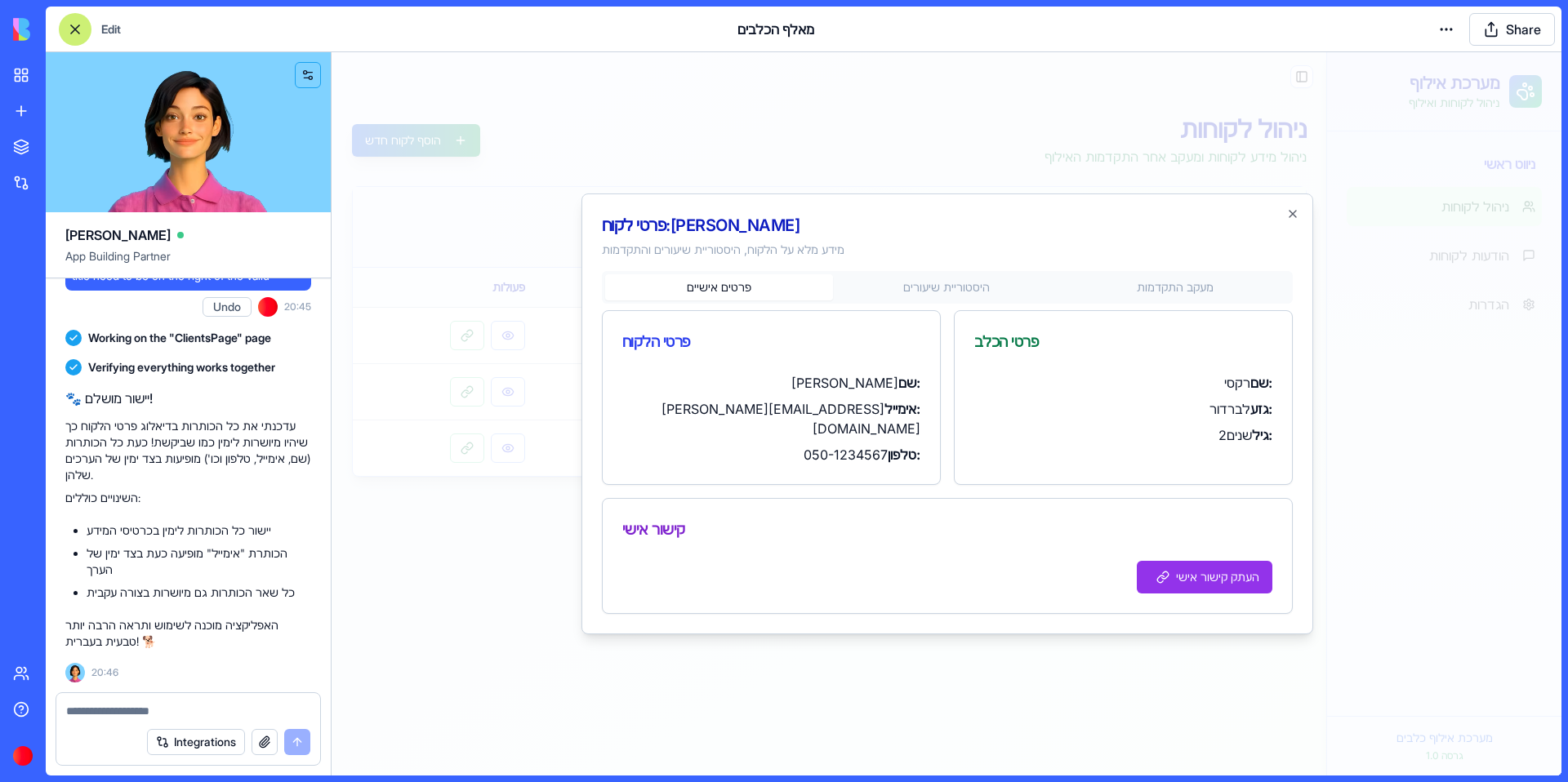 scroll, scrollTop: 3700, scrollLeft: 0, axis: vertical 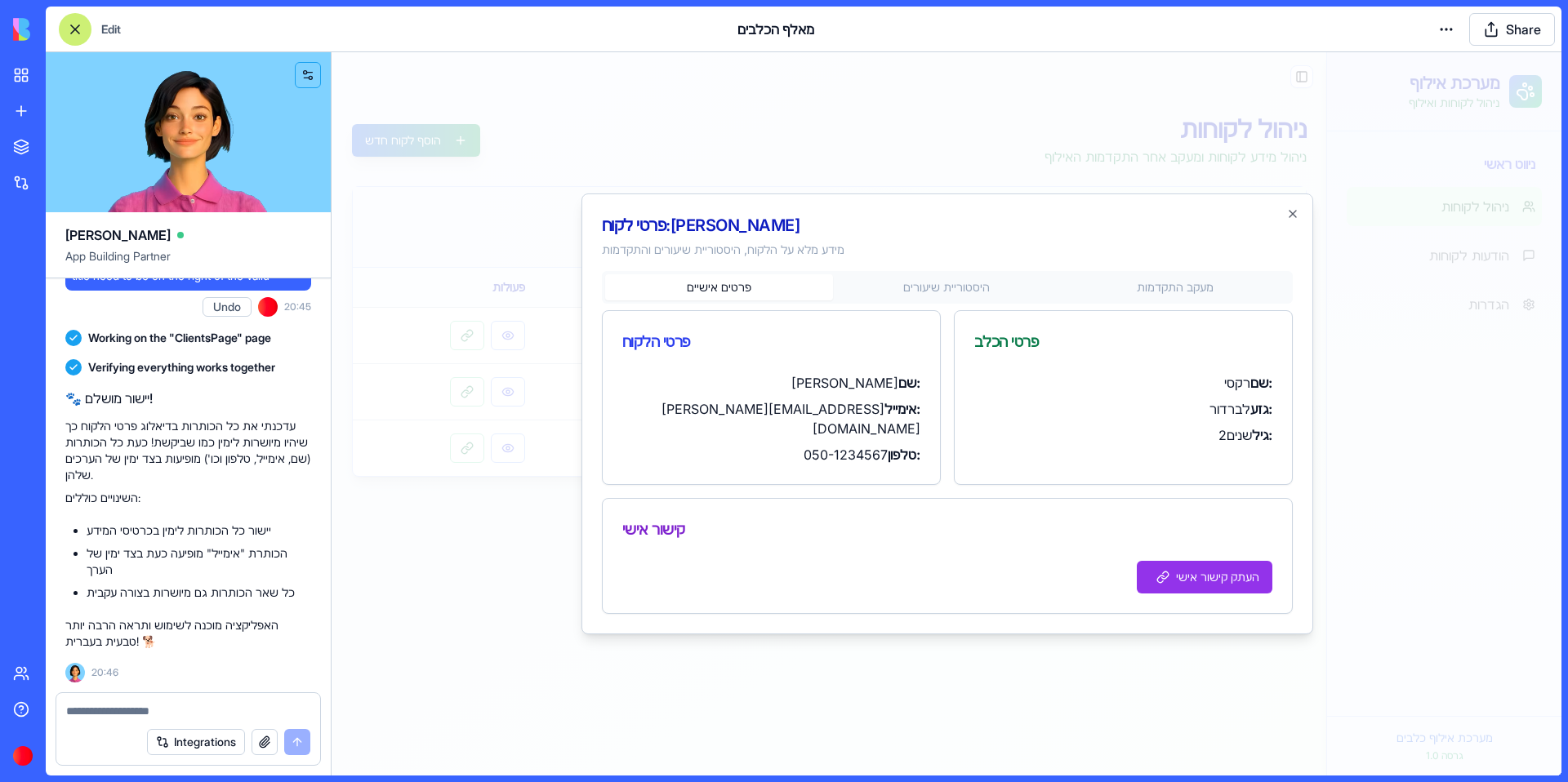 click at bounding box center (188, 711) 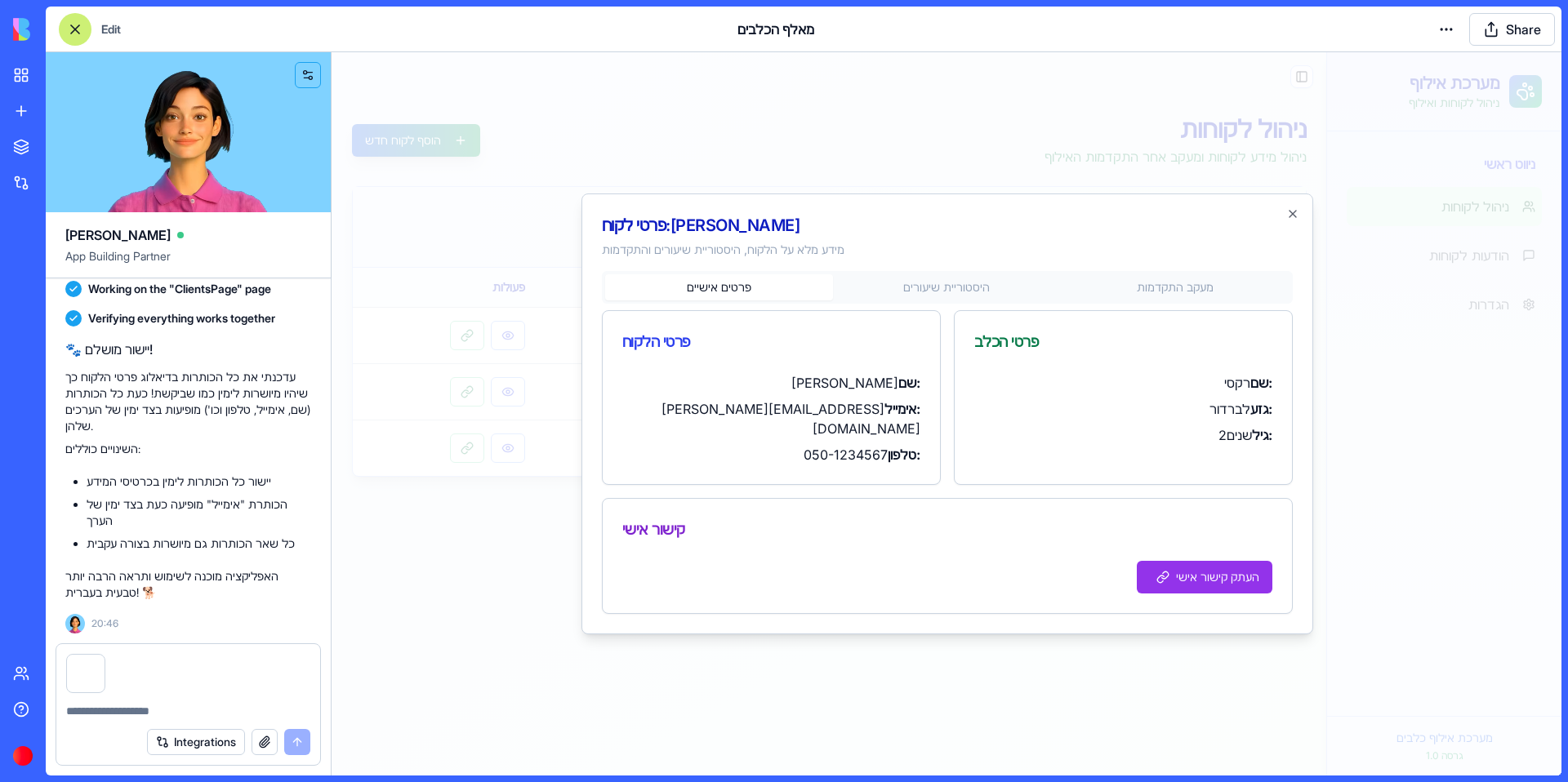click on "פרטי לקוח:  רון כהן" at bounding box center [947, 225] 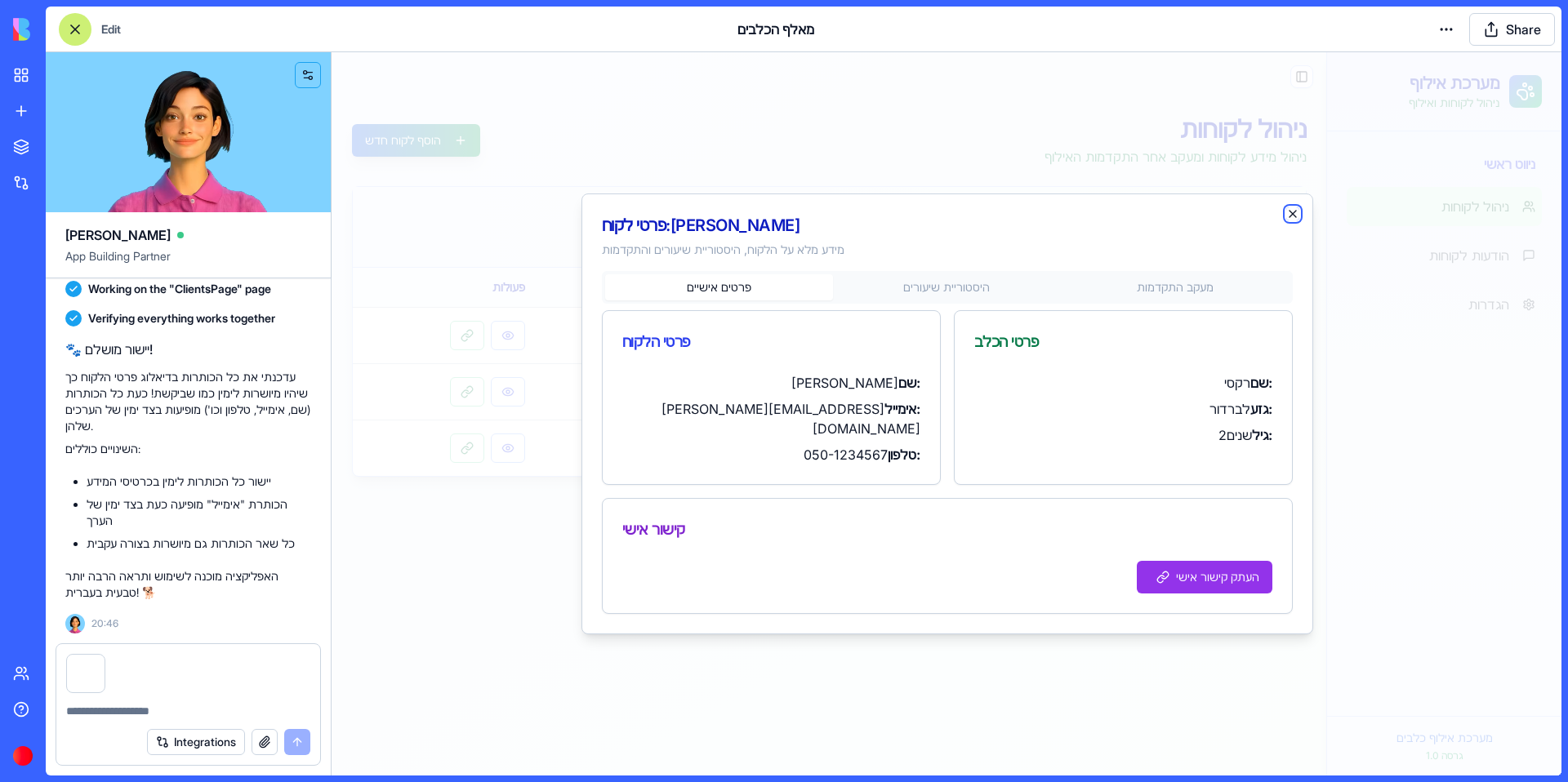 click 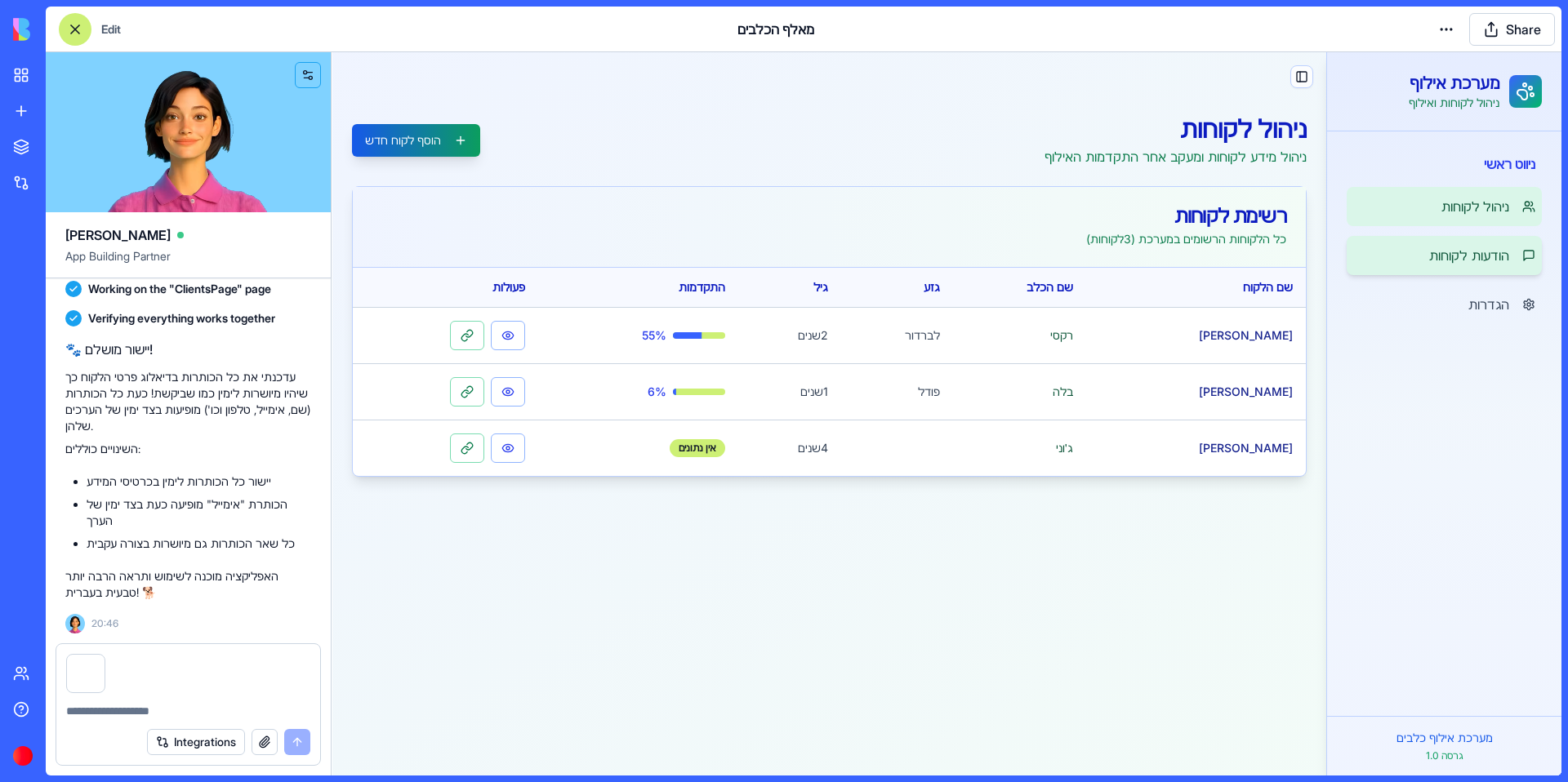click on "הודעות לקוחות" at bounding box center (1469, 255) 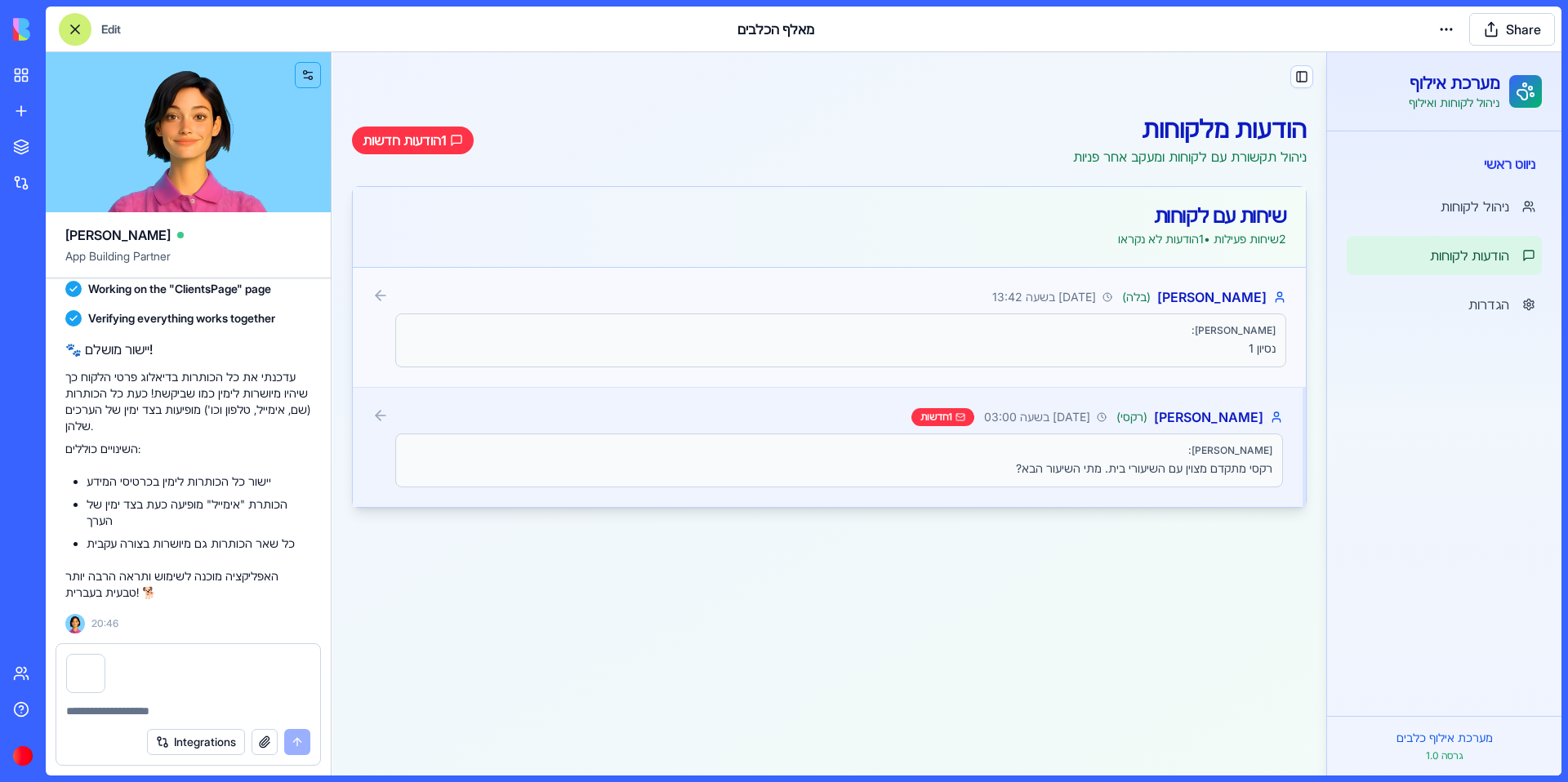 click on "מיכל לוי: נסיון 1" at bounding box center [840, 340] 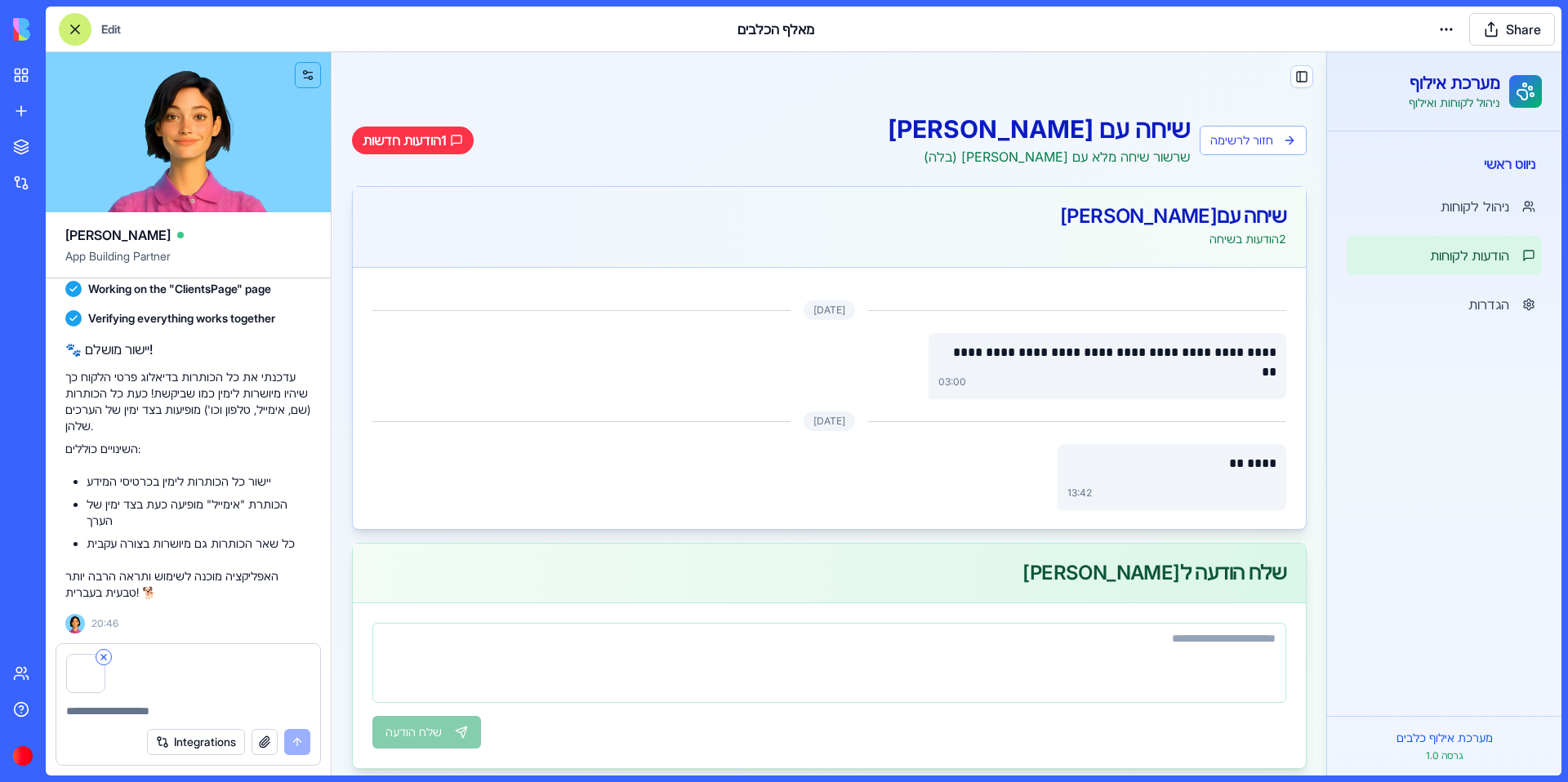 click at bounding box center (104, 657) 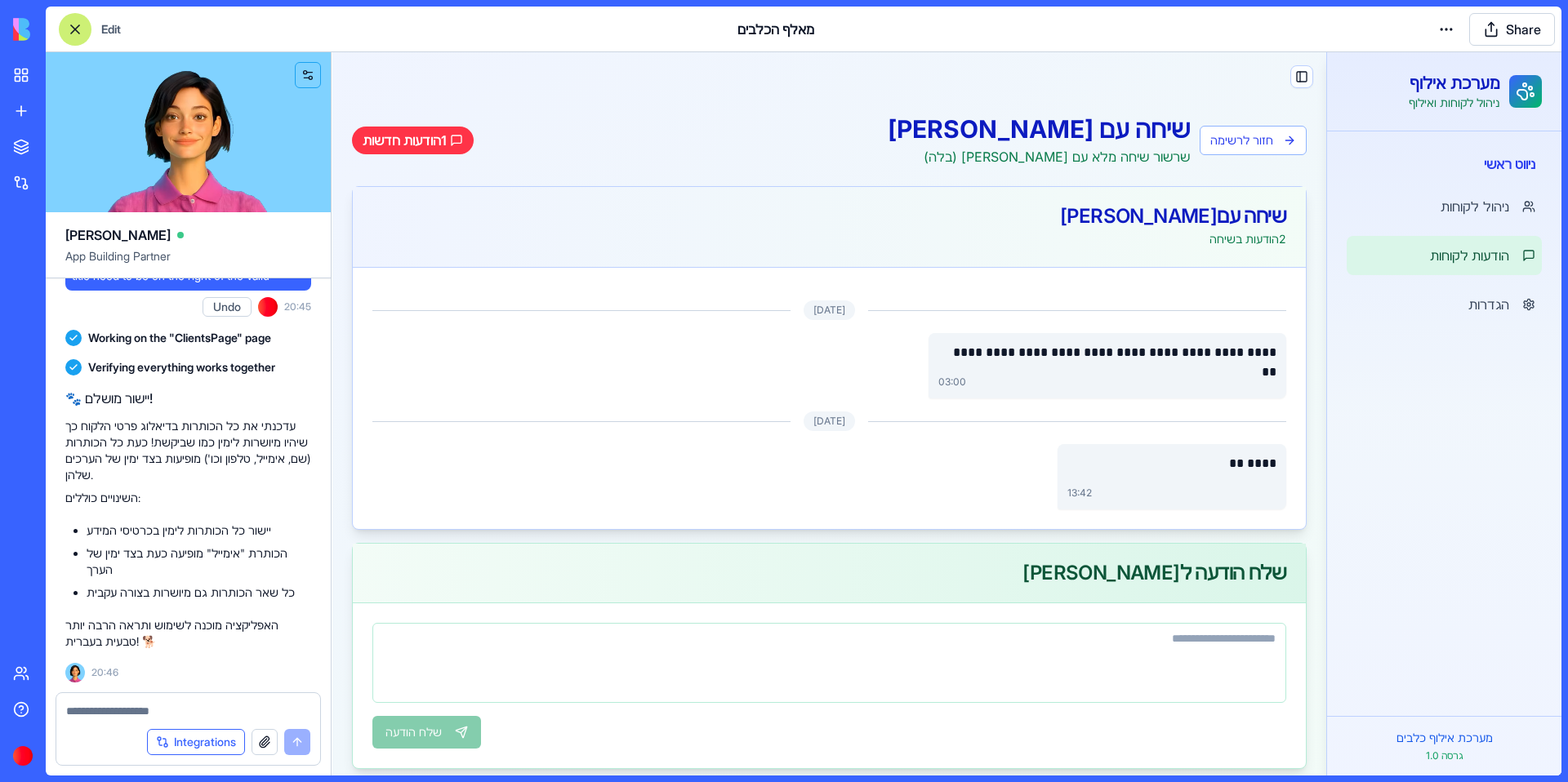 click on "Integrations" at bounding box center (196, 742) 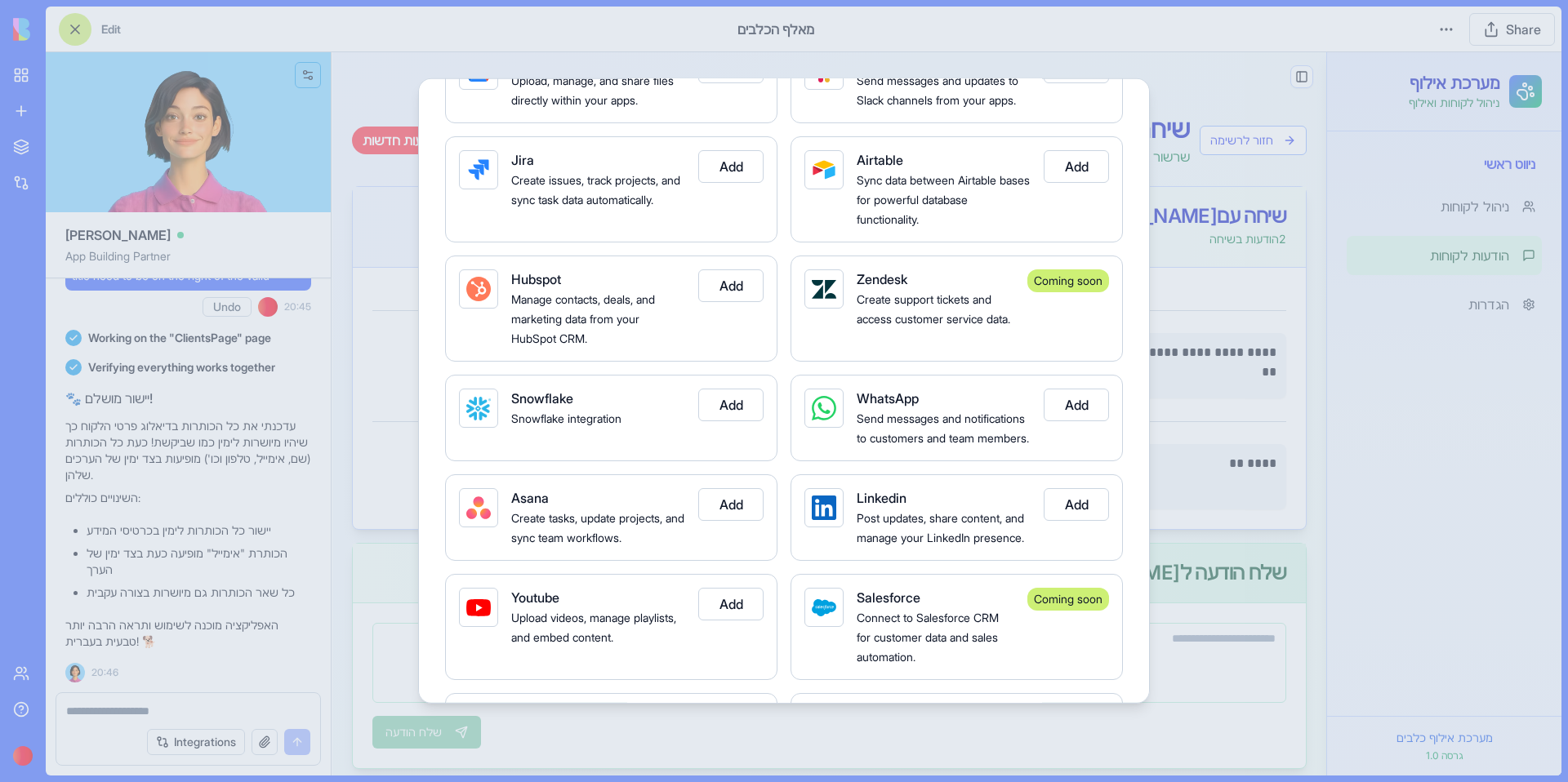 scroll, scrollTop: 215, scrollLeft: 0, axis: vertical 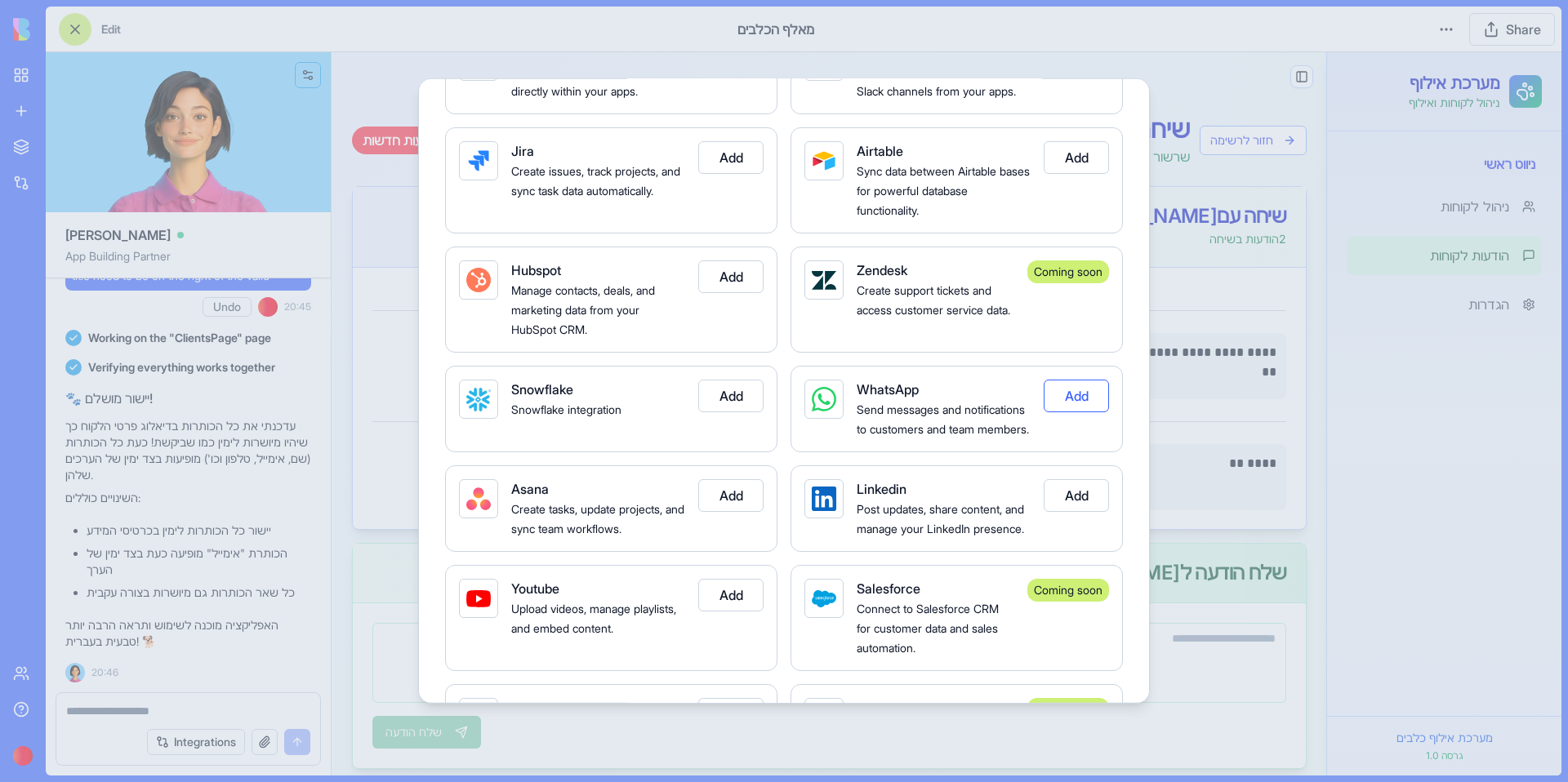 click on "Add" at bounding box center (1076, 396) 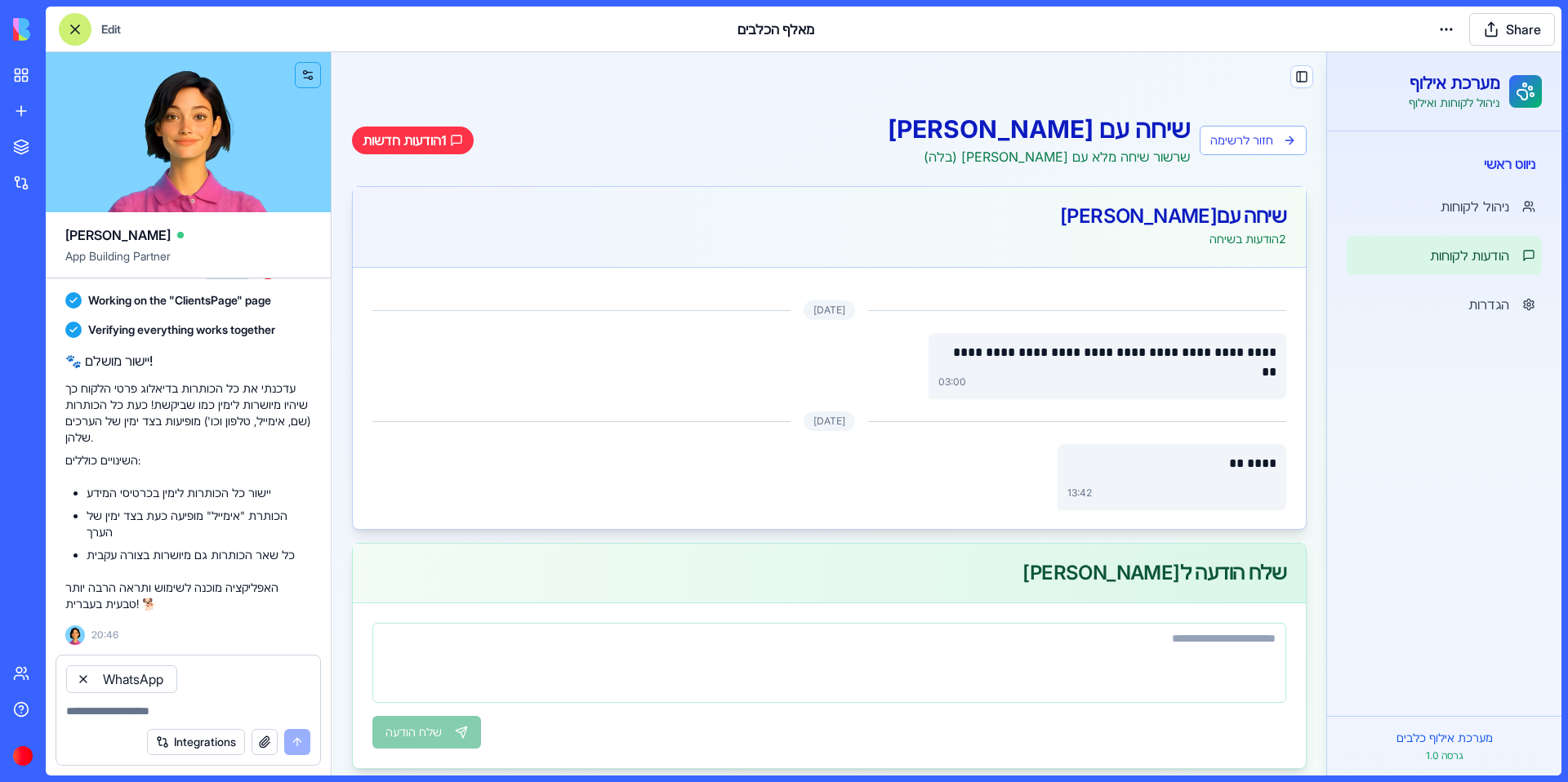 click 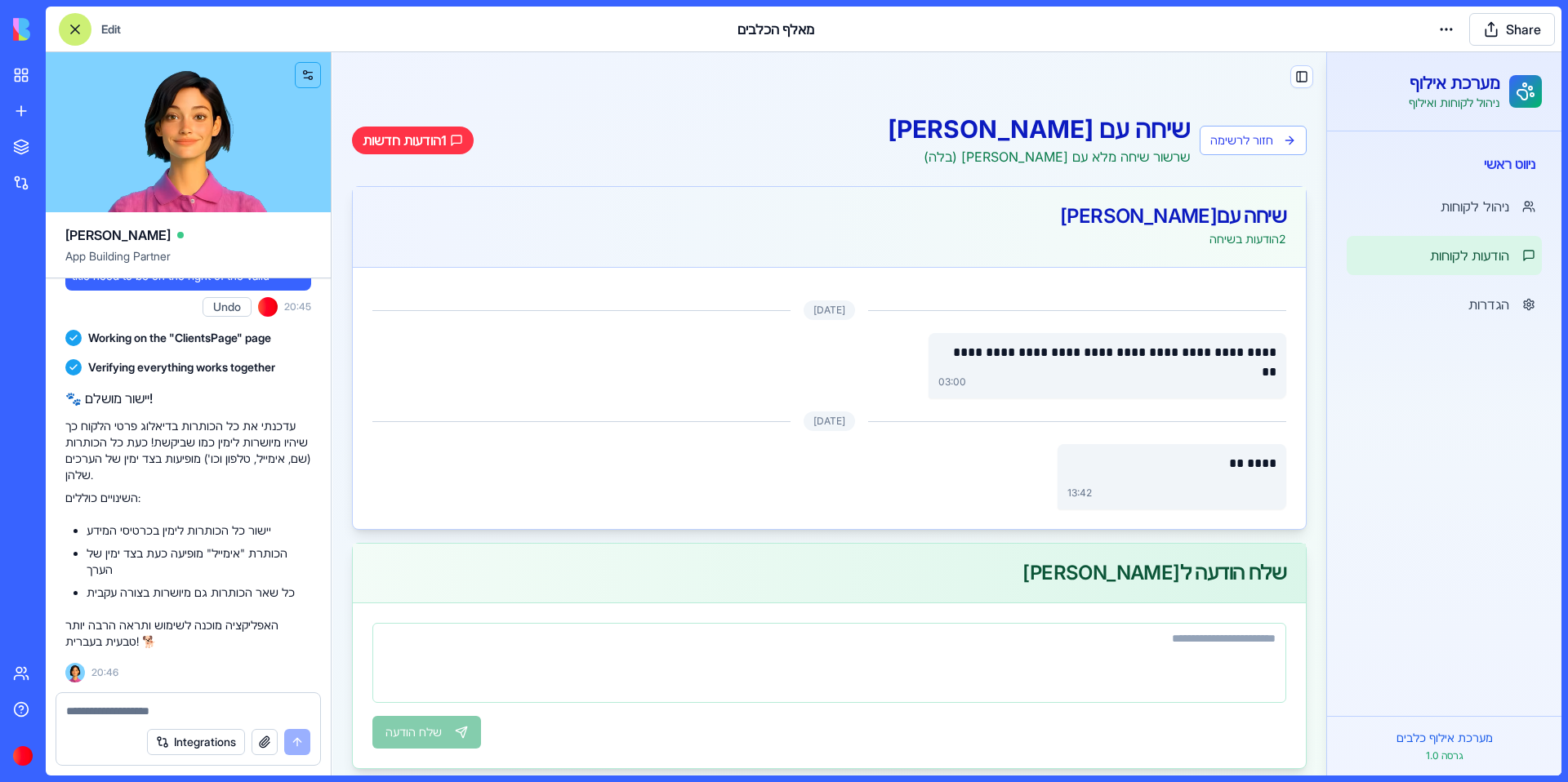click at bounding box center (188, 711) 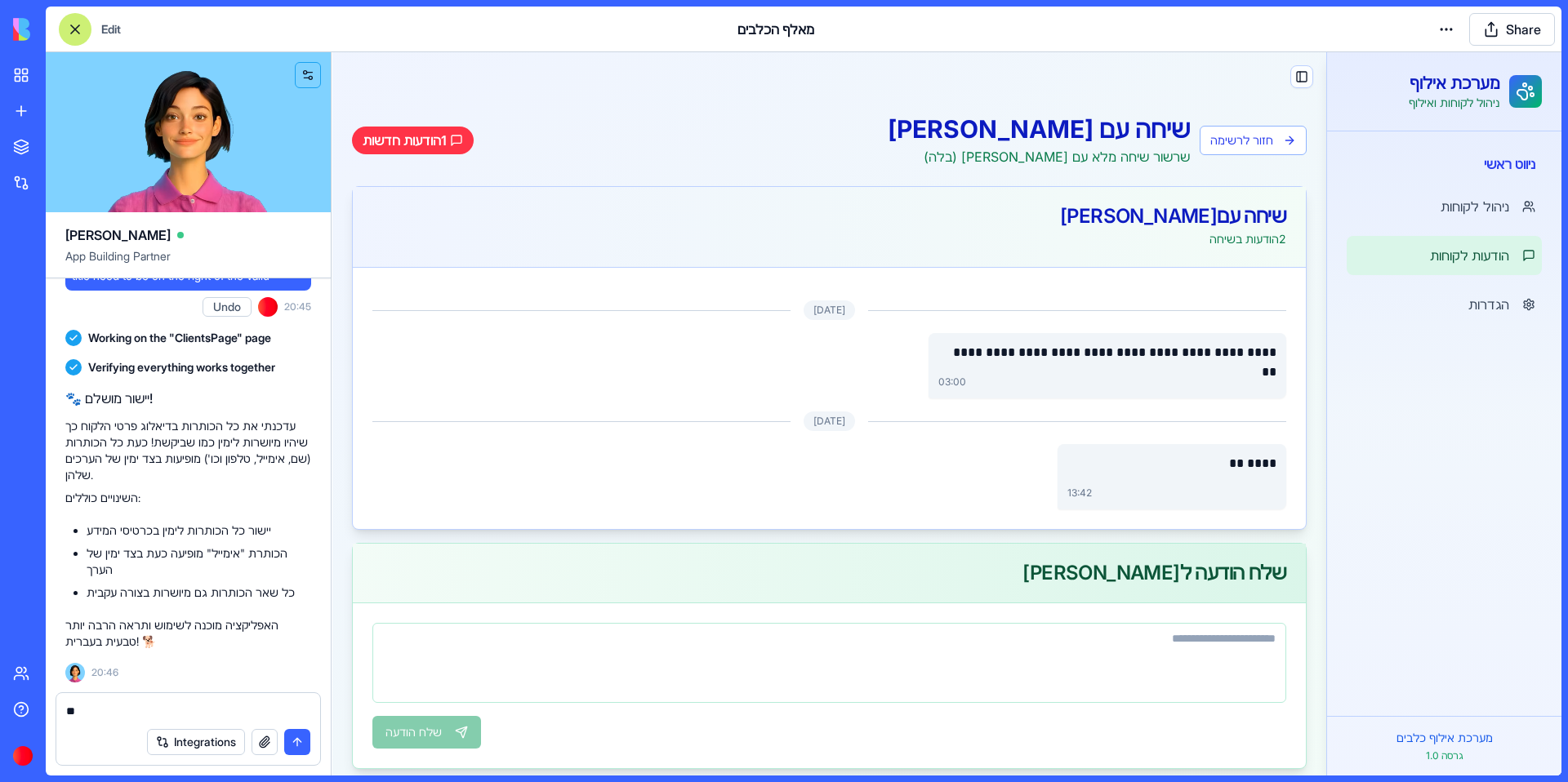 type on "*" 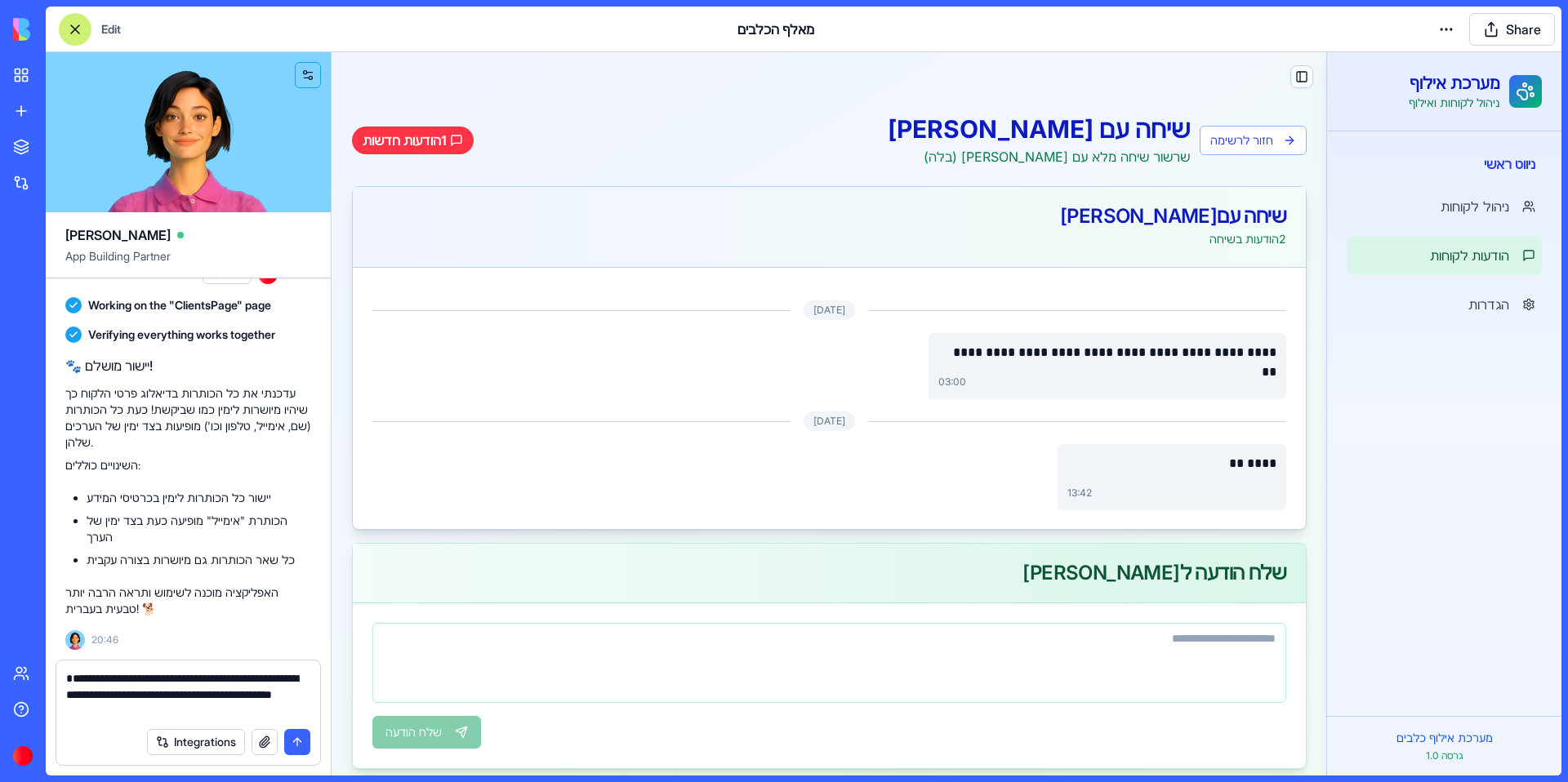 type on "**********" 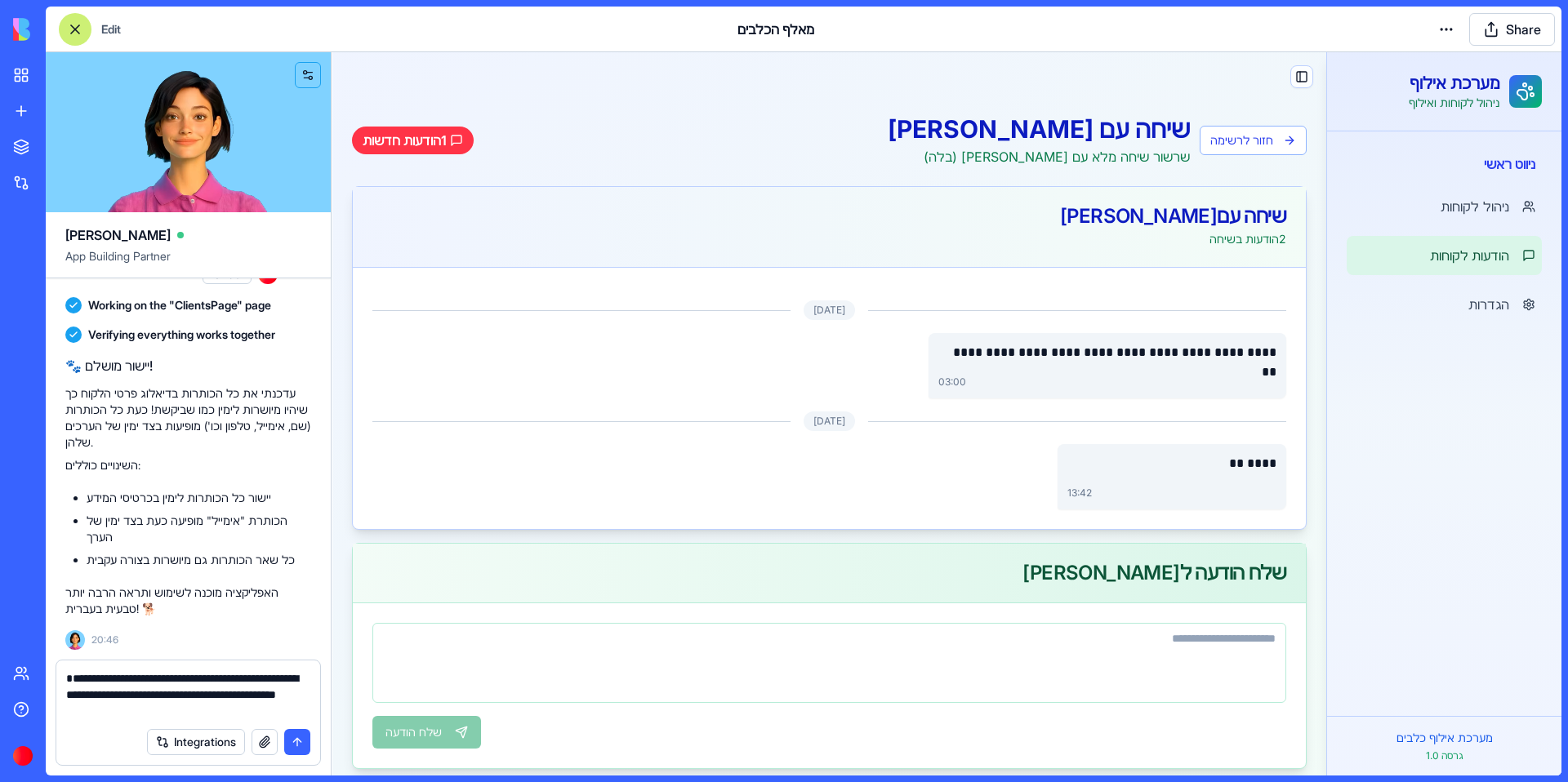 type 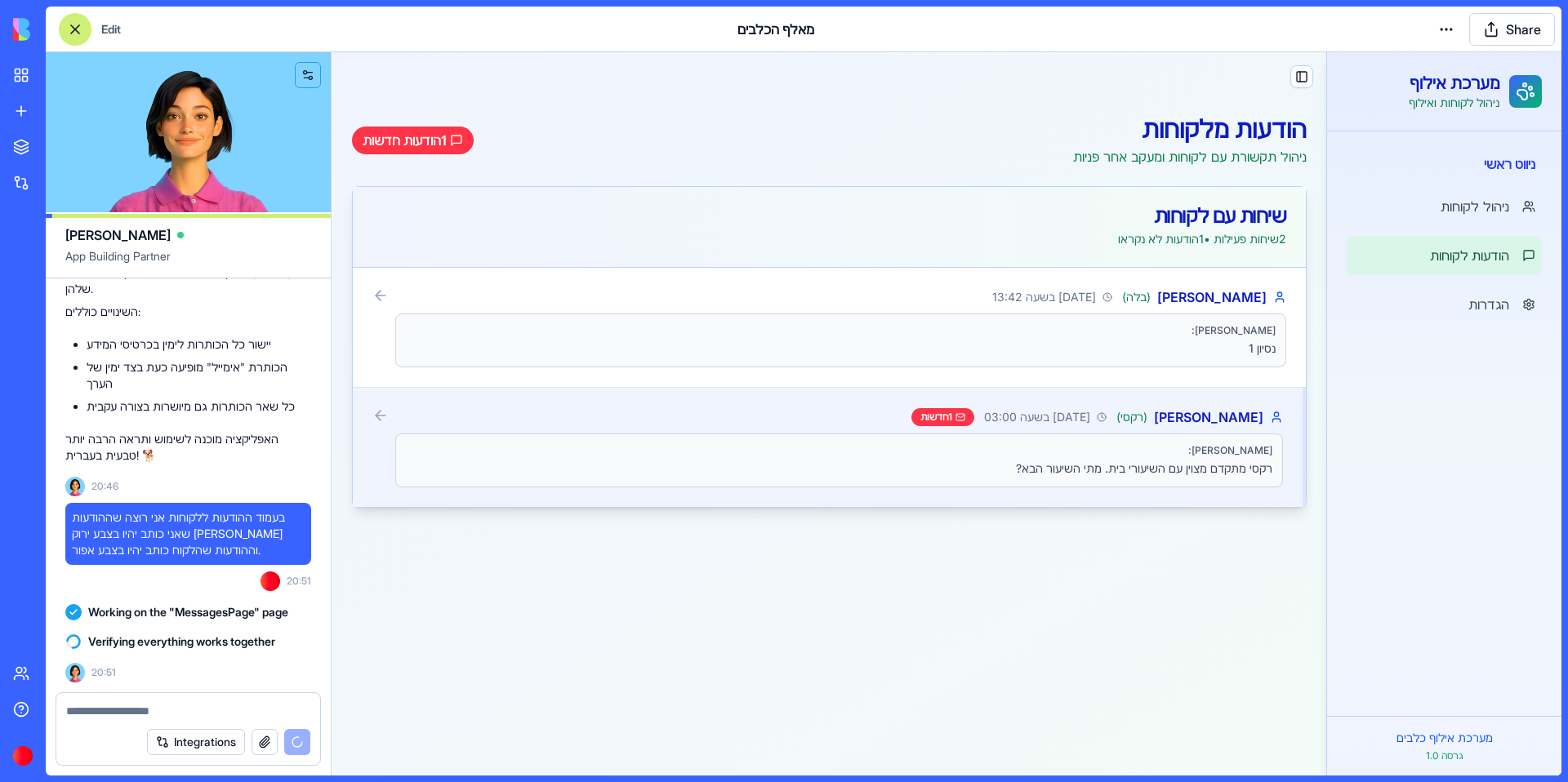 scroll, scrollTop: 4131, scrollLeft: 0, axis: vertical 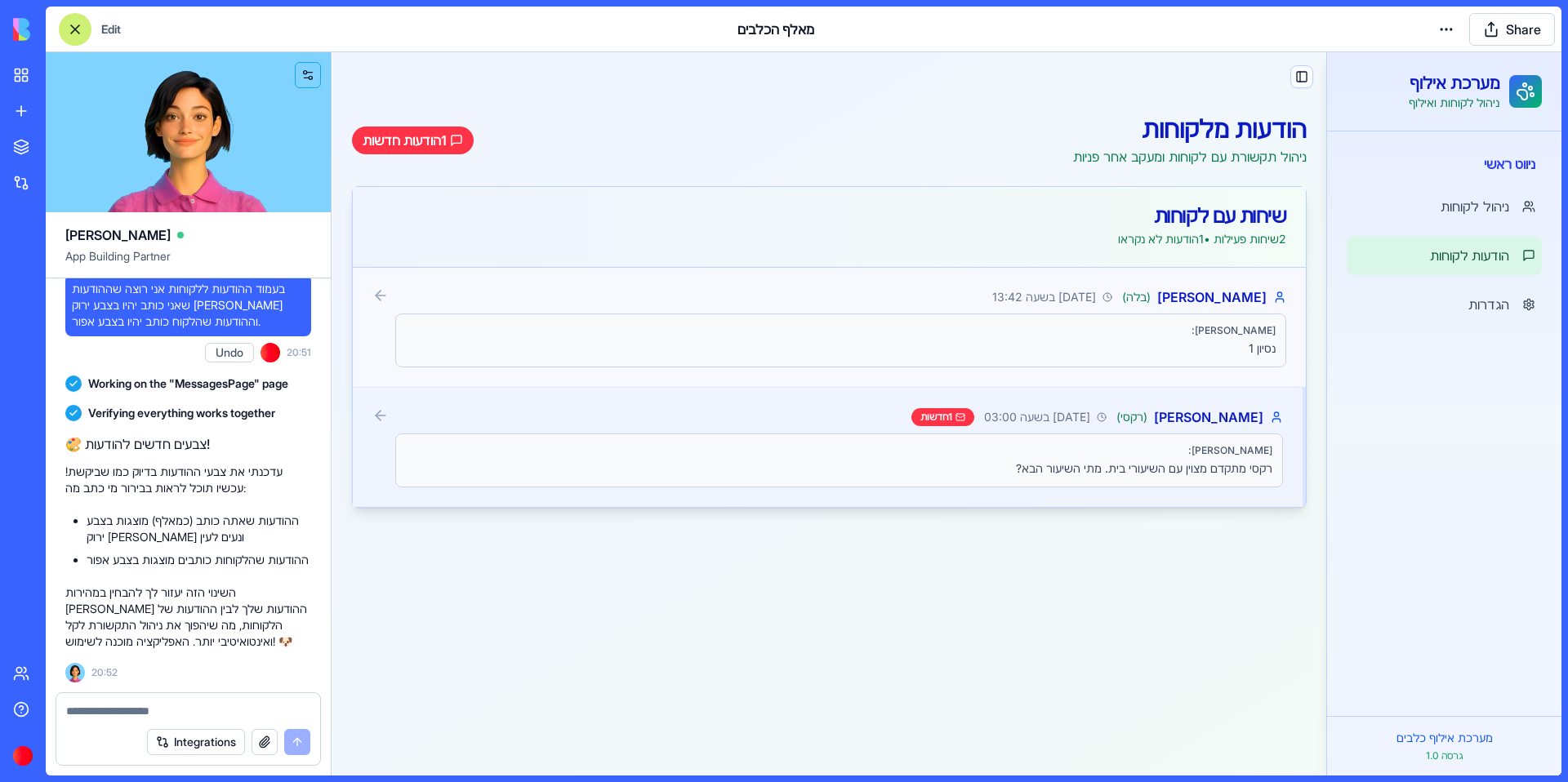 click on "מיכל לוי ( בלה ) 1 ביולי 2025 בשעה 13:42 מיכל לוי: נסיון 1" at bounding box center [829, 327] 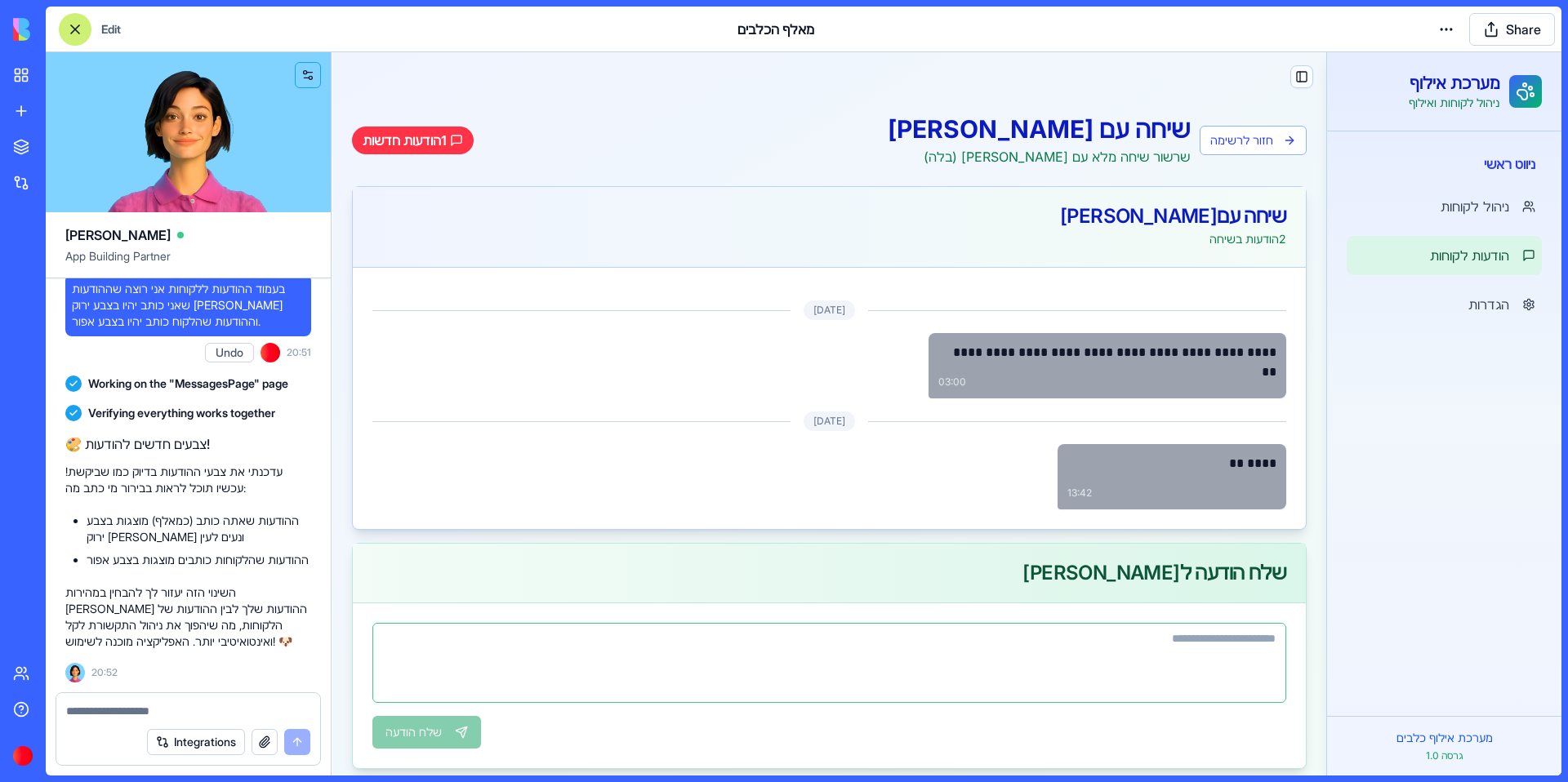 click at bounding box center (829, 663) 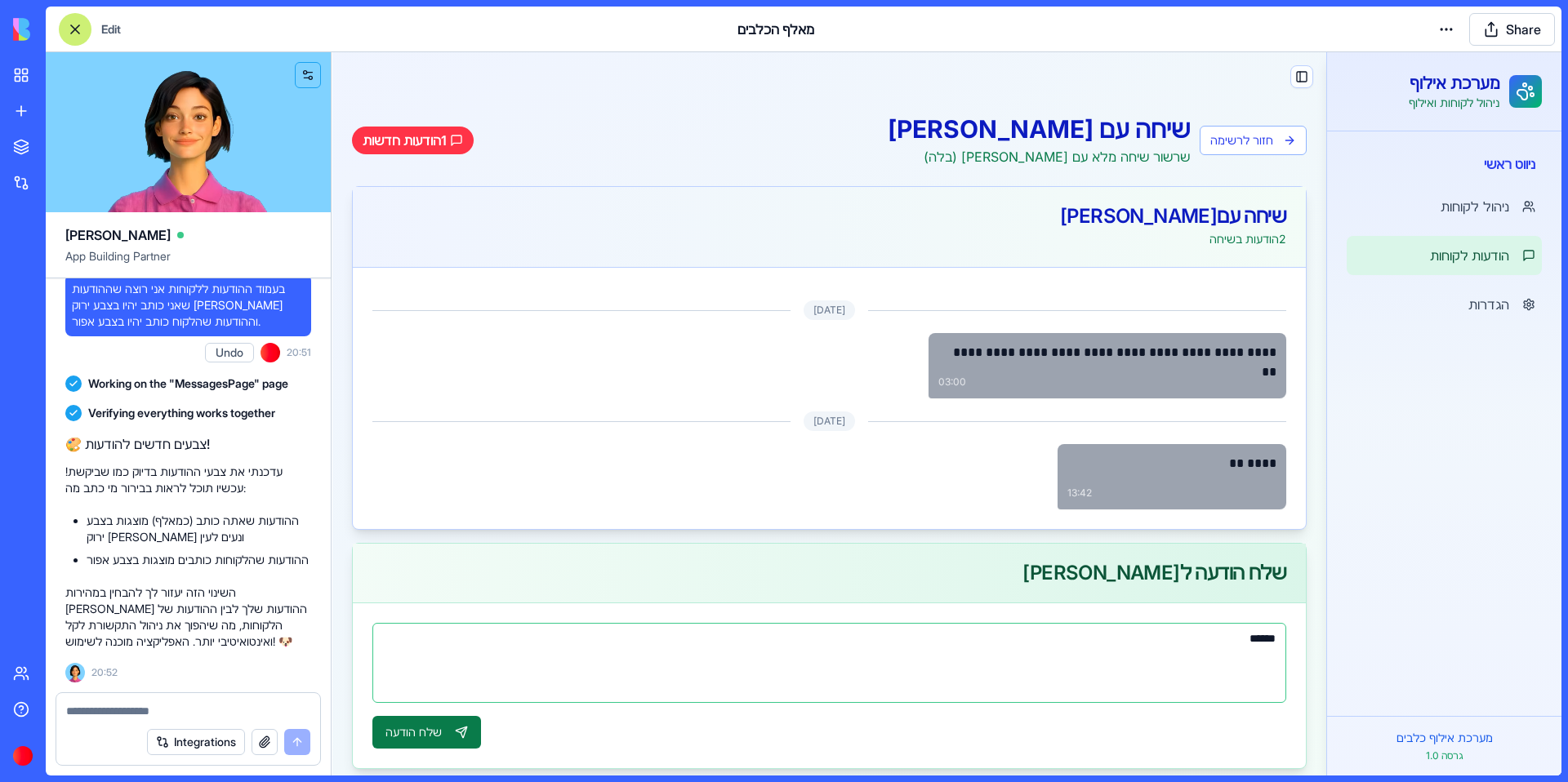 type on "*****" 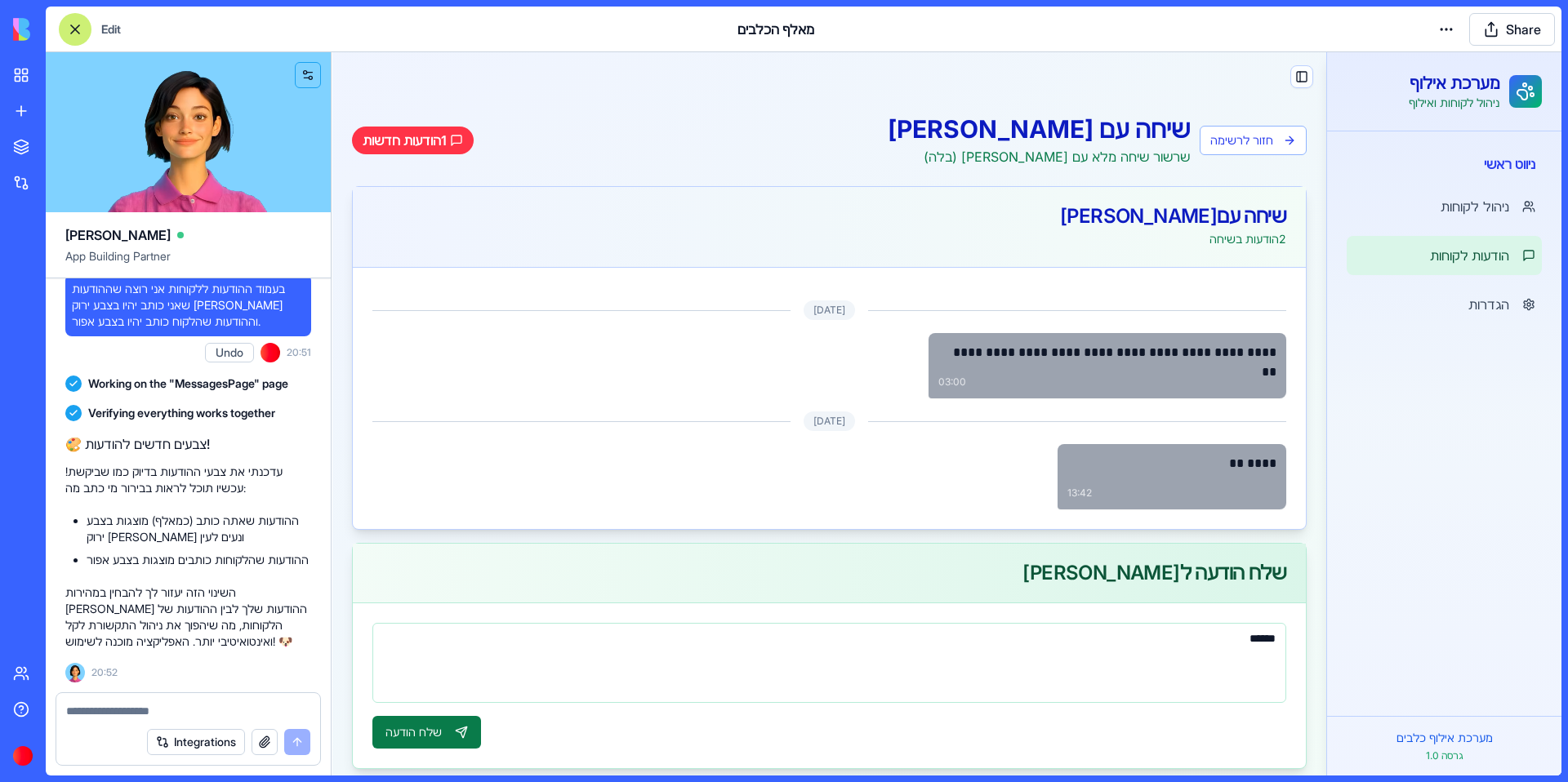 click on "שלח הודעה" at bounding box center [426, 732] 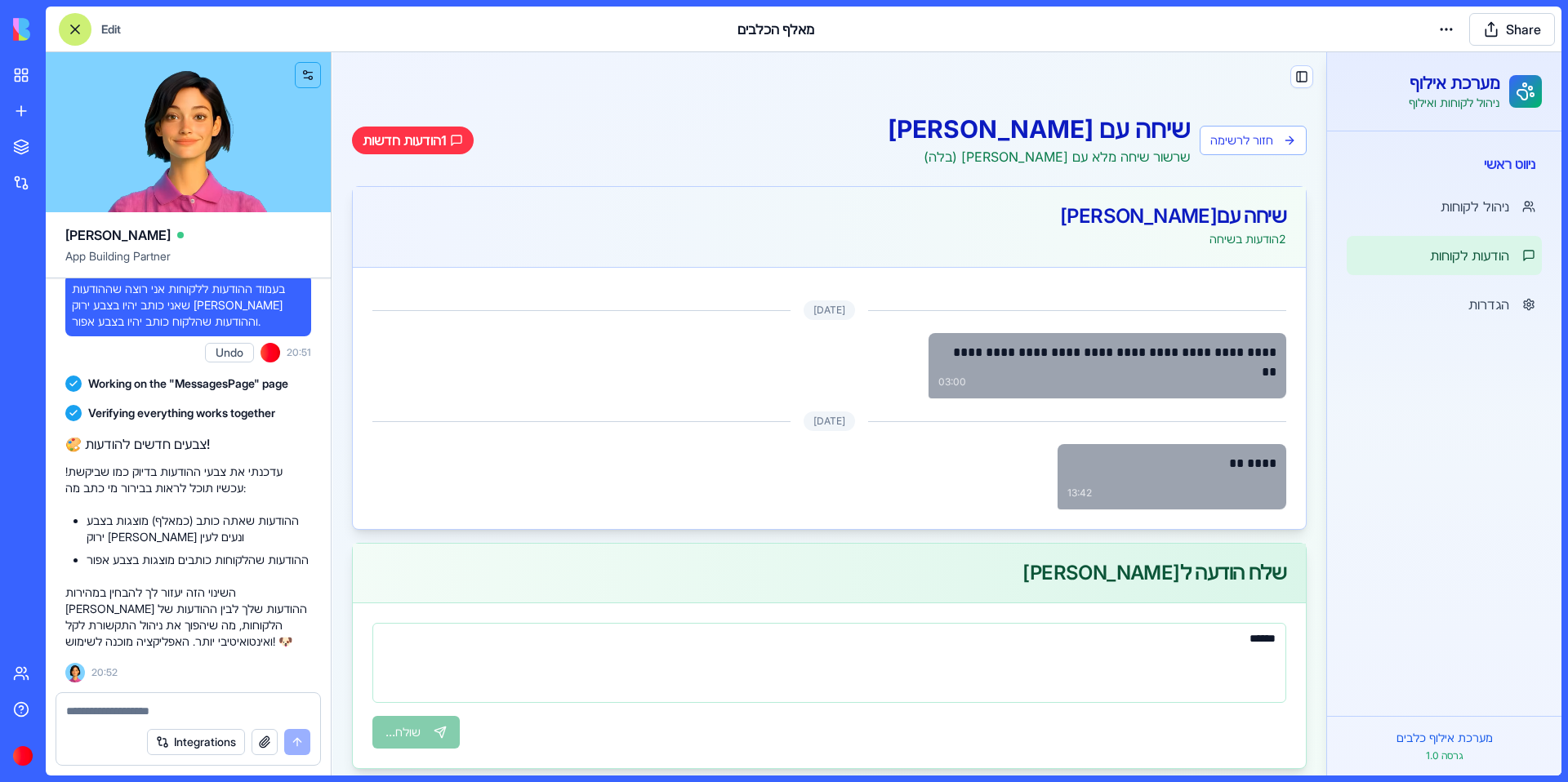 type 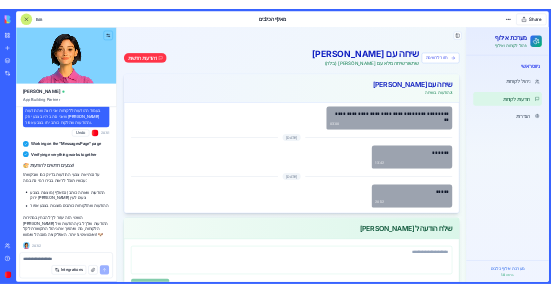 scroll, scrollTop: 72, scrollLeft: 0, axis: vertical 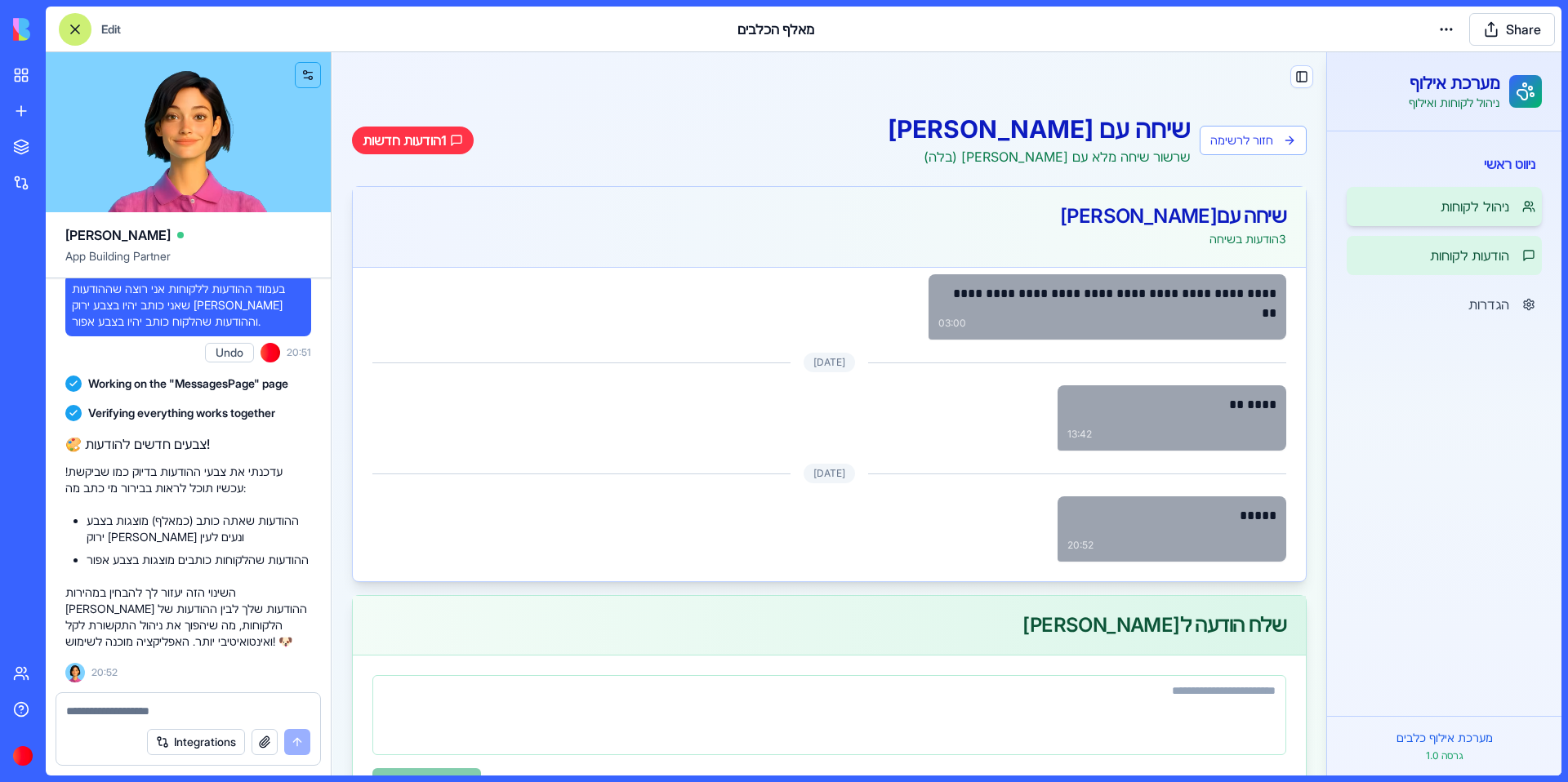 click on "ניהול לקוחות" at bounding box center (1444, 207) 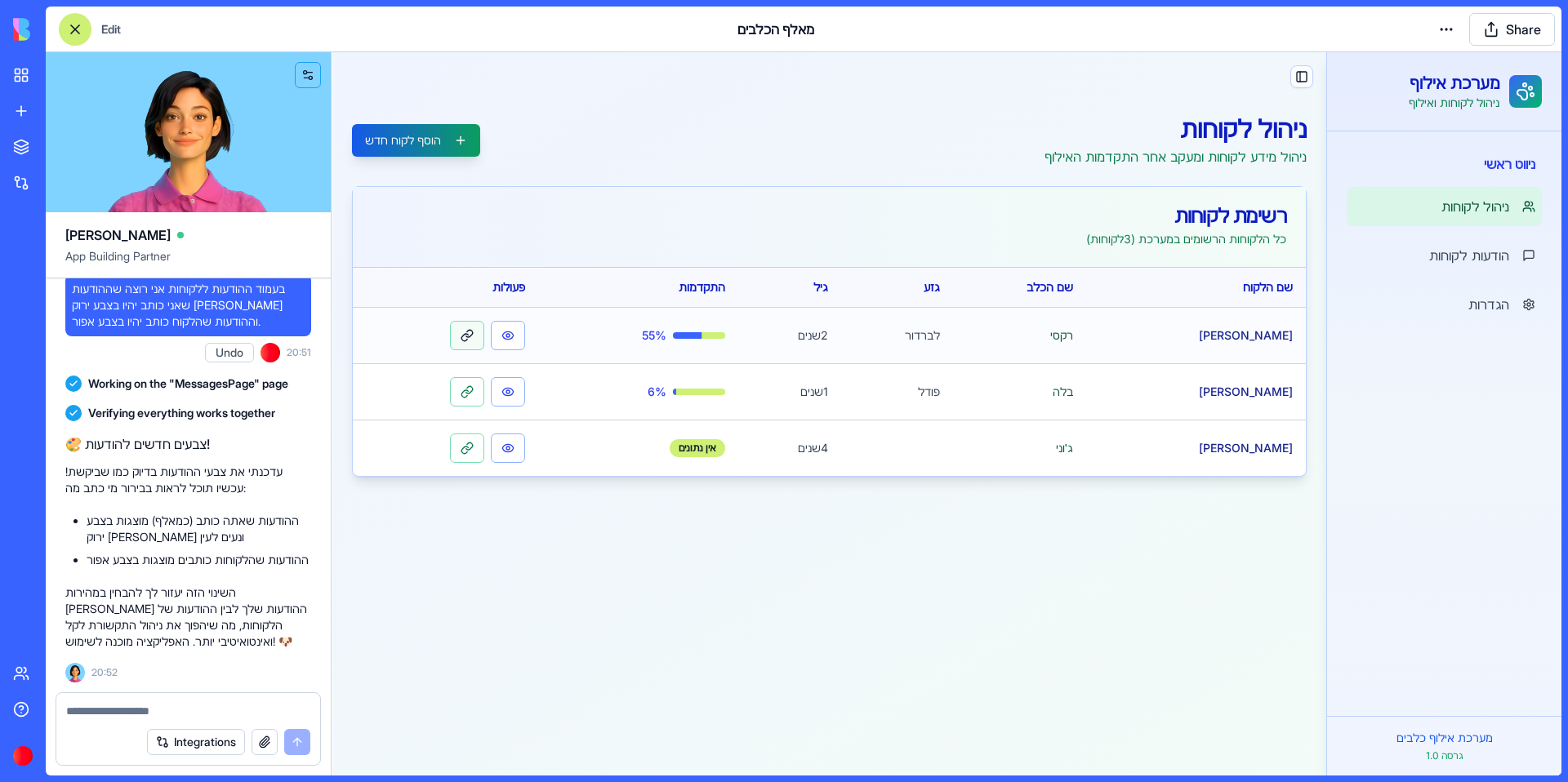 click at bounding box center [467, 335] 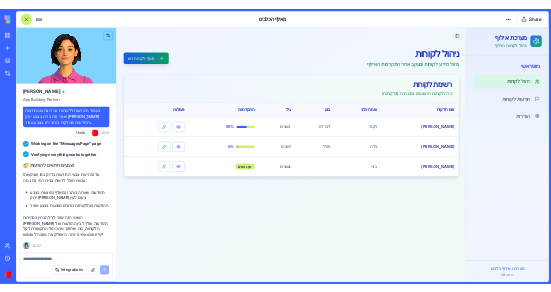 scroll, scrollTop: 4749, scrollLeft: 0, axis: vertical 